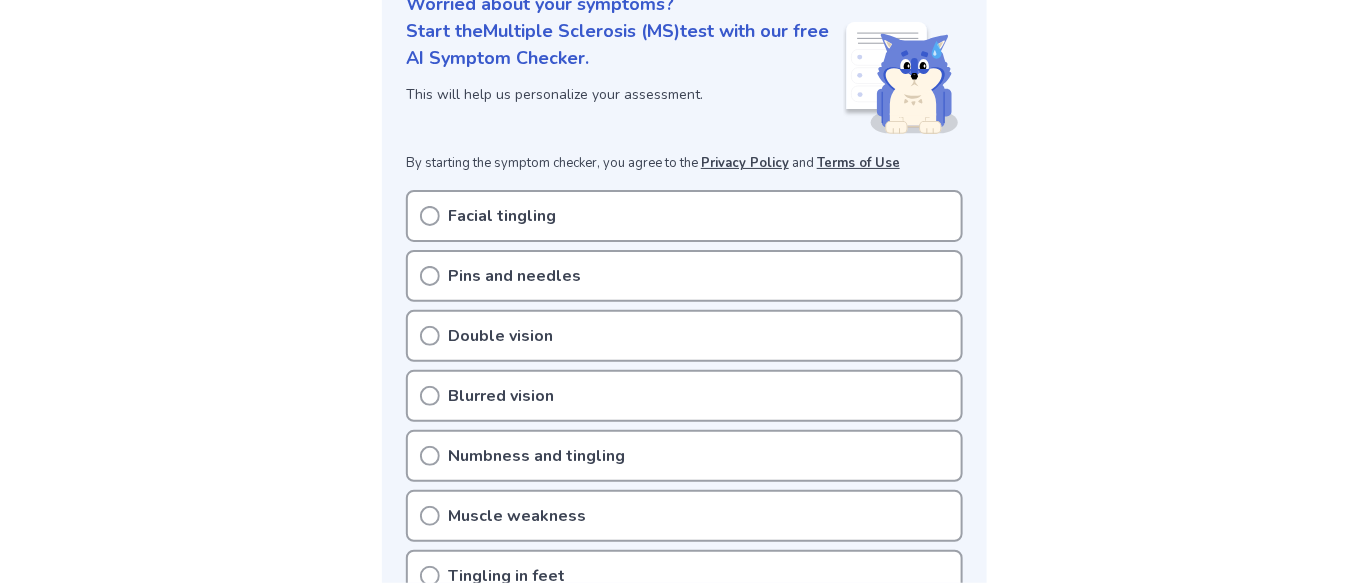 scroll, scrollTop: 268, scrollLeft: 0, axis: vertical 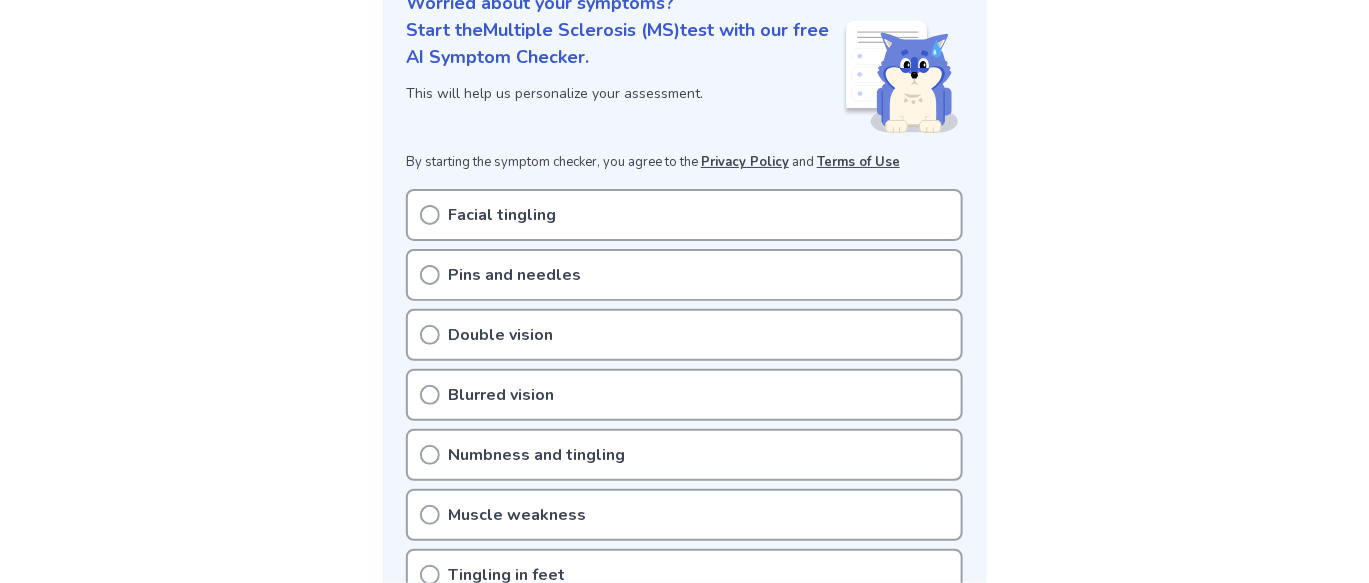 click on "Worried about your symptoms? Start the  Multiple Sclerosis (MS)  test with our free AI Symptom Checker. This will help us personalize your assessment. By starting the symptom checker, you agree to the   Privacy Policy   and   Terms of Use Facial tingling Pins and needles Double vision Blurred vision Numbness and tingling Muscle weakness Tingling in feet Tingling in arm Coordination problems Vision problems Pins and needles in feet Can't focus Not seeing your symptoms? No worries! Start a symptom check" at bounding box center [684, 516] 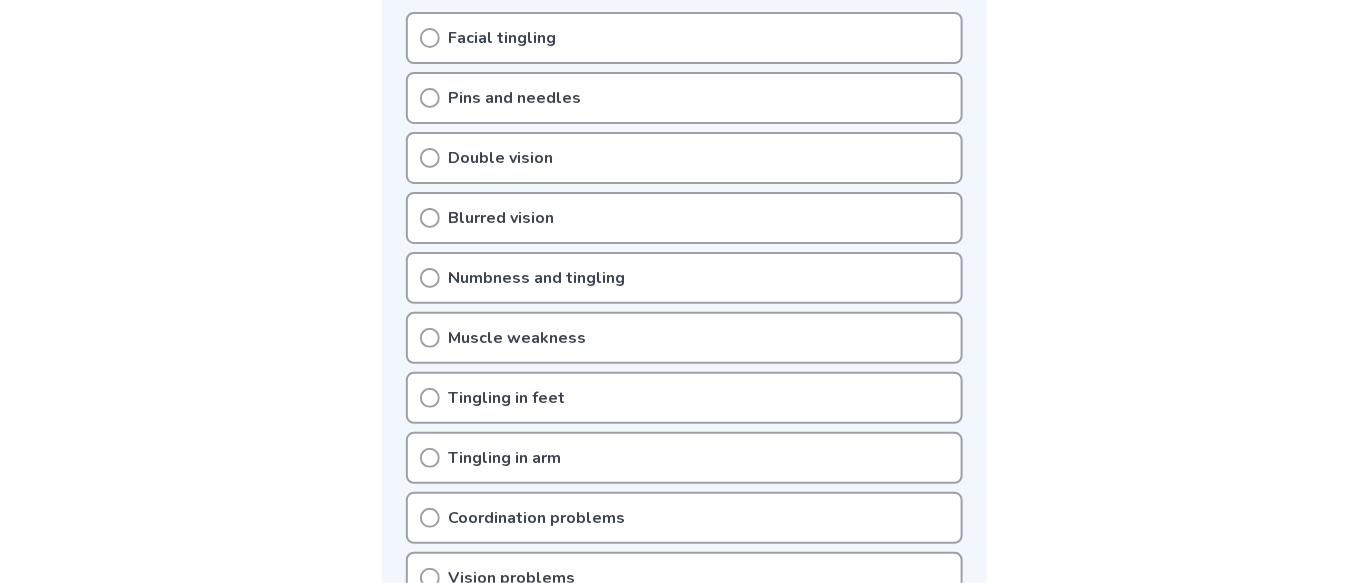 scroll, scrollTop: 458, scrollLeft: 0, axis: vertical 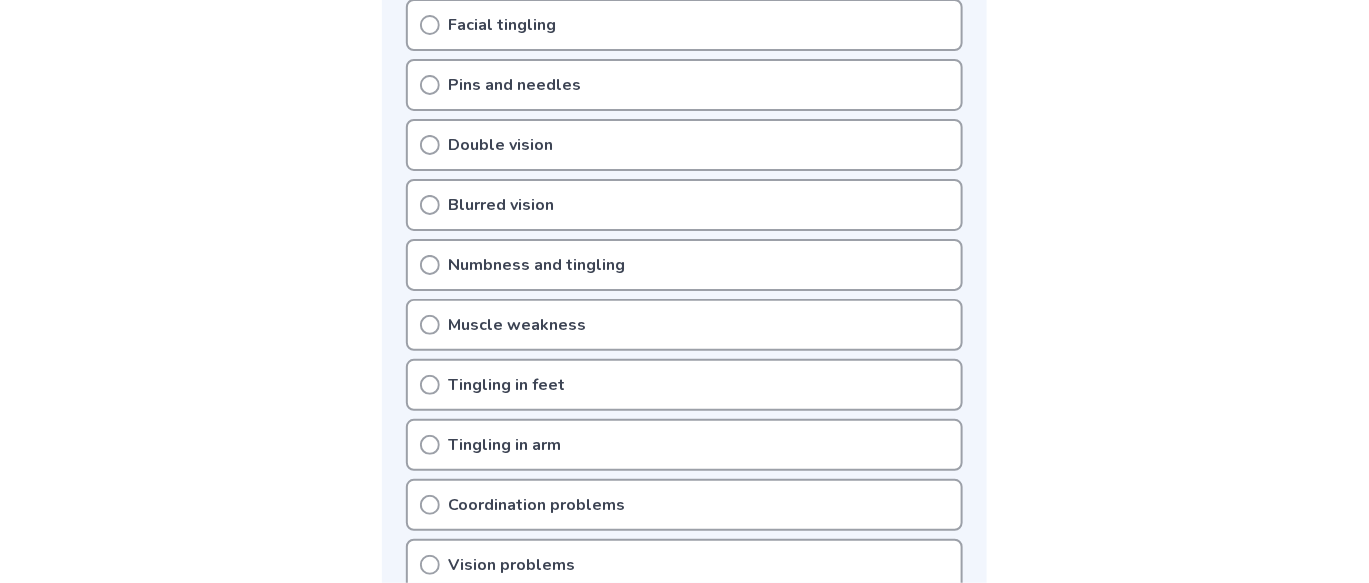 click 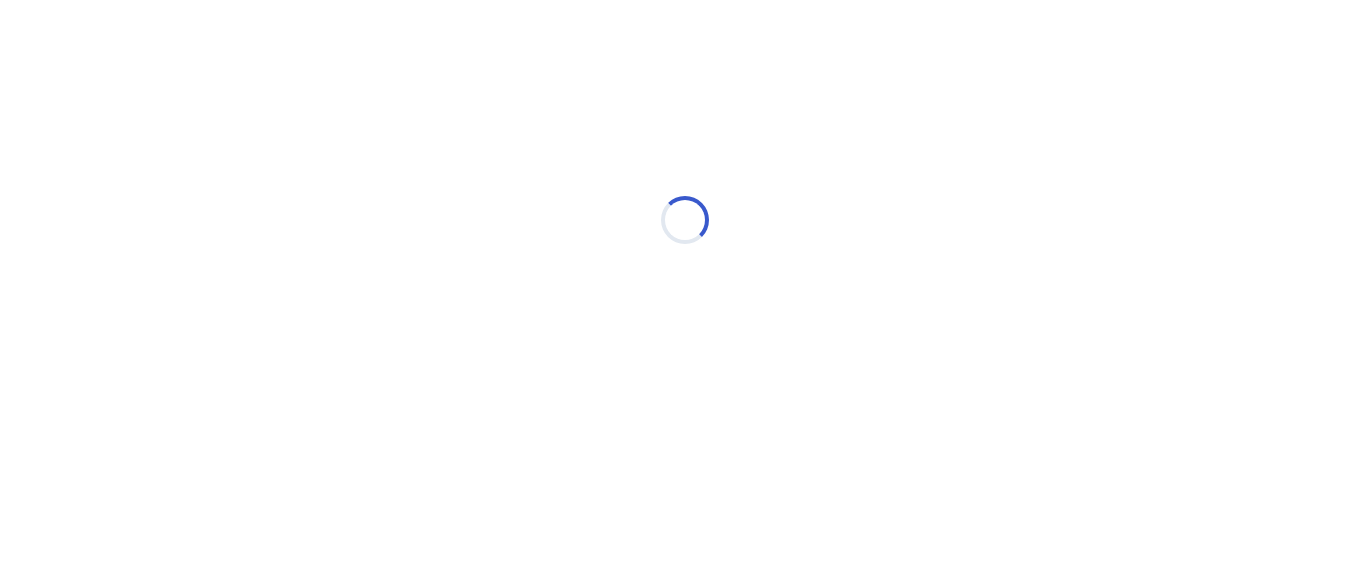 scroll, scrollTop: 0, scrollLeft: 0, axis: both 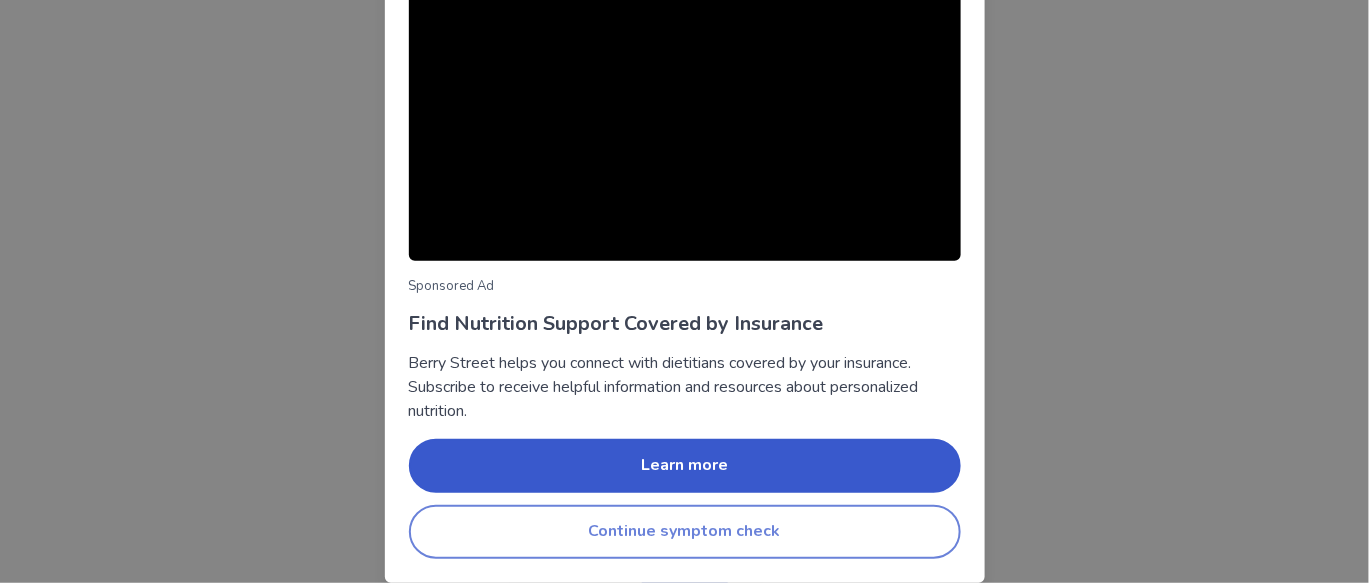 click on "Continue symptom check" at bounding box center [685, 532] 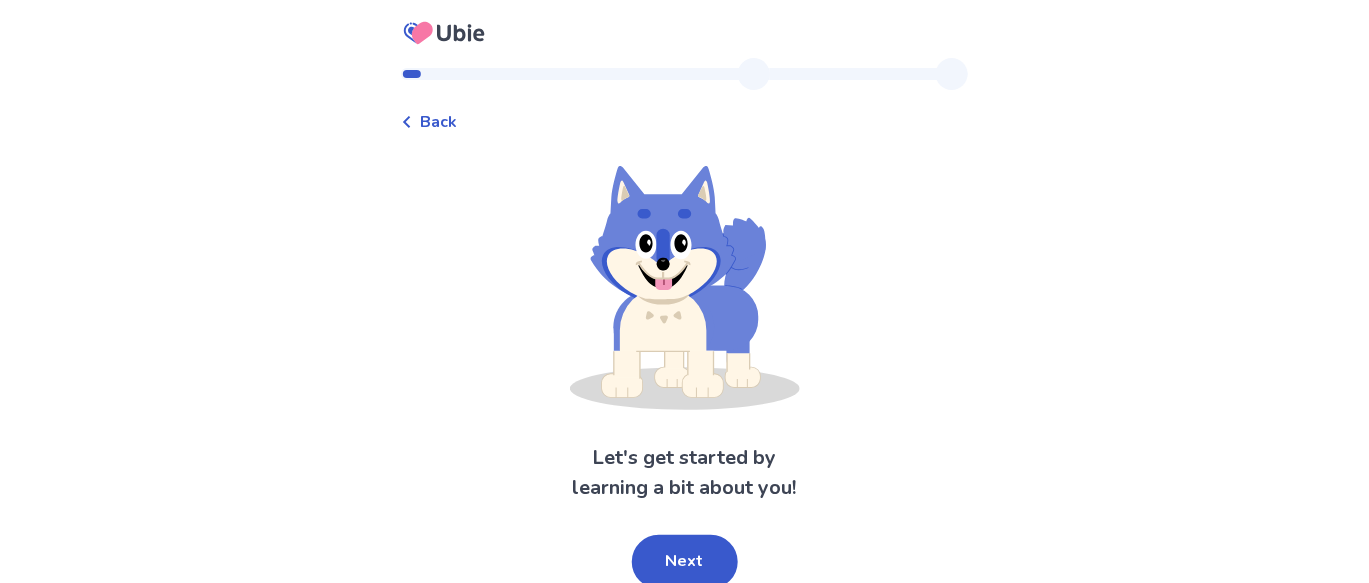 scroll, scrollTop: 6, scrollLeft: 0, axis: vertical 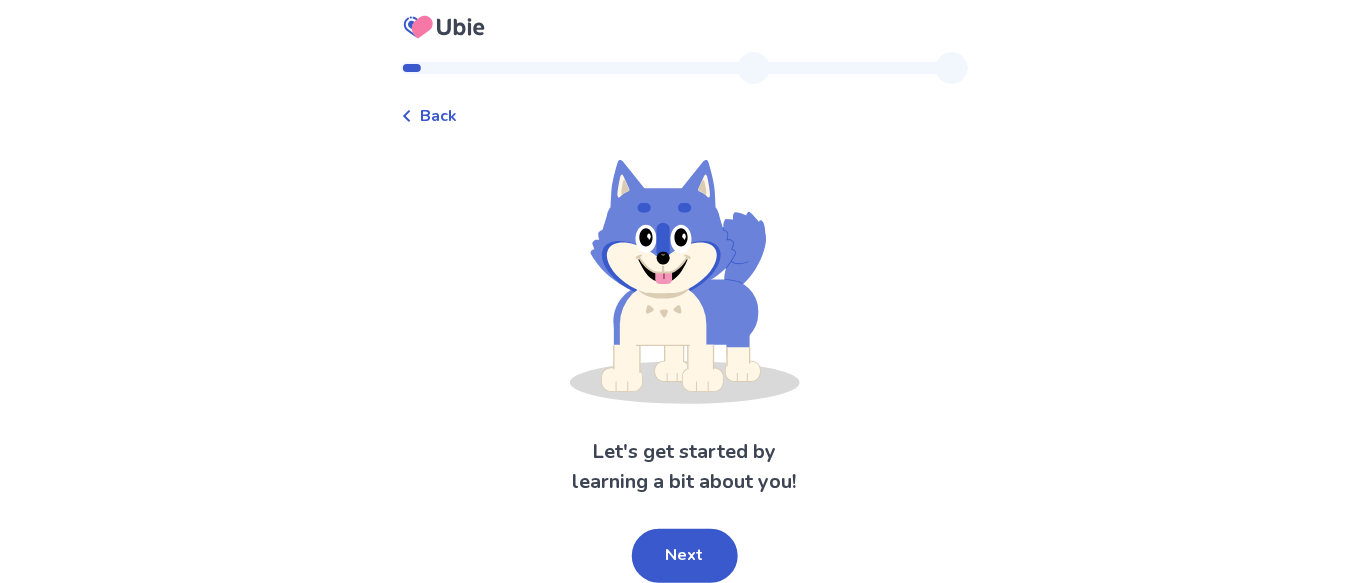 click on "Back Let's get started by learning a bit about you! Next" at bounding box center [685, 317] 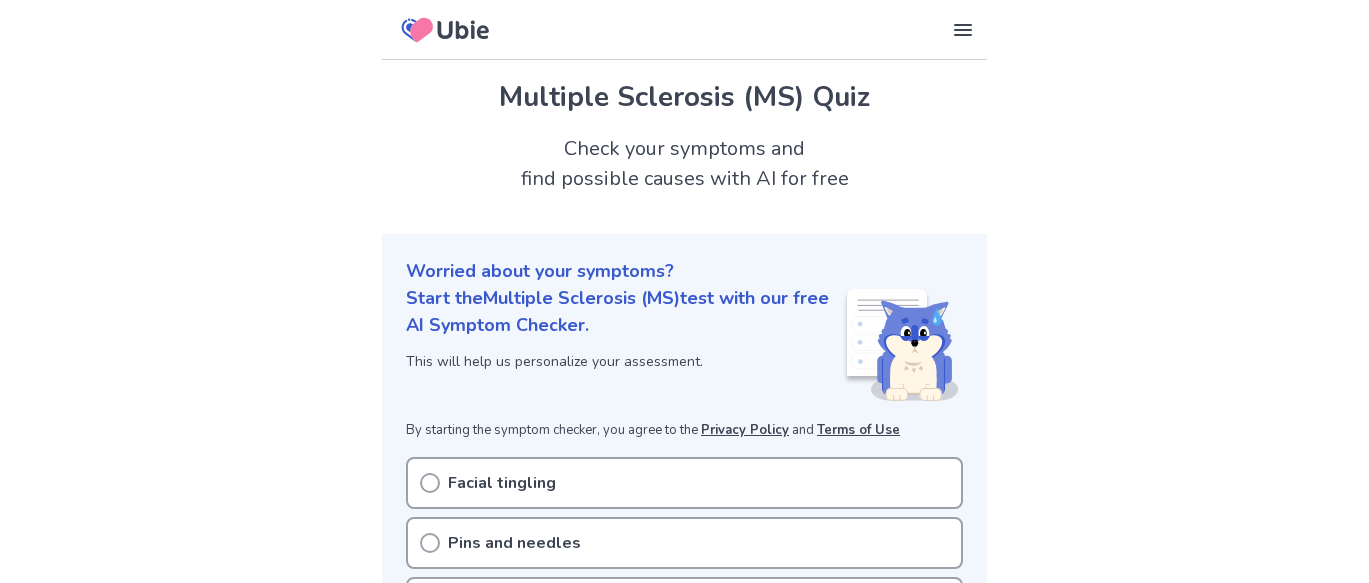 scroll, scrollTop: 458, scrollLeft: 0, axis: vertical 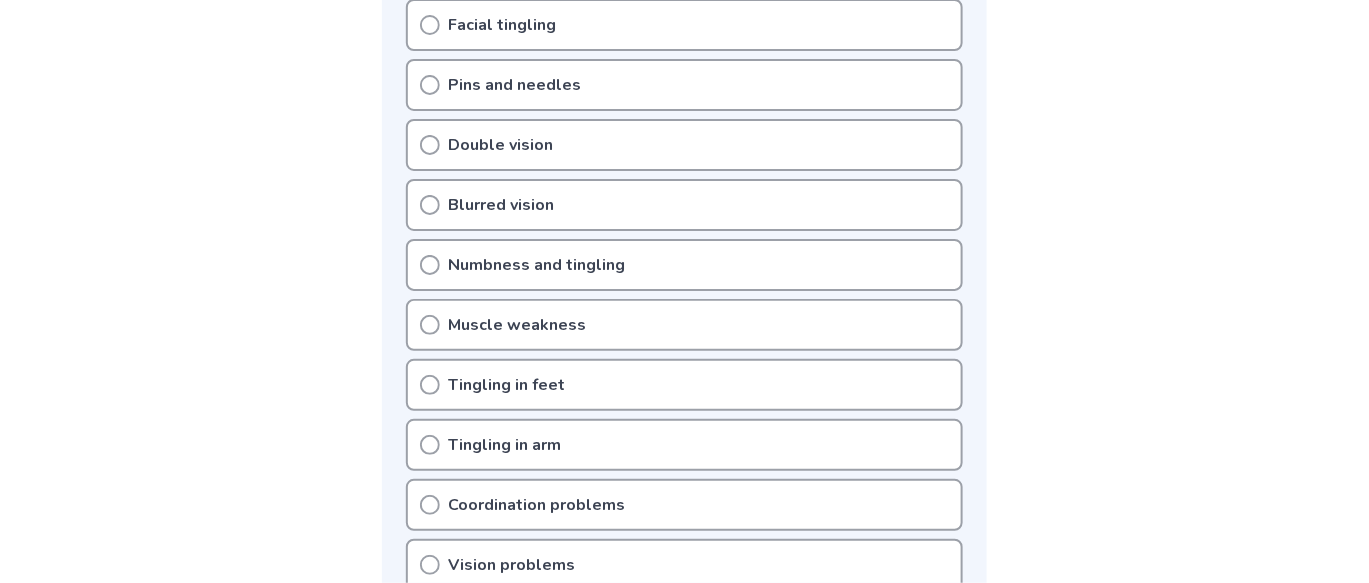 click 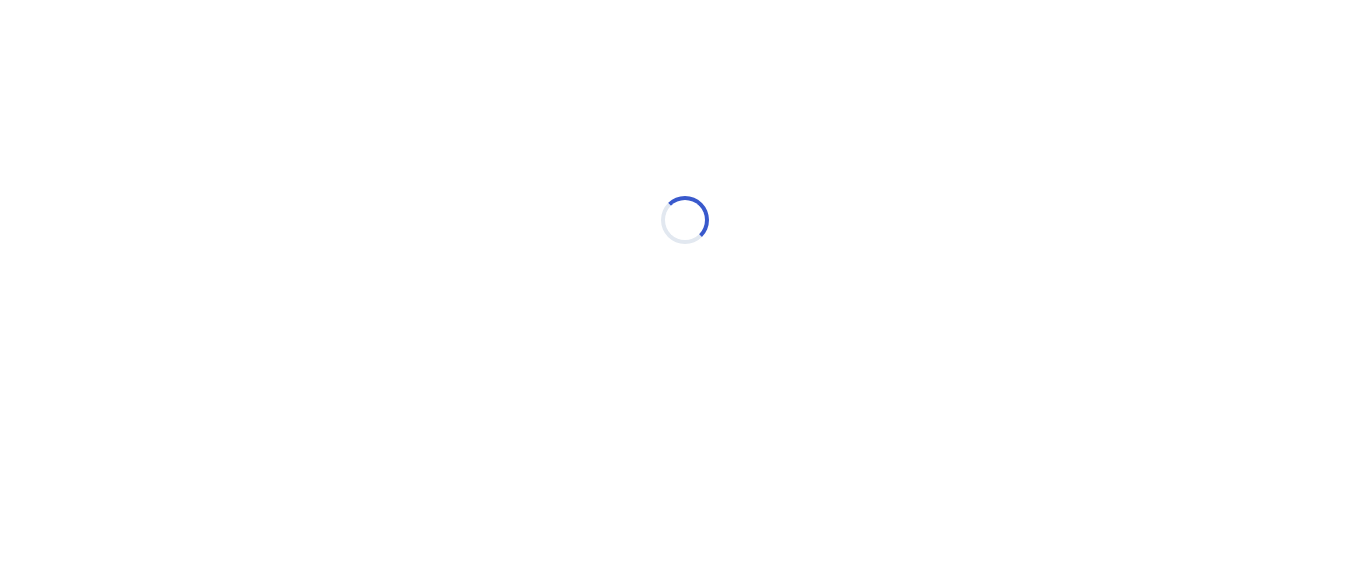 scroll, scrollTop: 0, scrollLeft: 0, axis: both 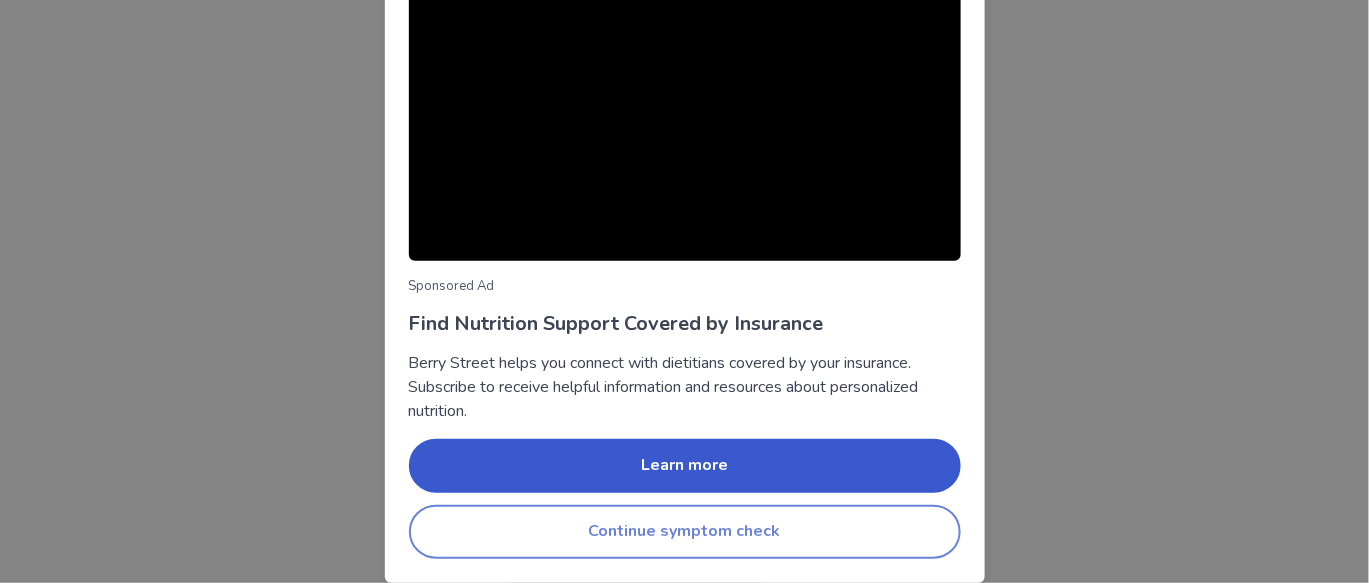 click on "Continue symptom check" at bounding box center [685, 532] 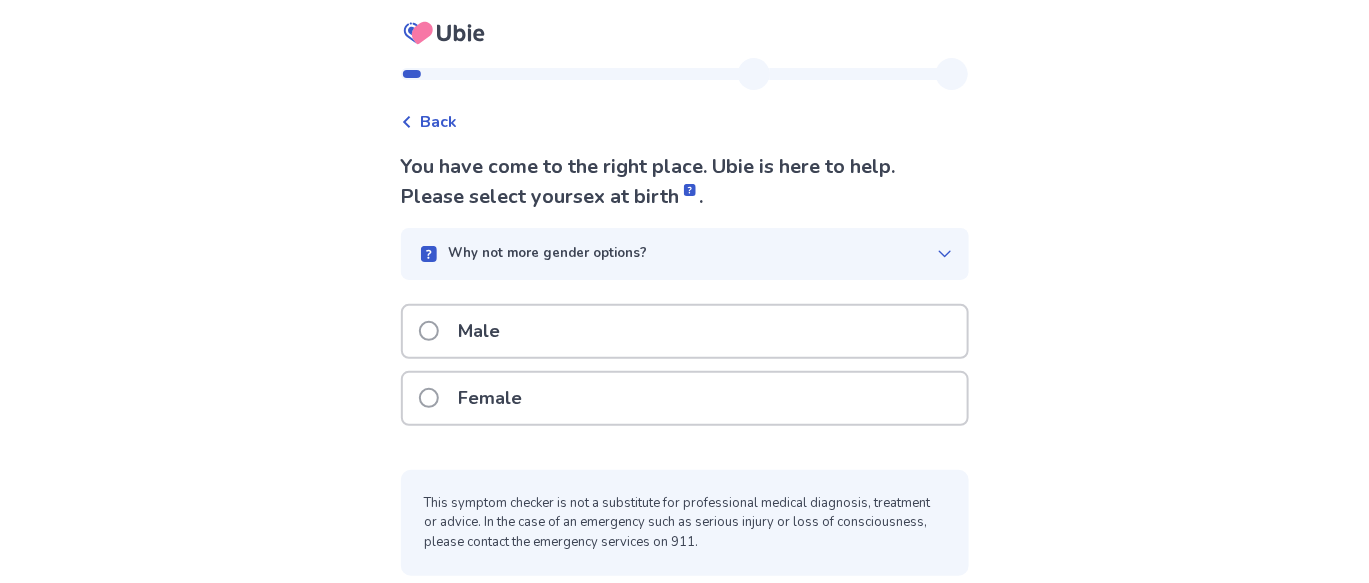 click at bounding box center [429, 398] 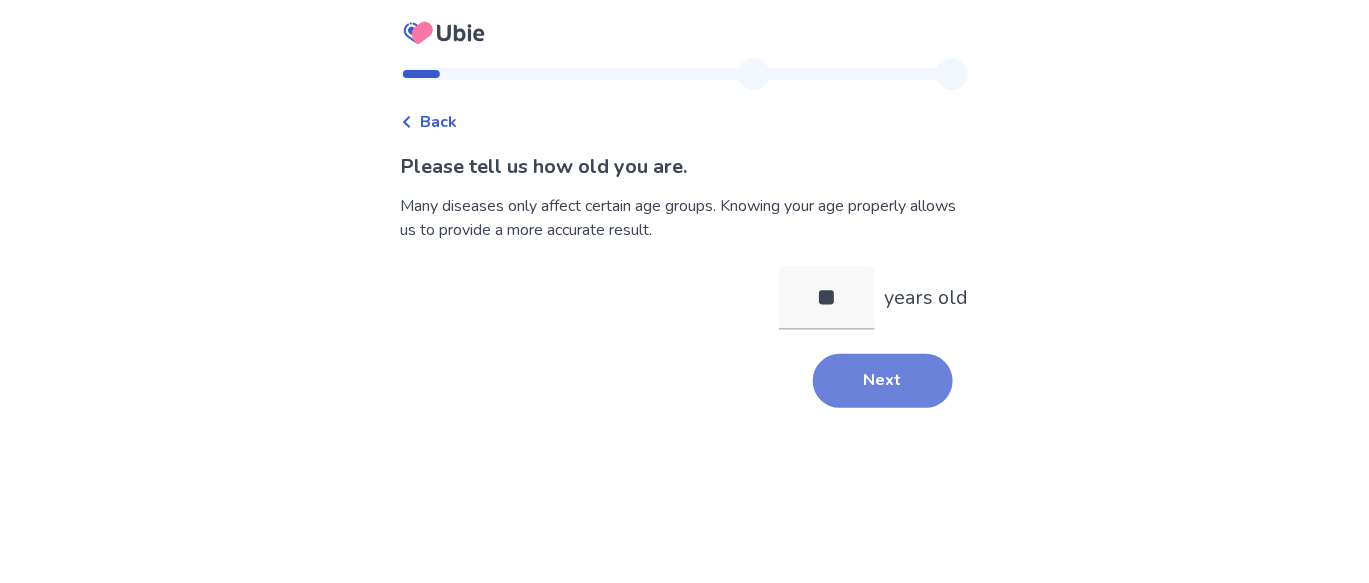 type on "**" 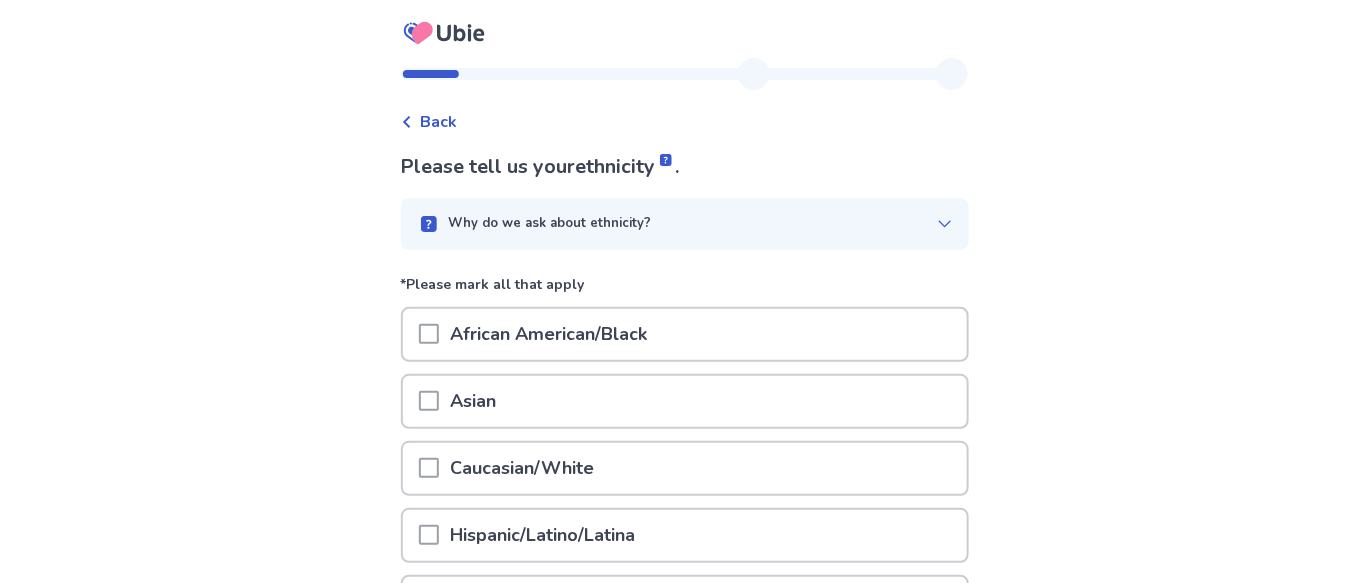 click at bounding box center (429, 468) 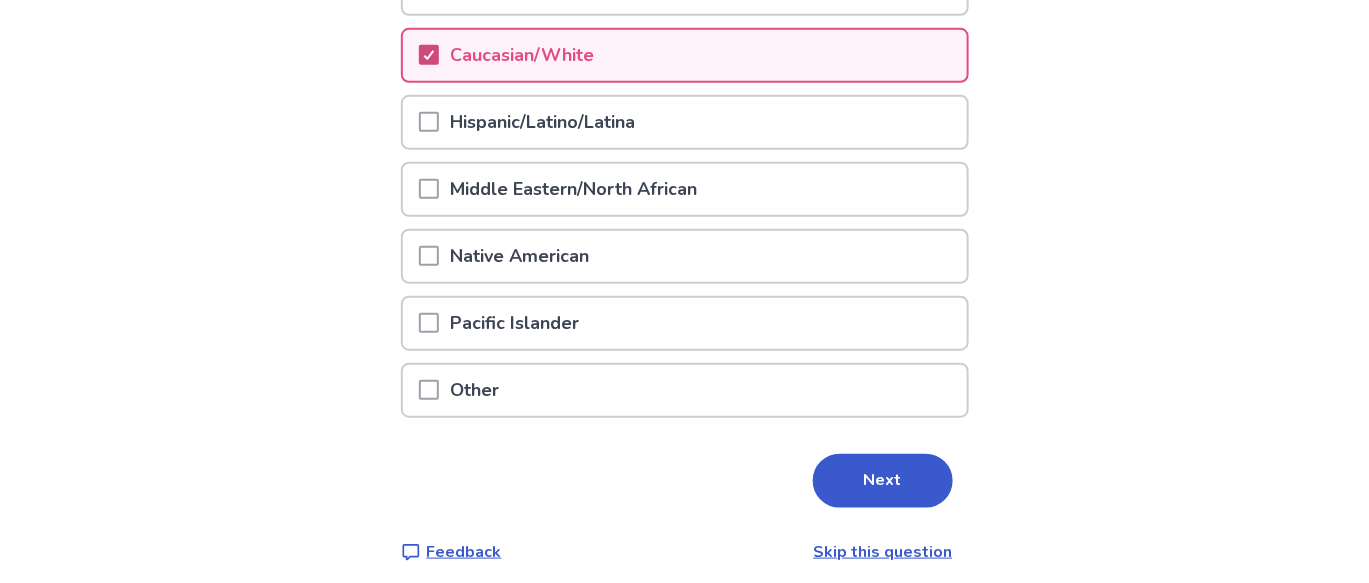 scroll, scrollTop: 416, scrollLeft: 0, axis: vertical 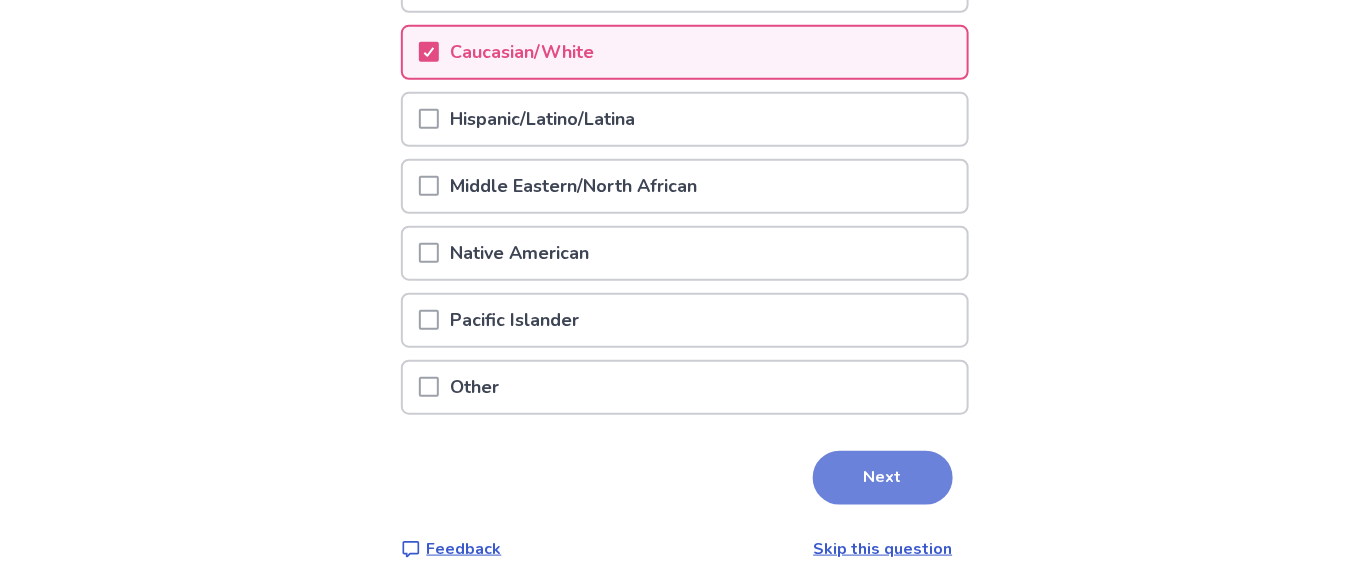 click on "Next" at bounding box center [883, 478] 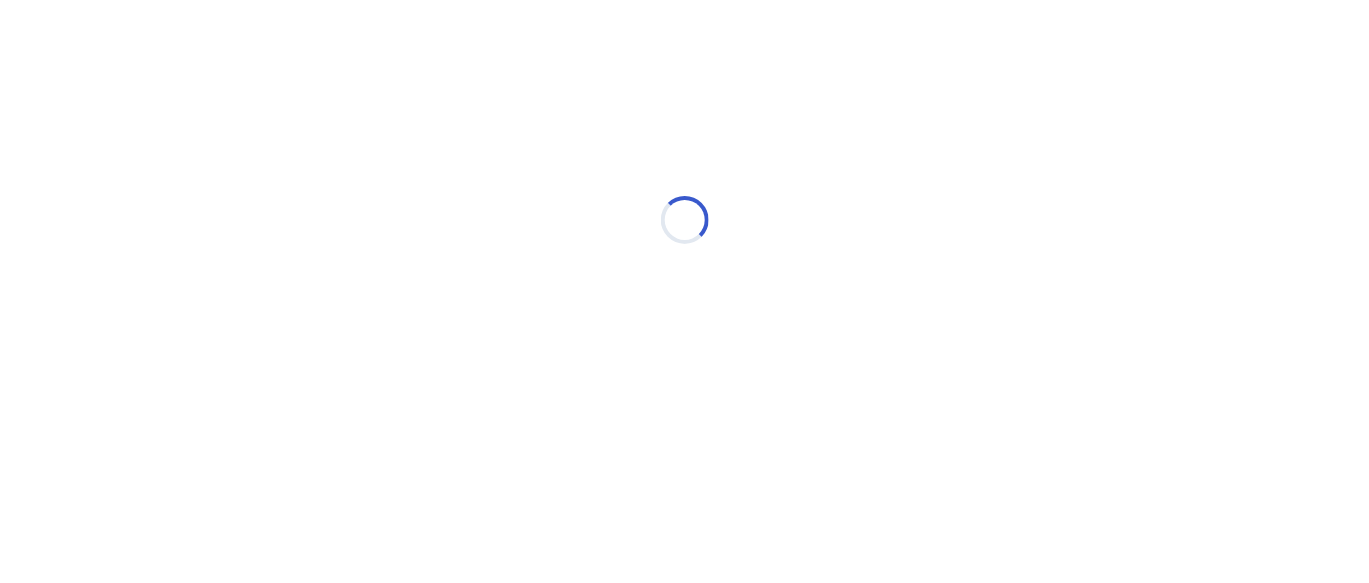 scroll, scrollTop: 0, scrollLeft: 0, axis: both 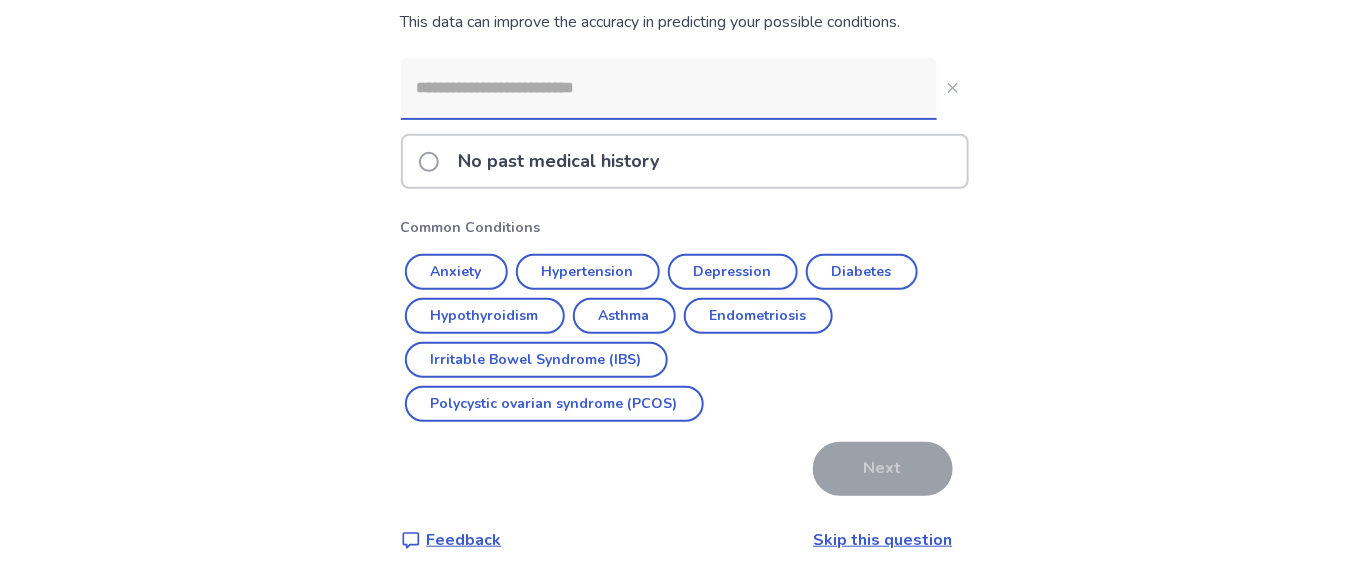 click at bounding box center (669, 88) 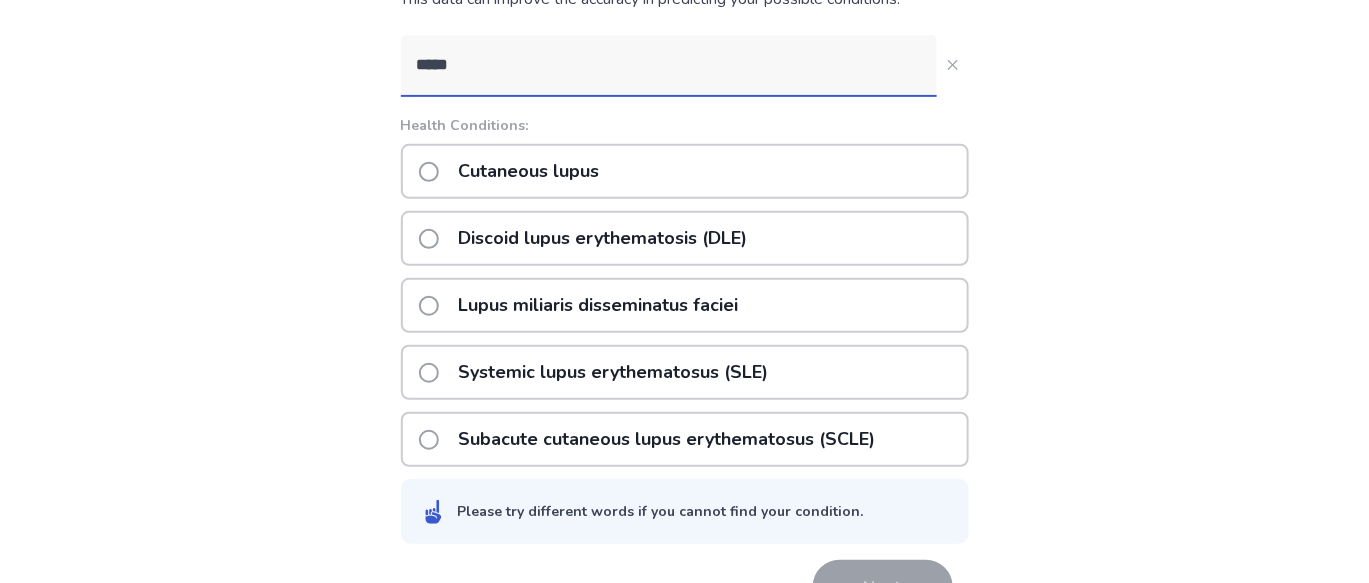 scroll, scrollTop: 213, scrollLeft: 0, axis: vertical 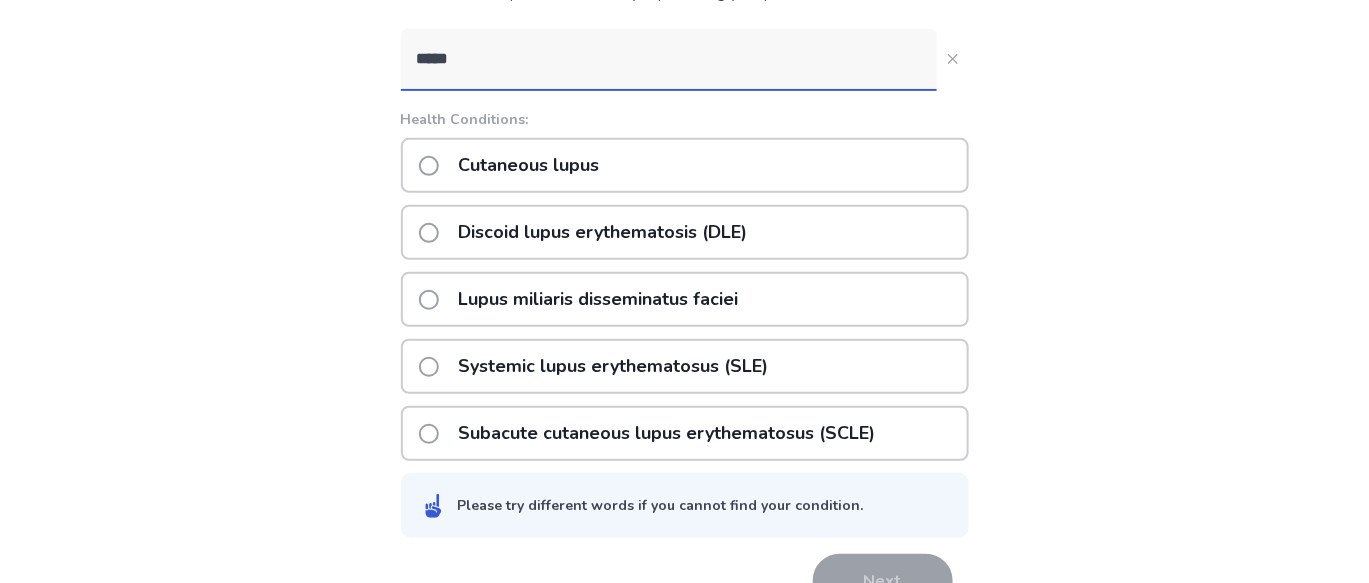 type on "*****" 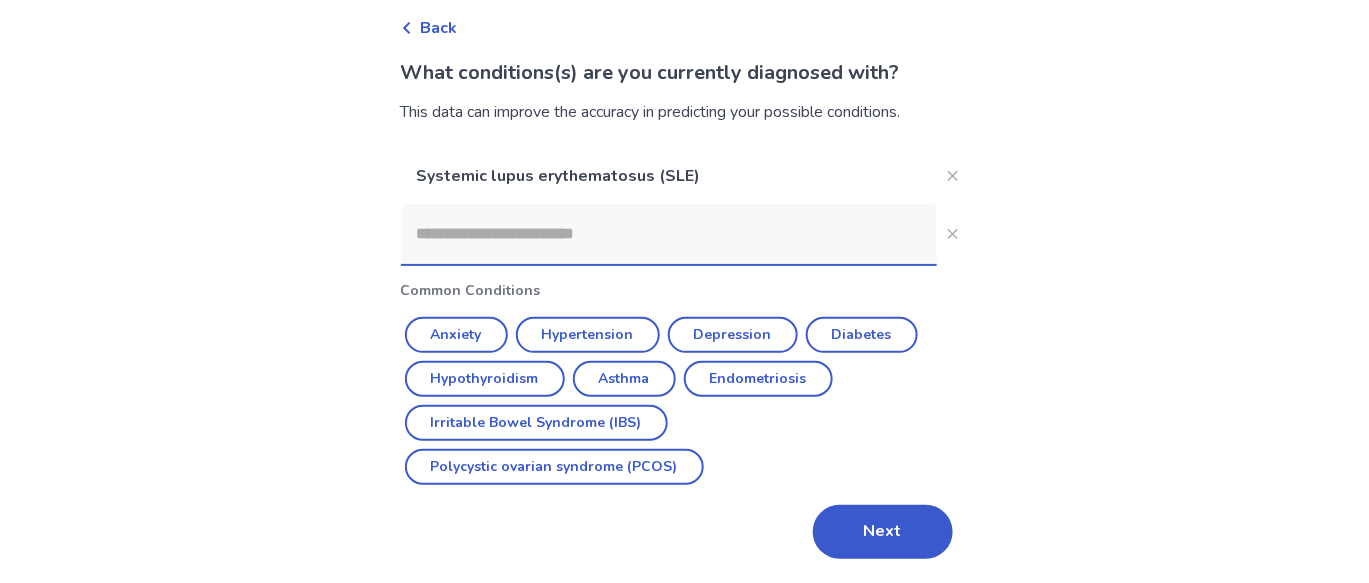 scroll, scrollTop: 94, scrollLeft: 0, axis: vertical 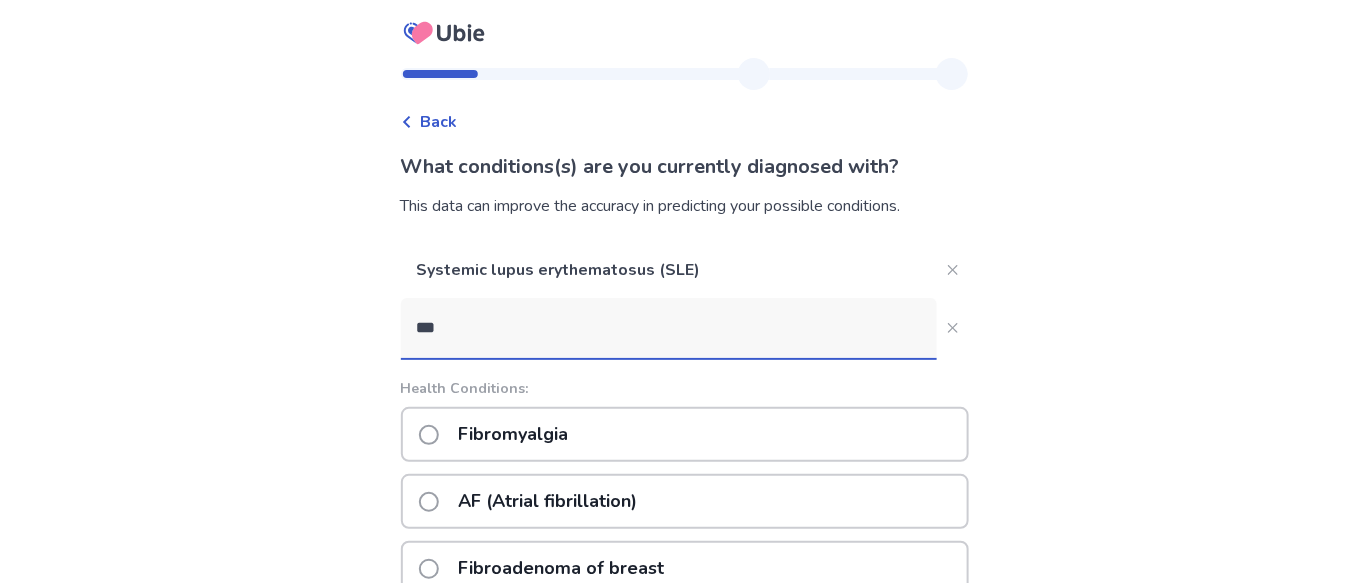 type on "***" 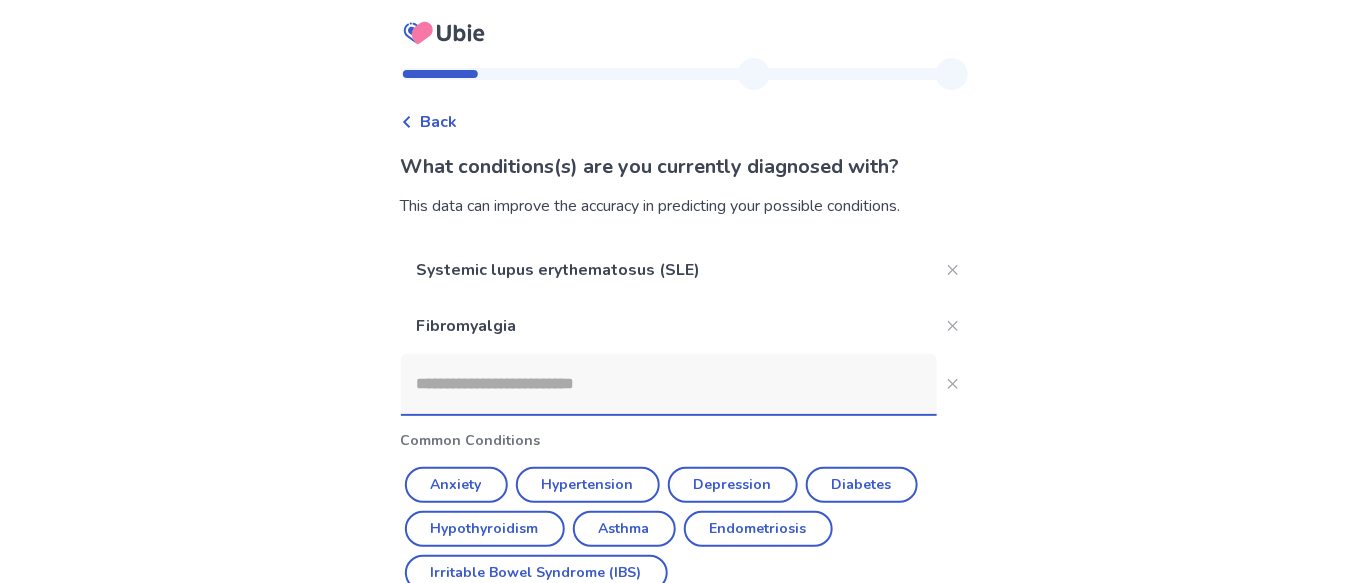 click at bounding box center [669, 384] 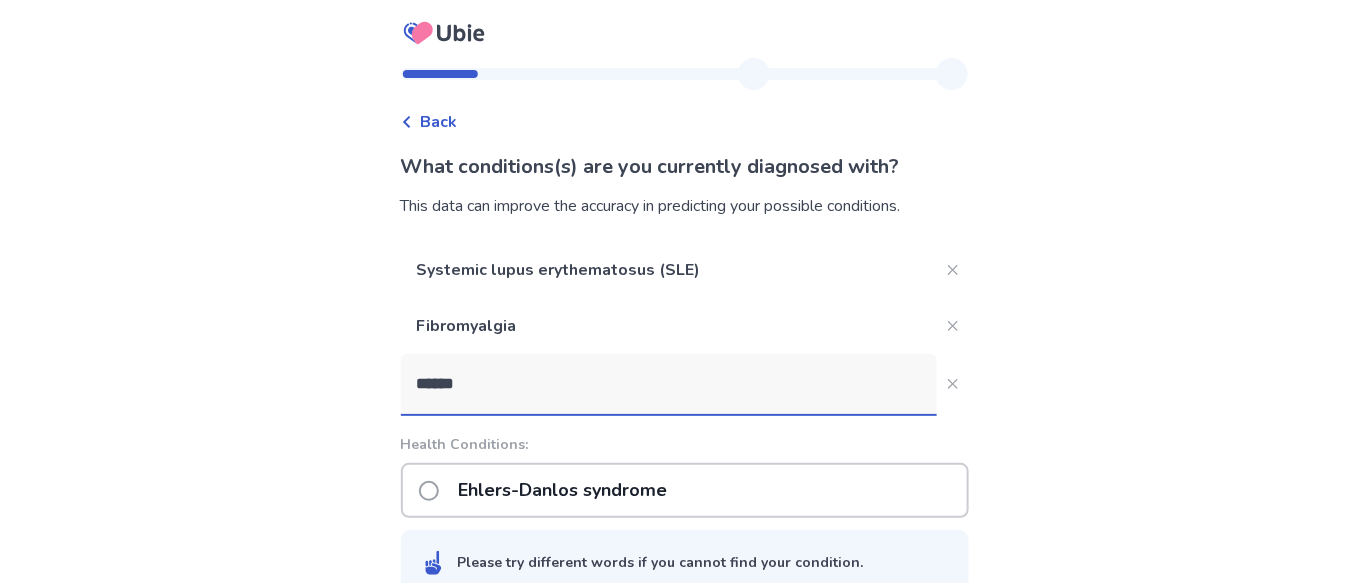 type on "******" 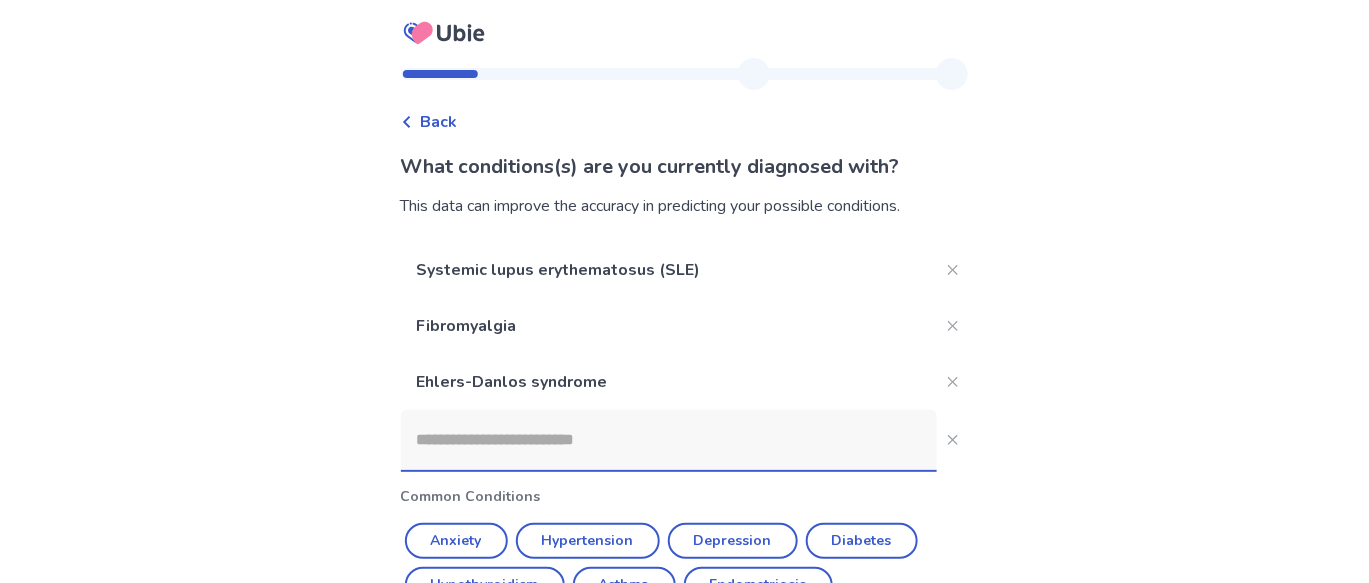 click at bounding box center (669, 440) 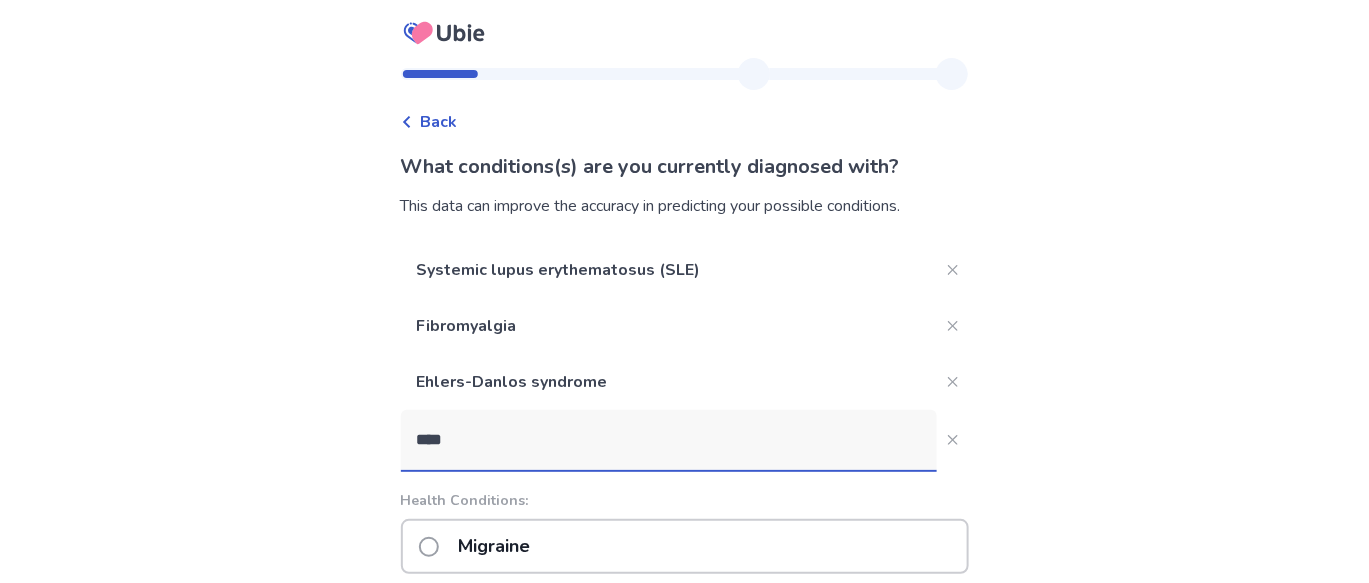 type on "****" 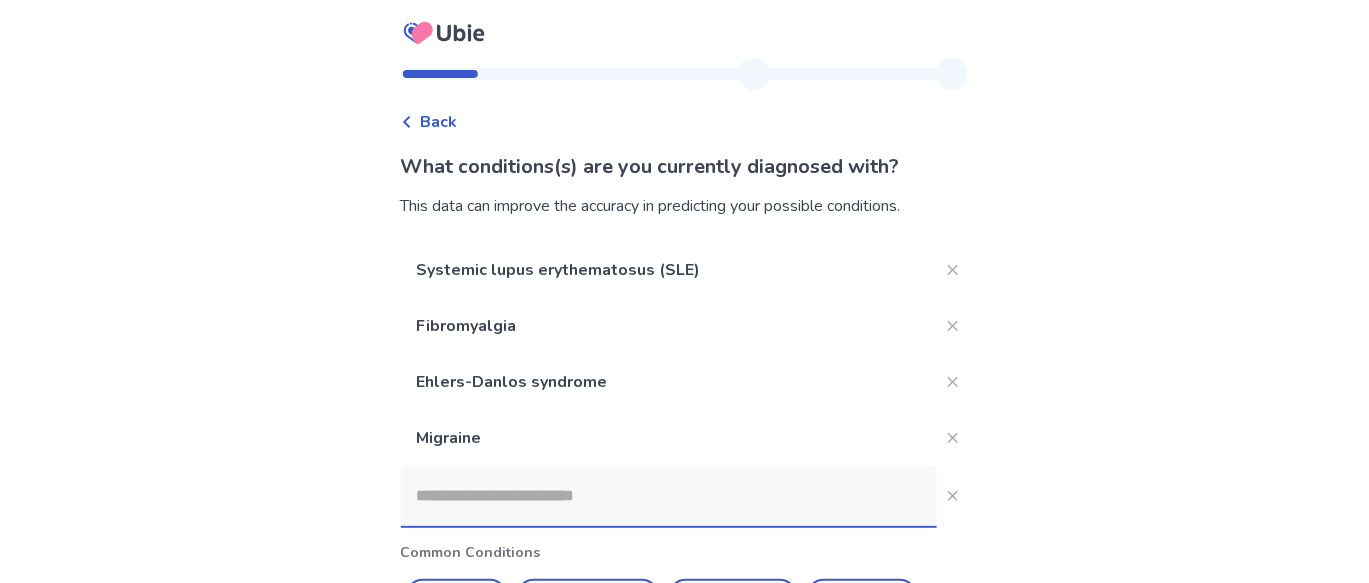click at bounding box center (669, 496) 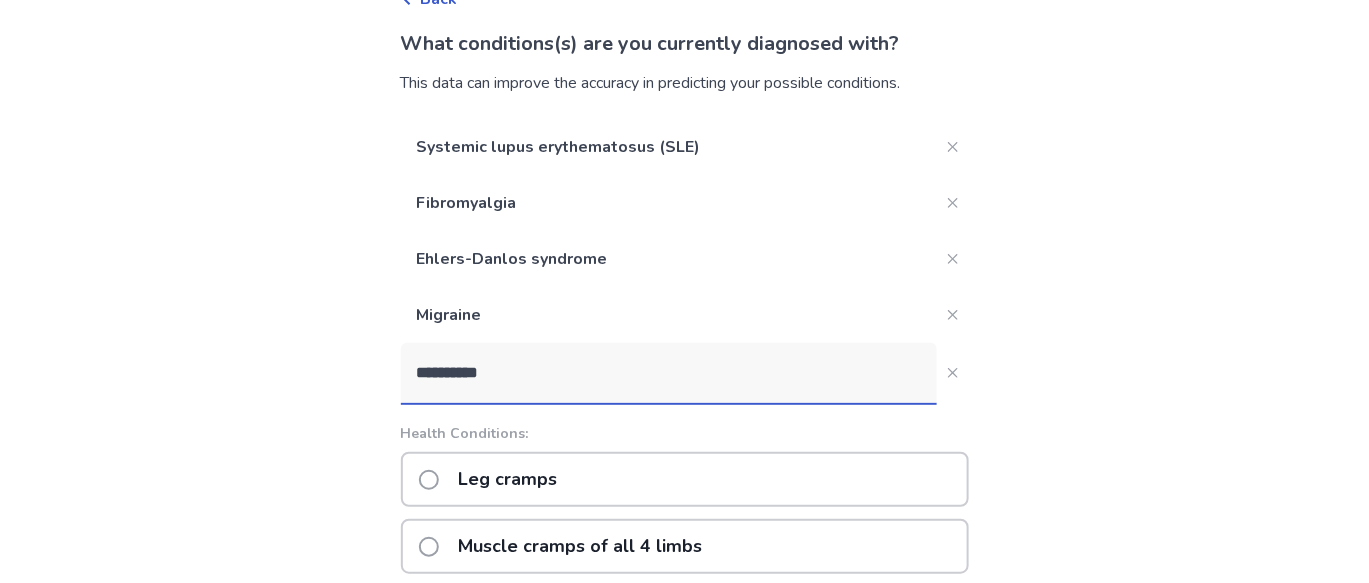 scroll, scrollTop: 124, scrollLeft: 0, axis: vertical 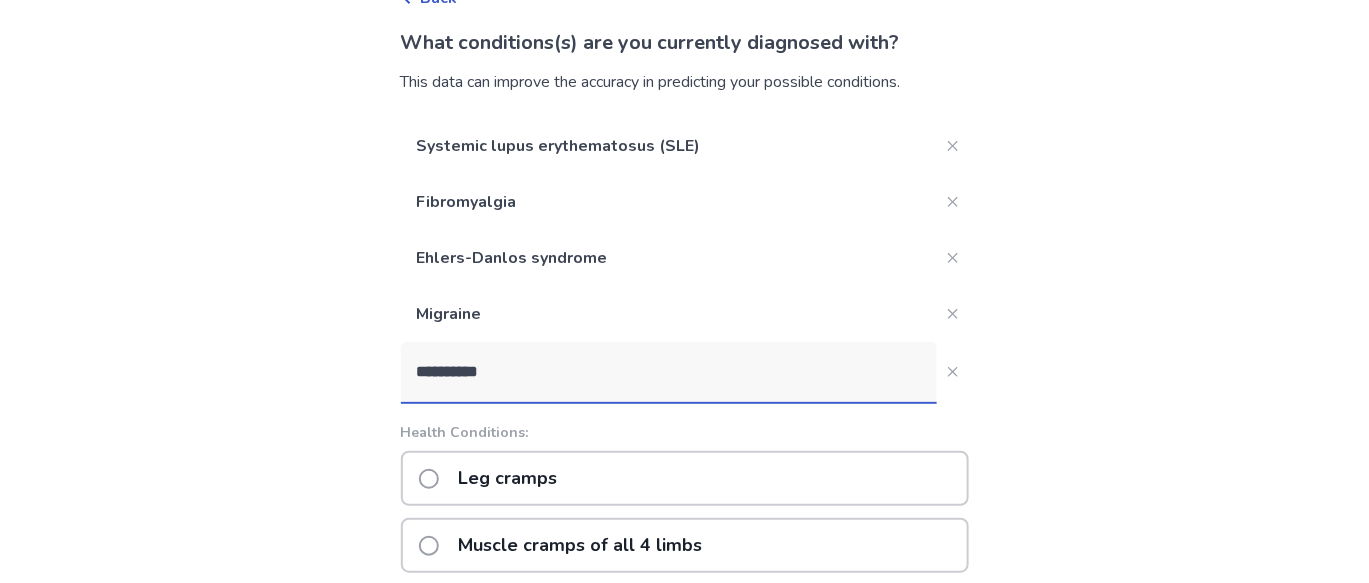type on "**********" 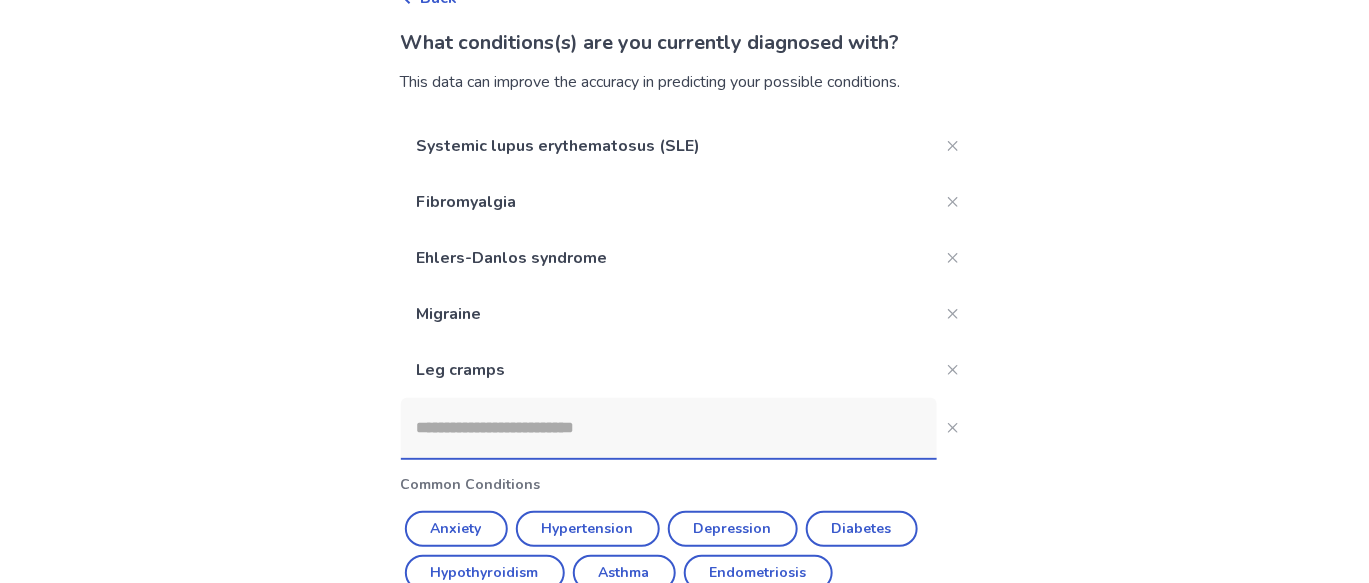 click at bounding box center [669, 428] 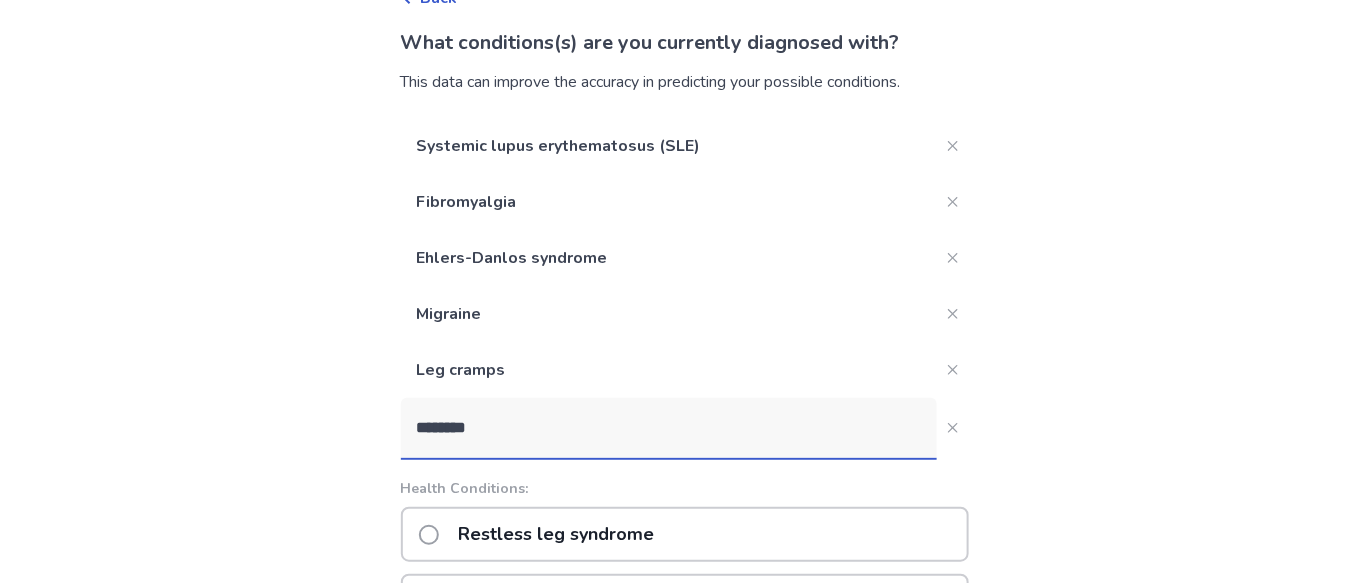 type on "********" 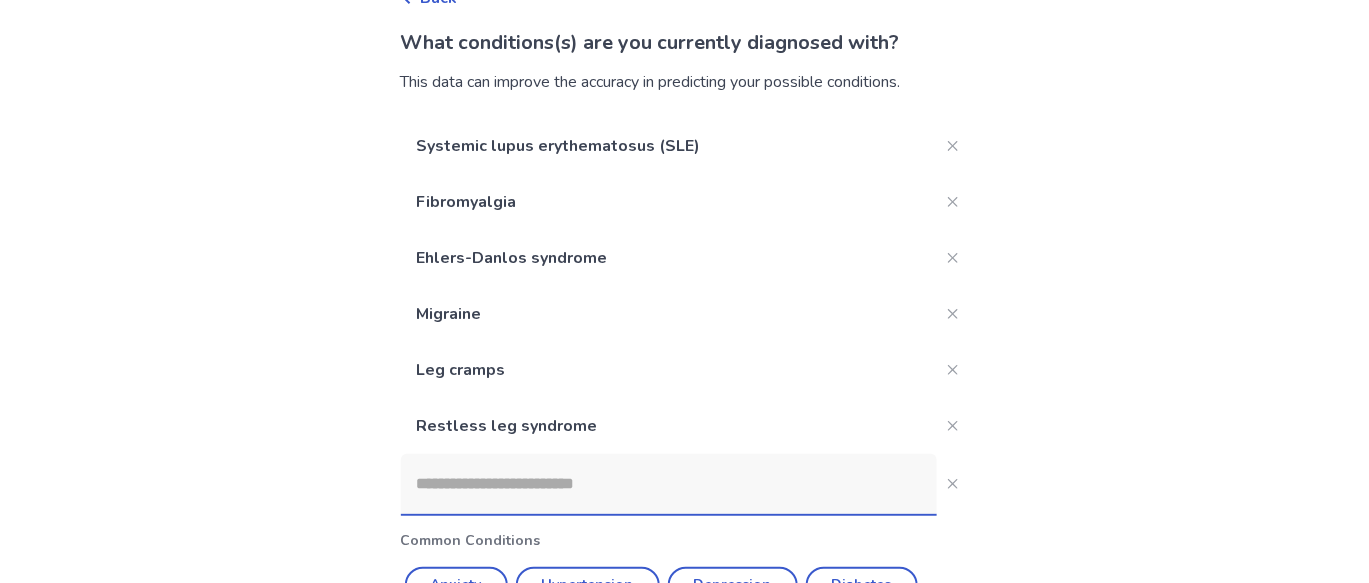 click at bounding box center (669, 484) 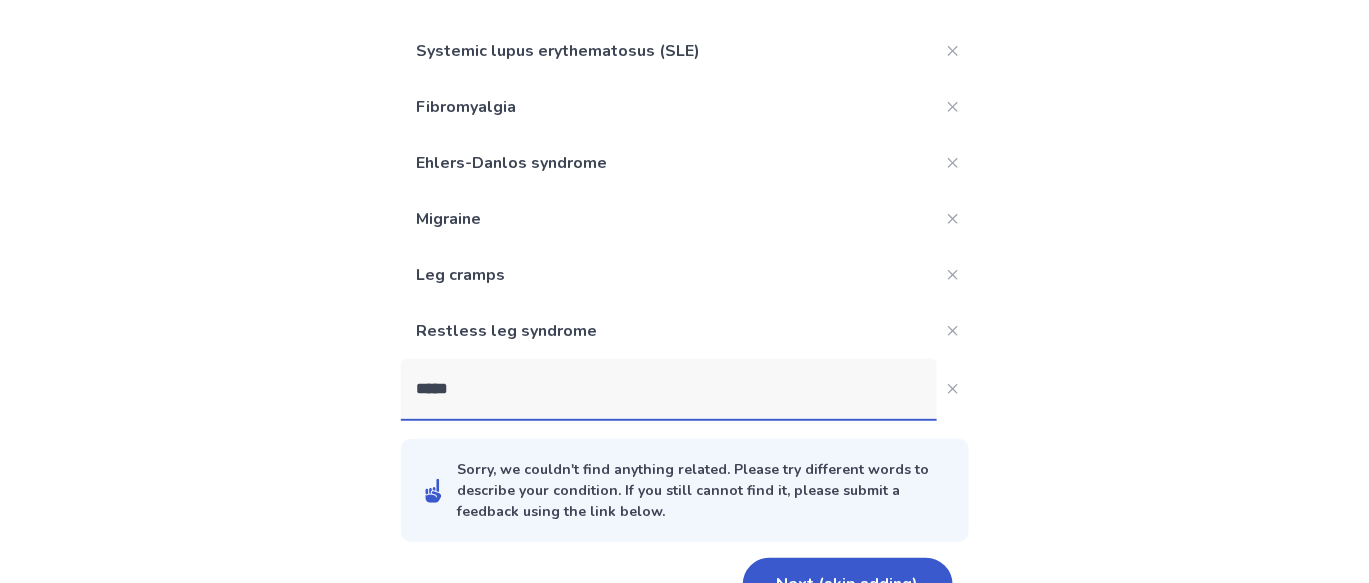 scroll, scrollTop: 272, scrollLeft: 0, axis: vertical 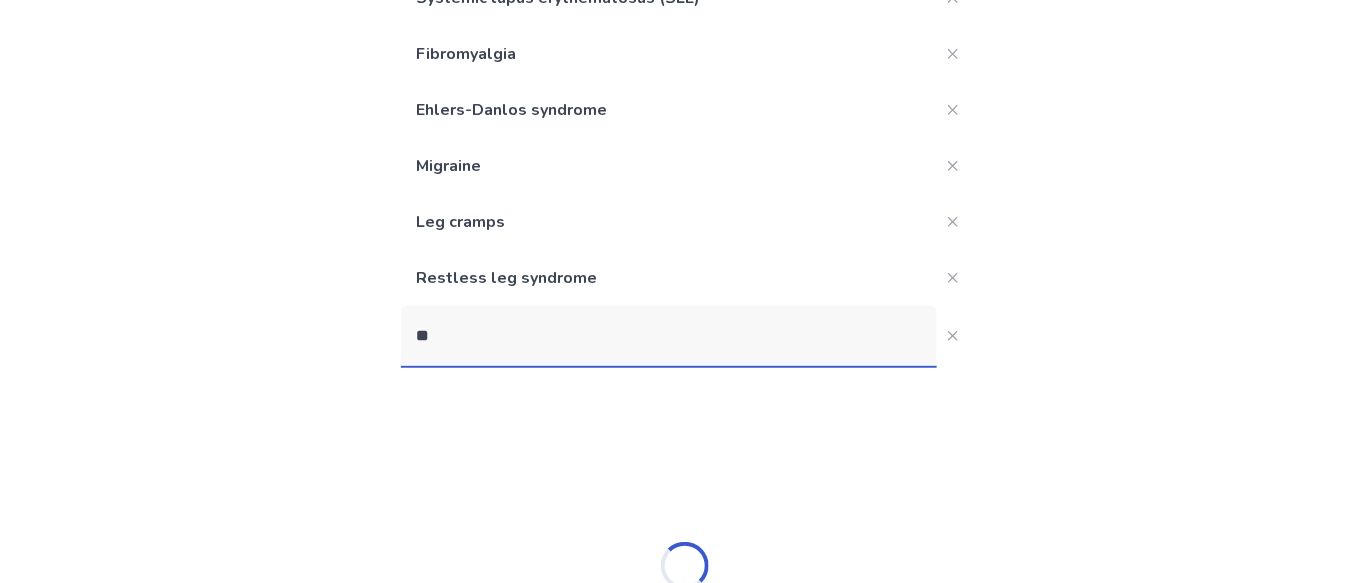 type on "*" 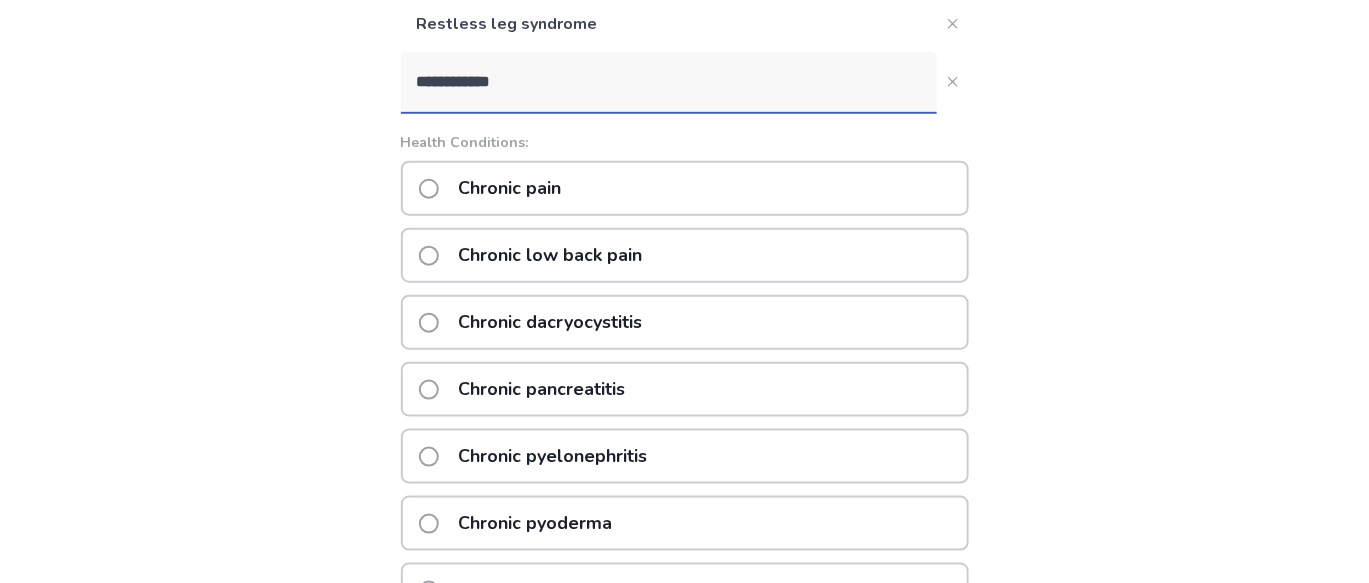 scroll, scrollTop: 524, scrollLeft: 0, axis: vertical 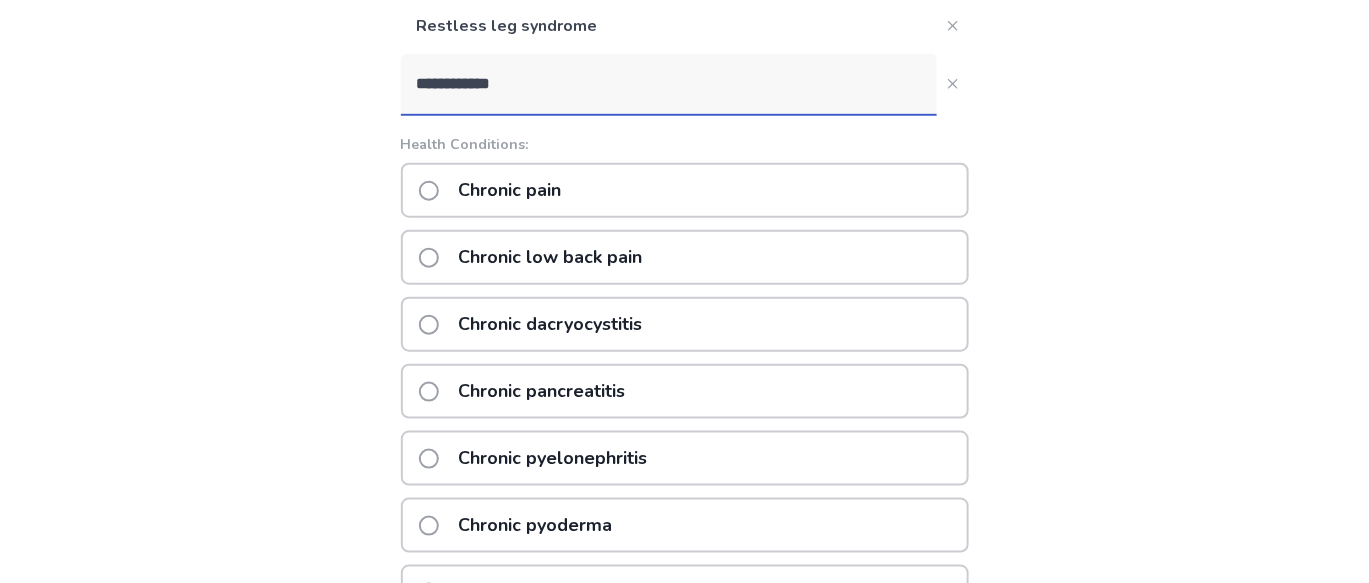 type on "**********" 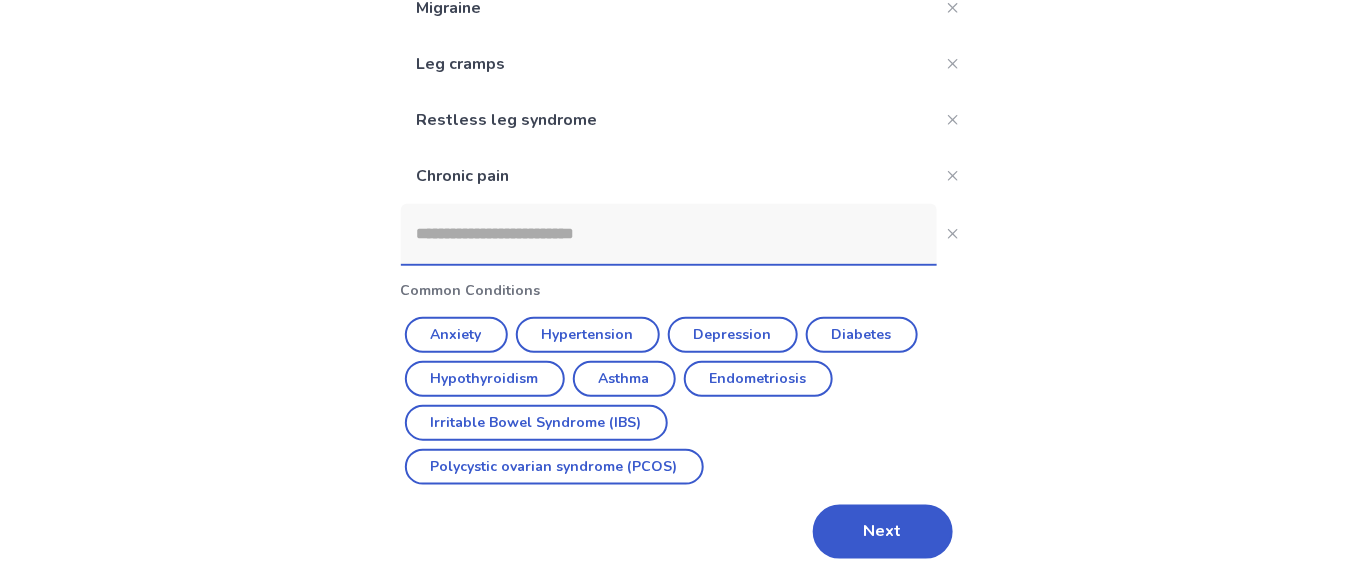 scroll, scrollTop: 429, scrollLeft: 0, axis: vertical 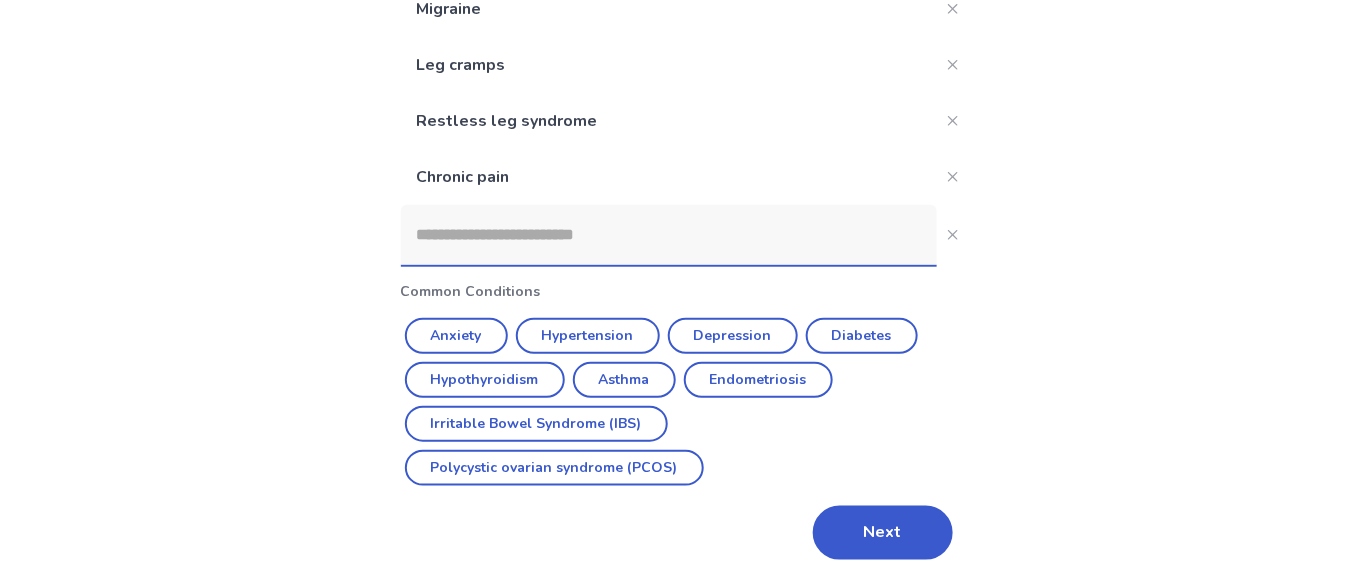 click at bounding box center (669, 235) 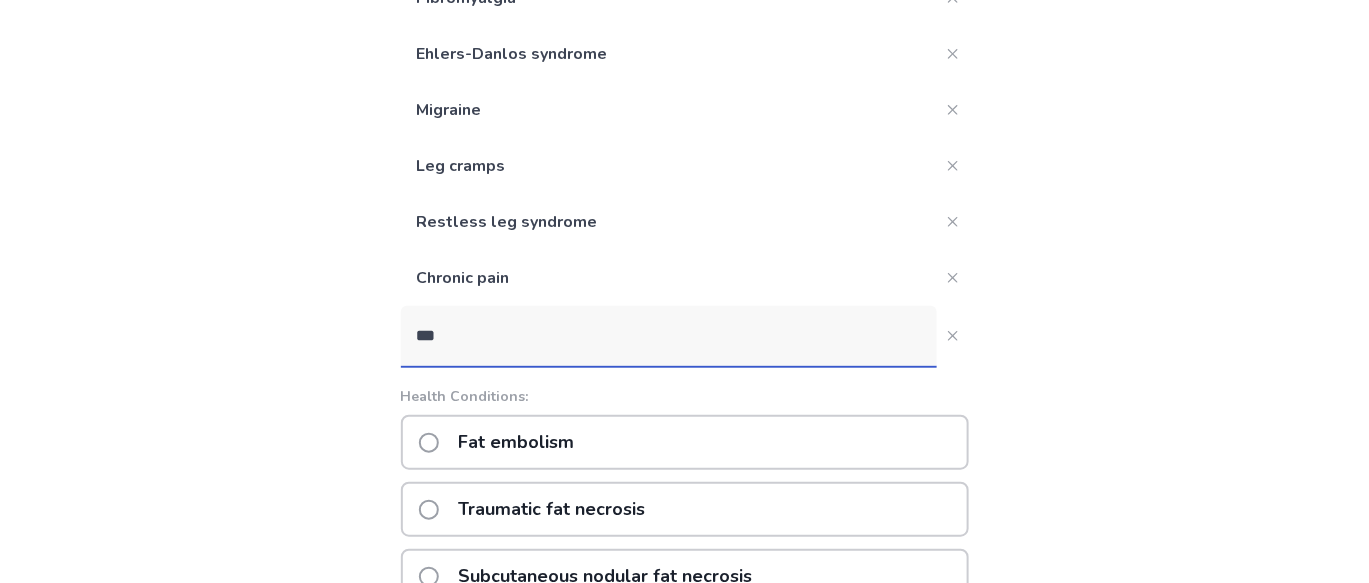 scroll, scrollTop: 429, scrollLeft: 0, axis: vertical 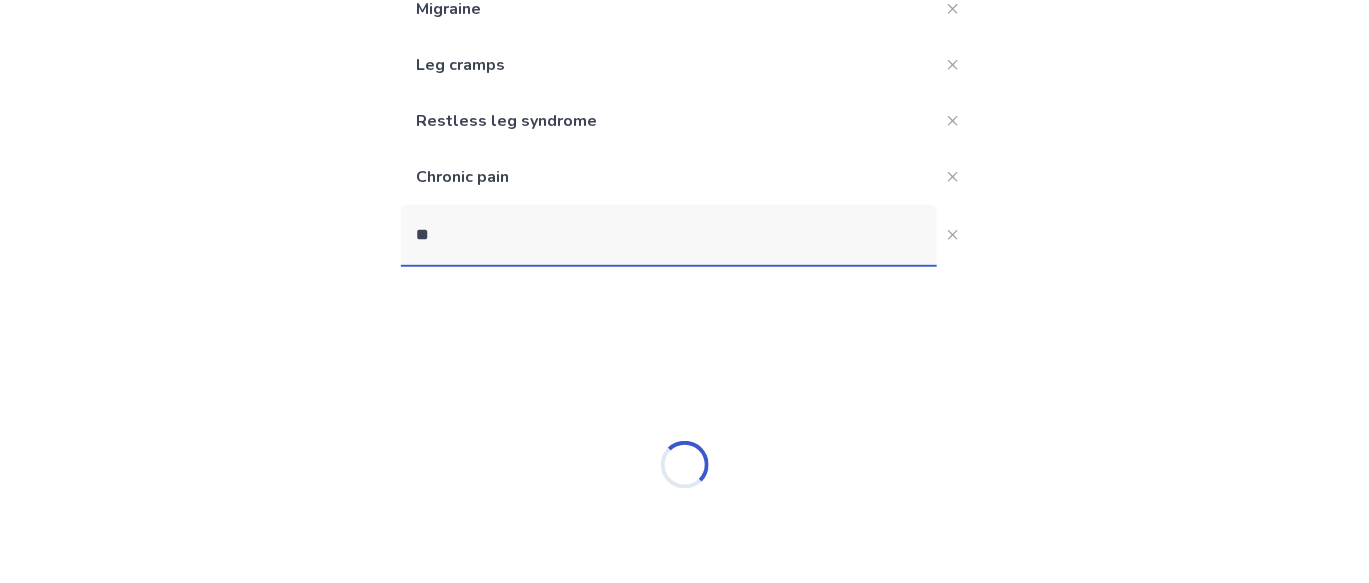 type on "*" 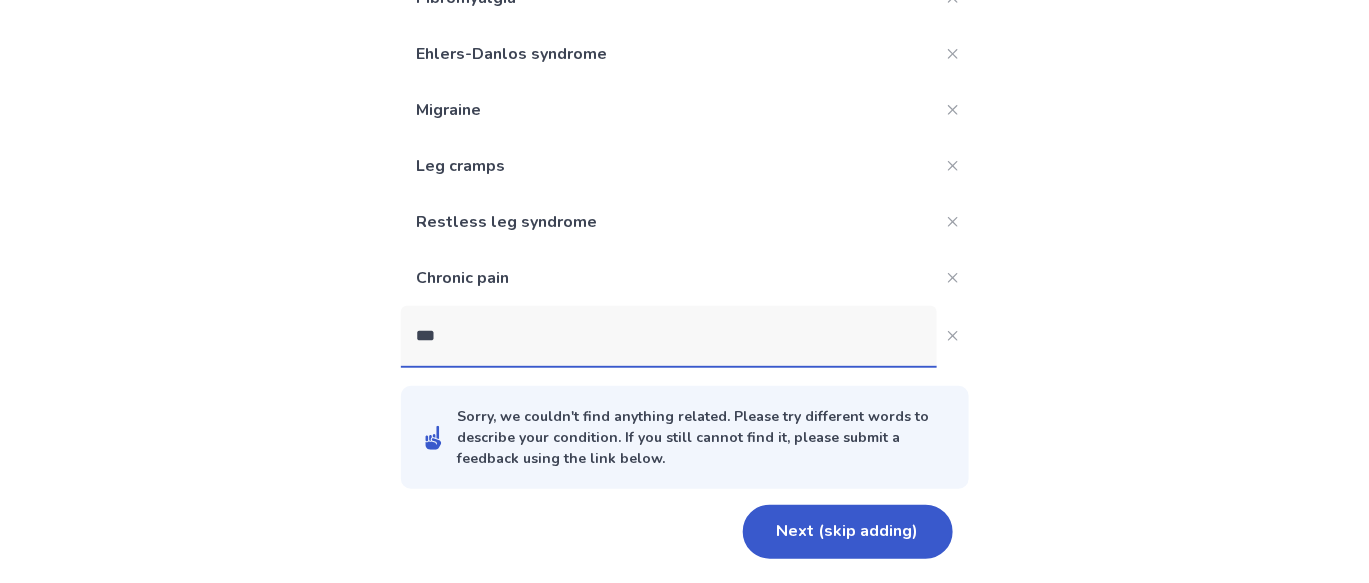 scroll, scrollTop: 429, scrollLeft: 0, axis: vertical 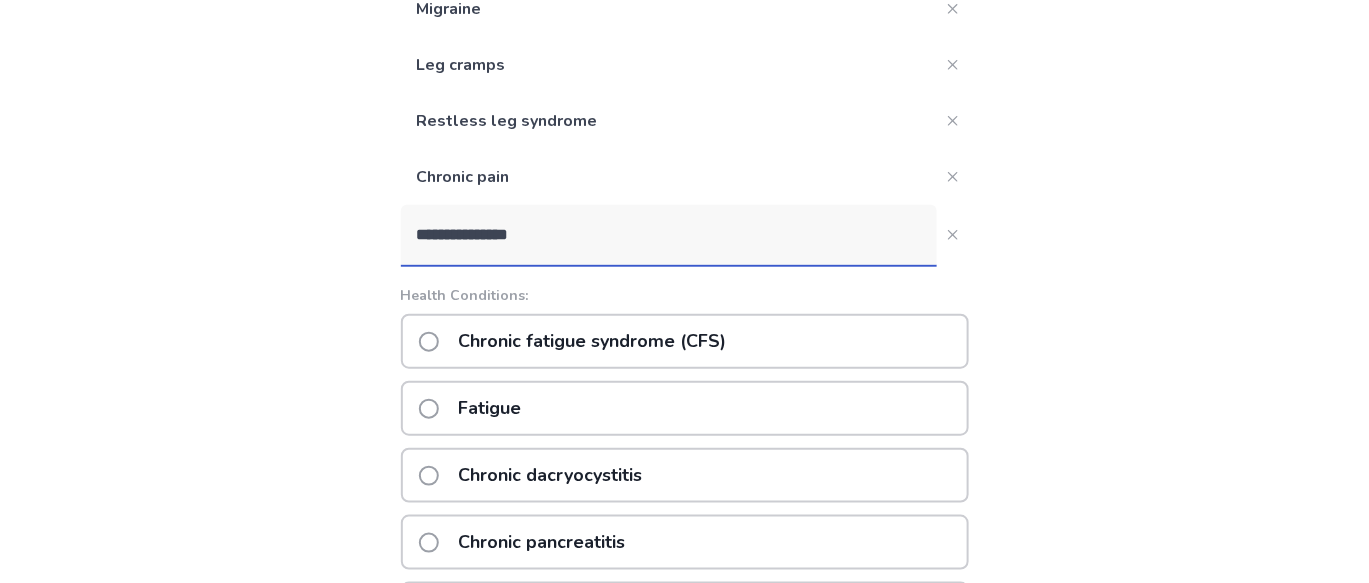 type on "**********" 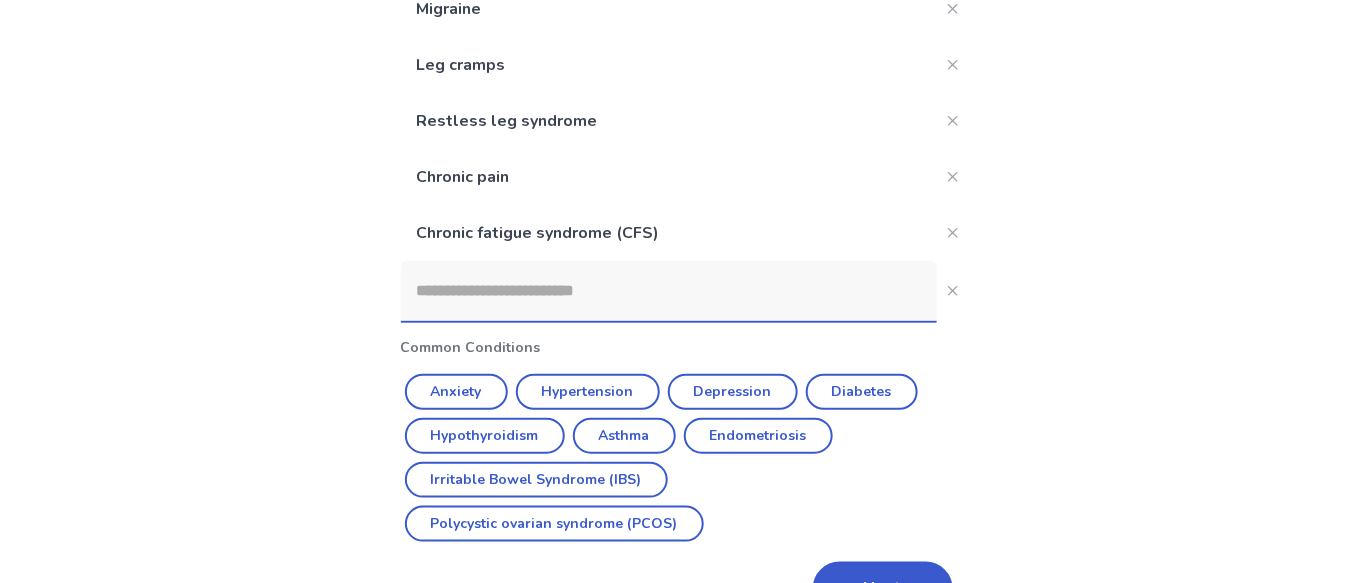 click at bounding box center [669, 291] 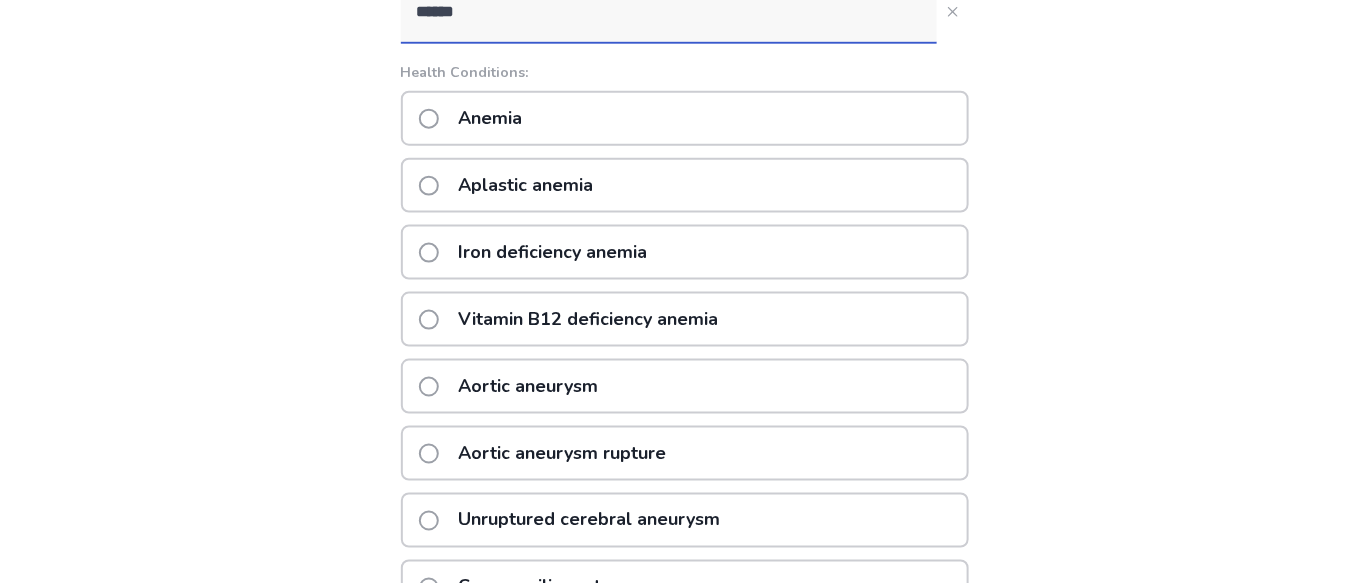 scroll, scrollTop: 711, scrollLeft: 0, axis: vertical 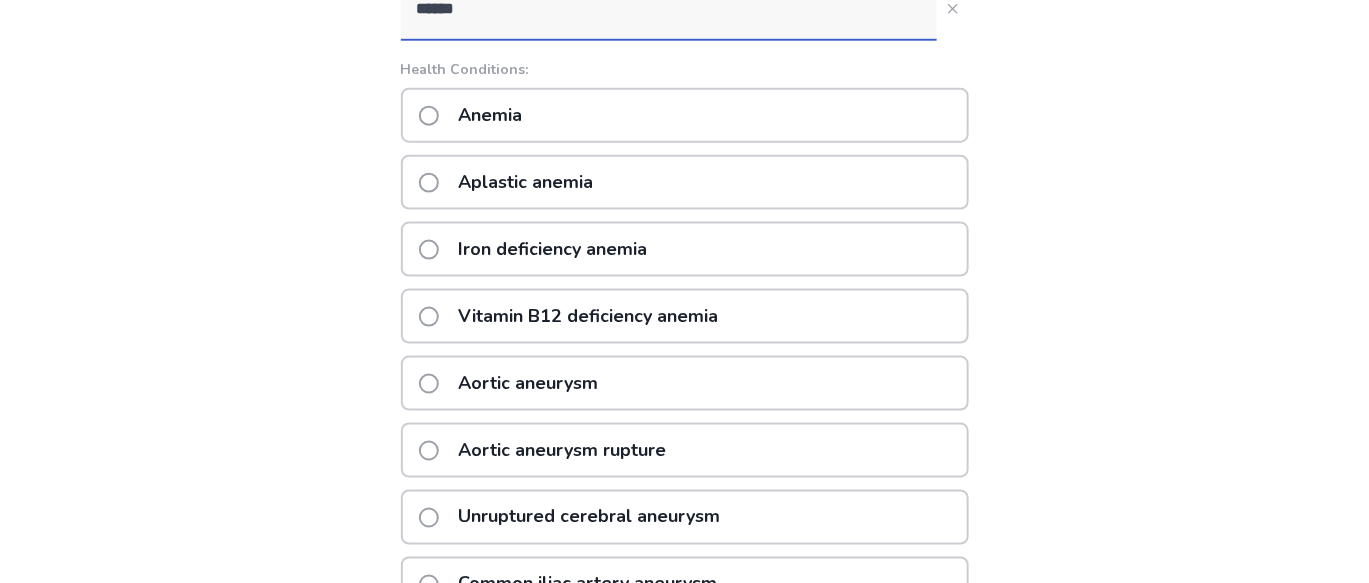type on "******" 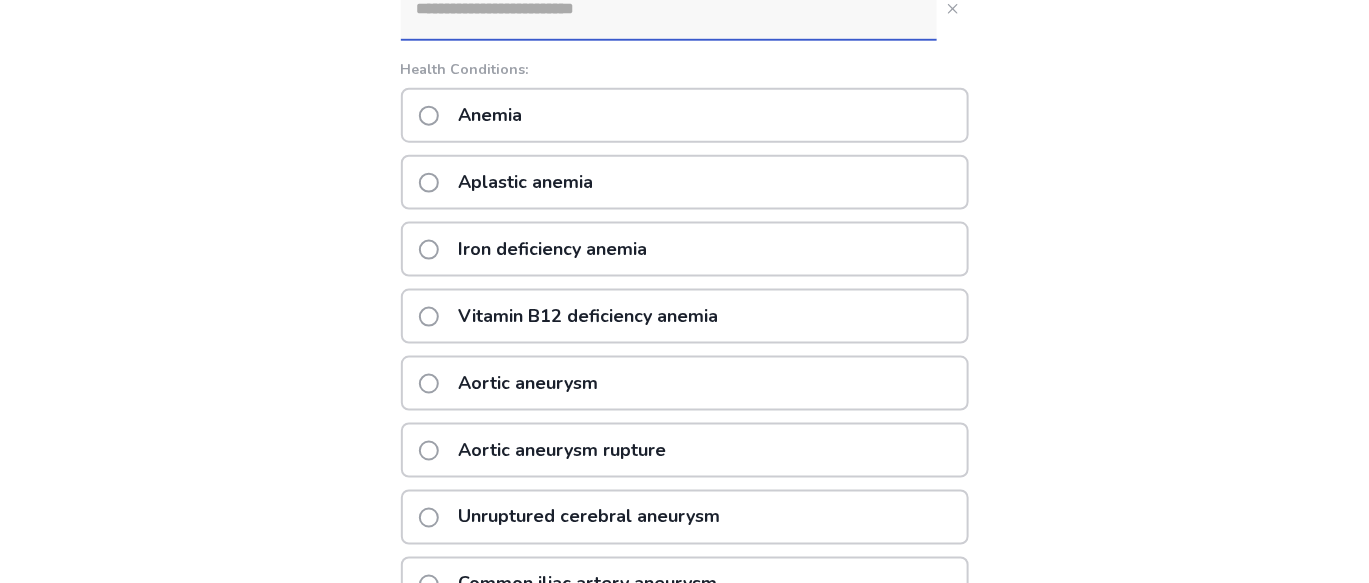 scroll, scrollTop: 541, scrollLeft: 0, axis: vertical 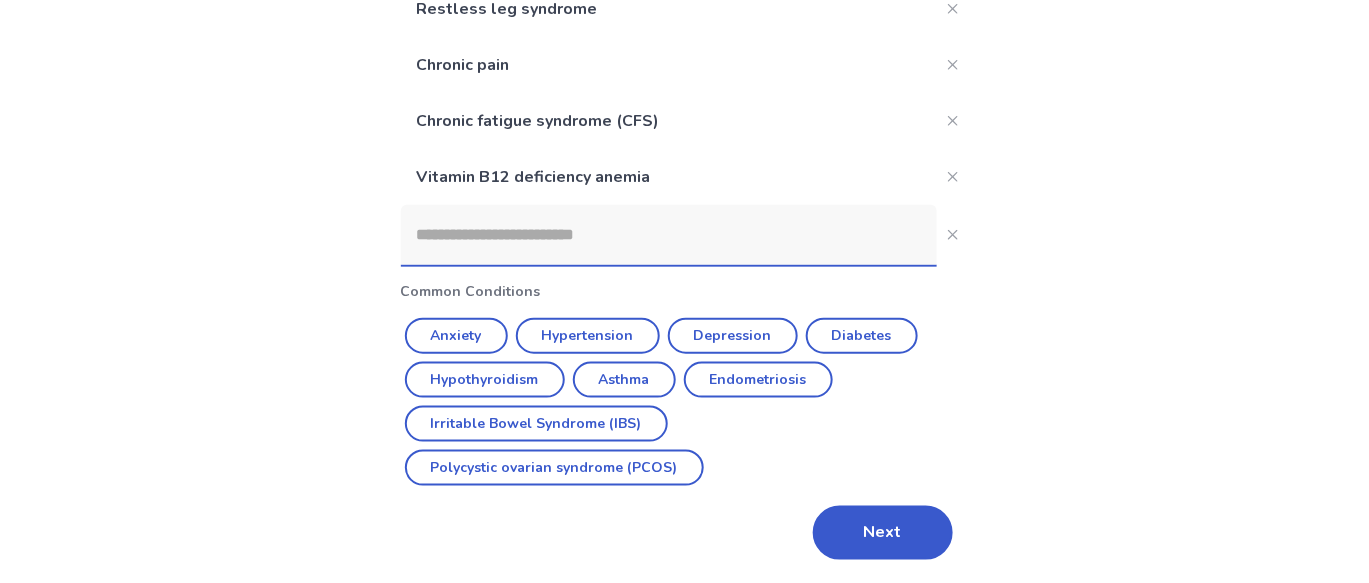 click at bounding box center (669, 235) 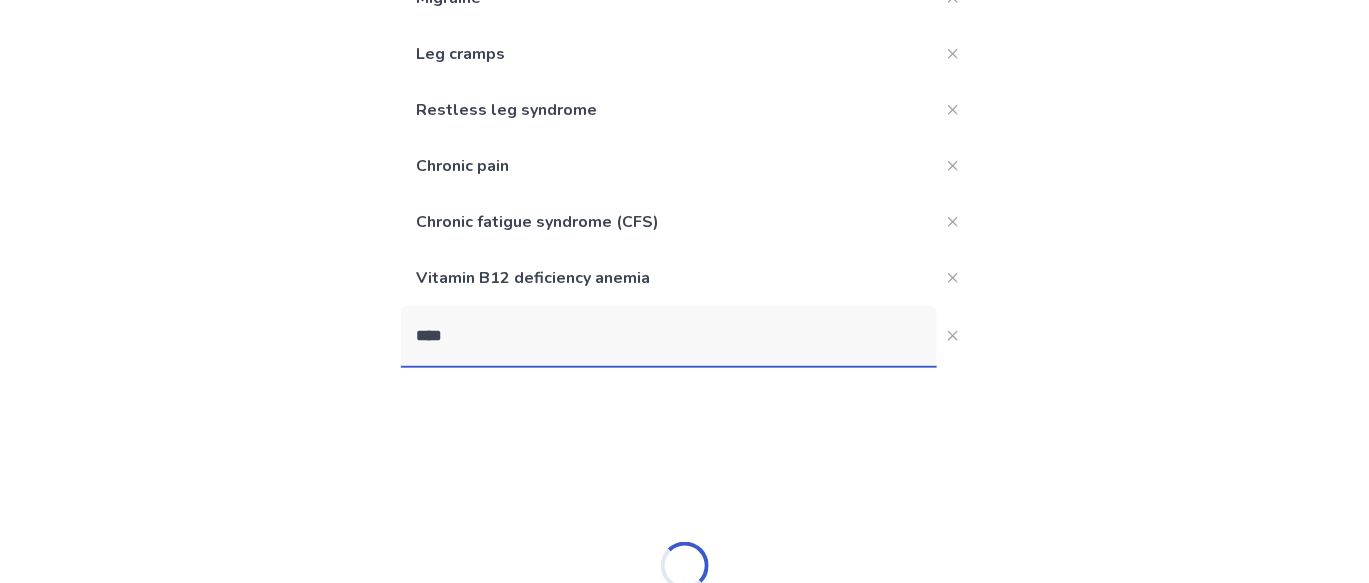 scroll, scrollTop: 541, scrollLeft: 0, axis: vertical 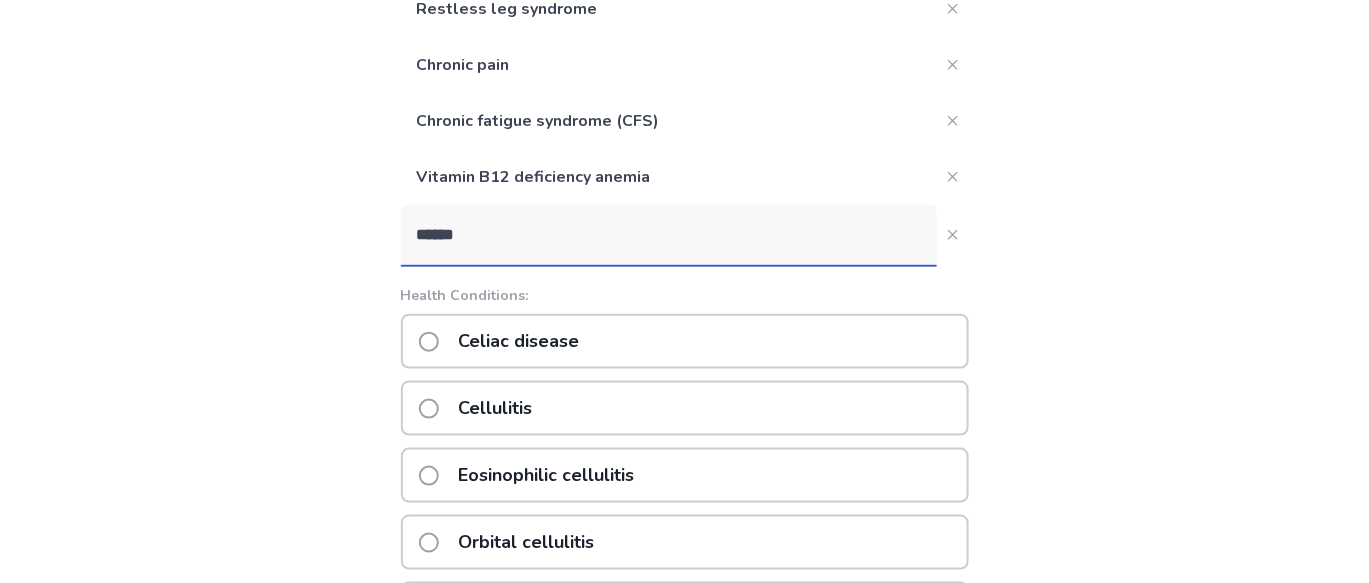 type on "******" 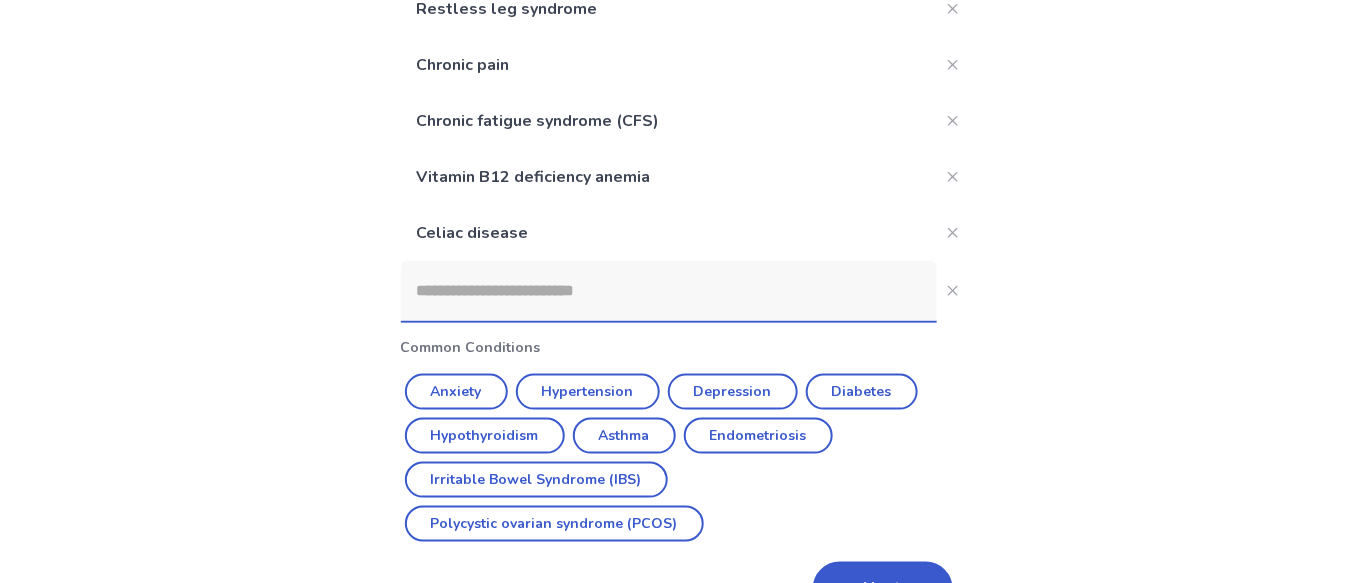 click at bounding box center [669, 291] 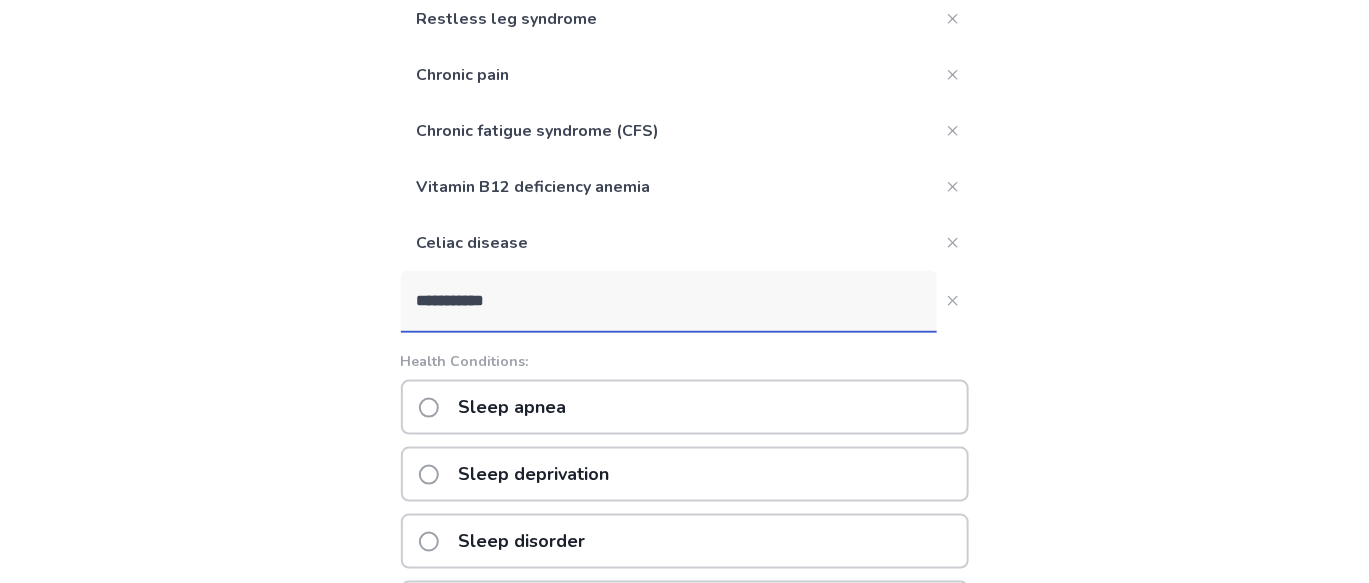 scroll, scrollTop: 530, scrollLeft: 0, axis: vertical 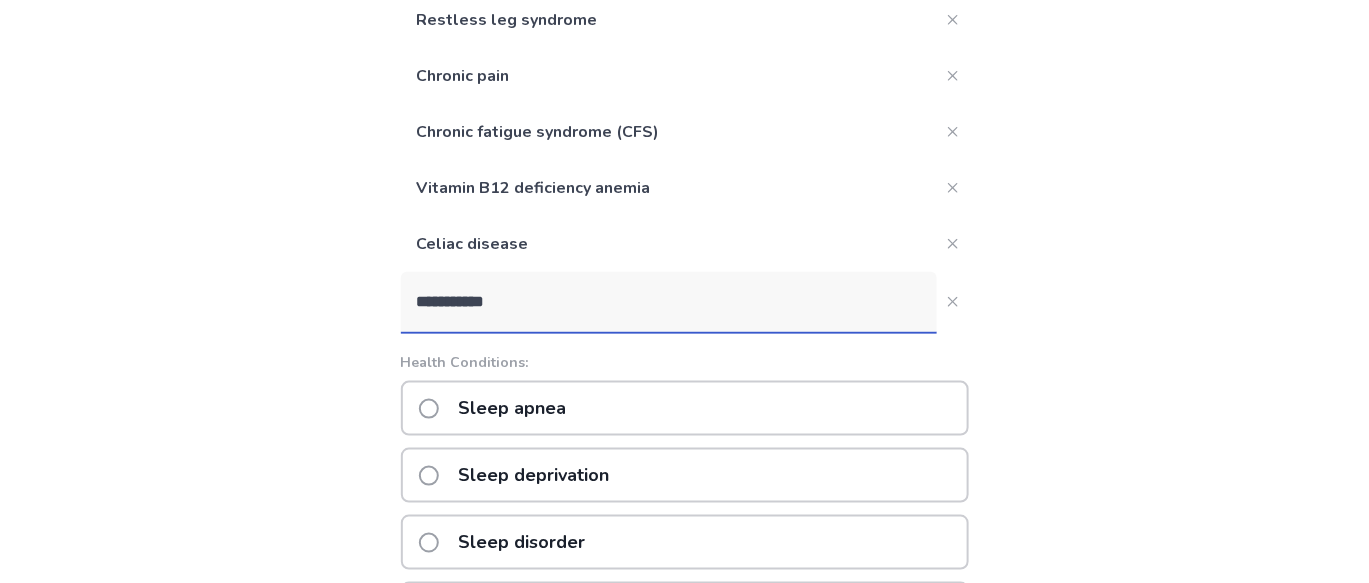 type on "**********" 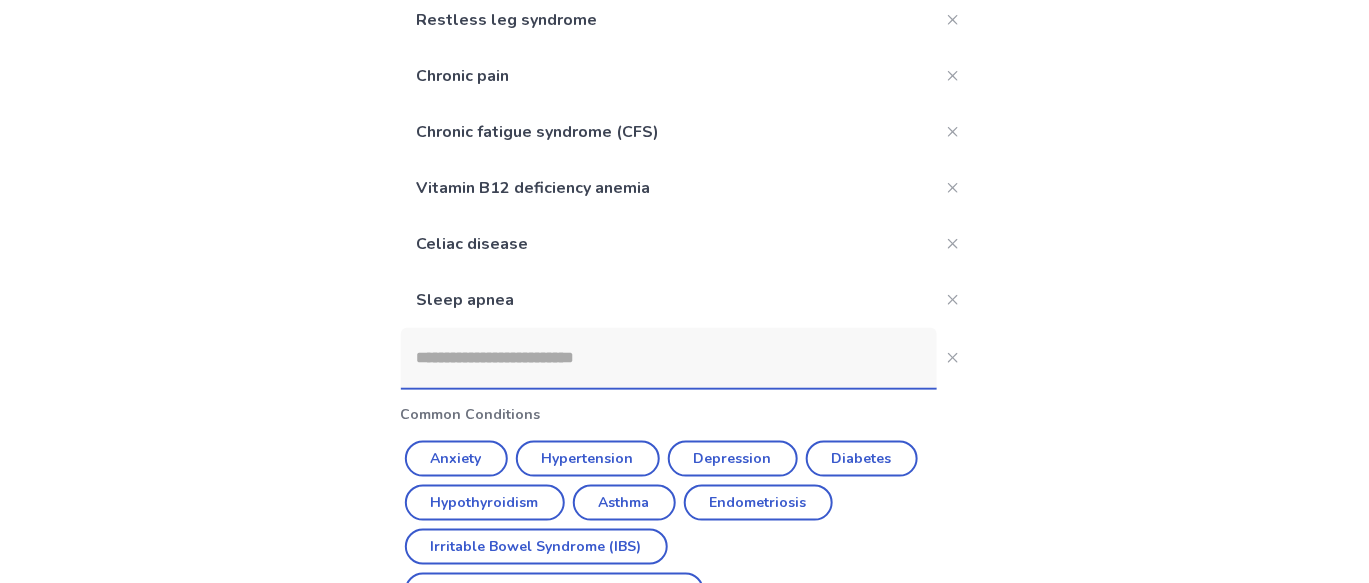 scroll, scrollTop: 654, scrollLeft: 0, axis: vertical 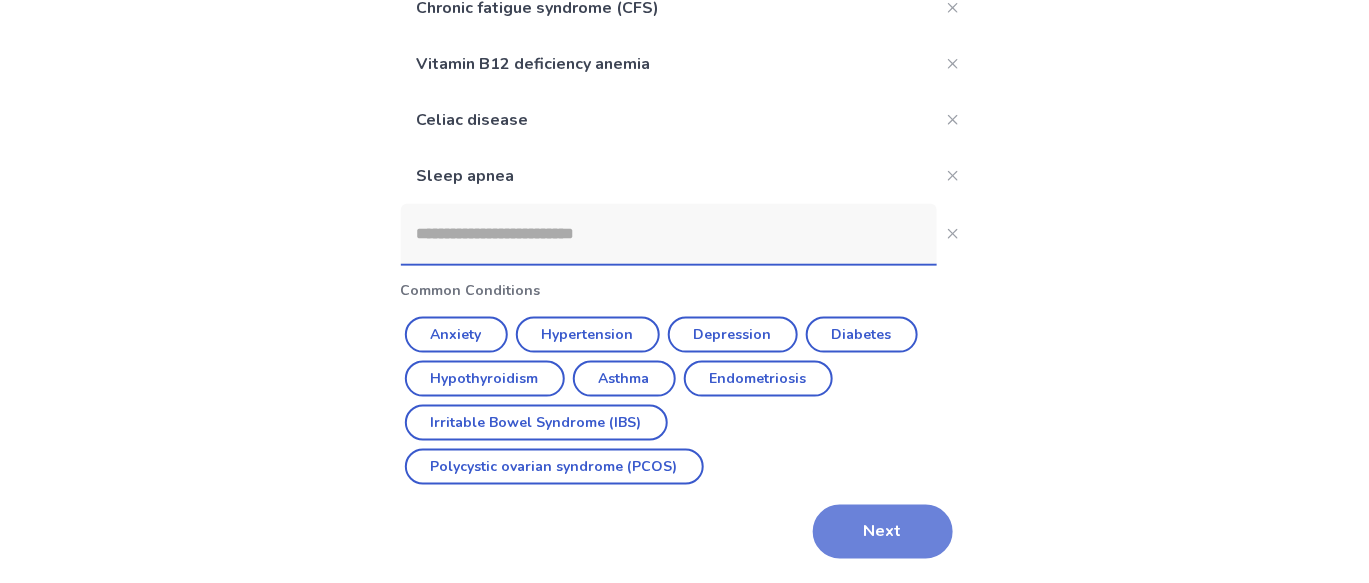 click on "Next" at bounding box center (883, 532) 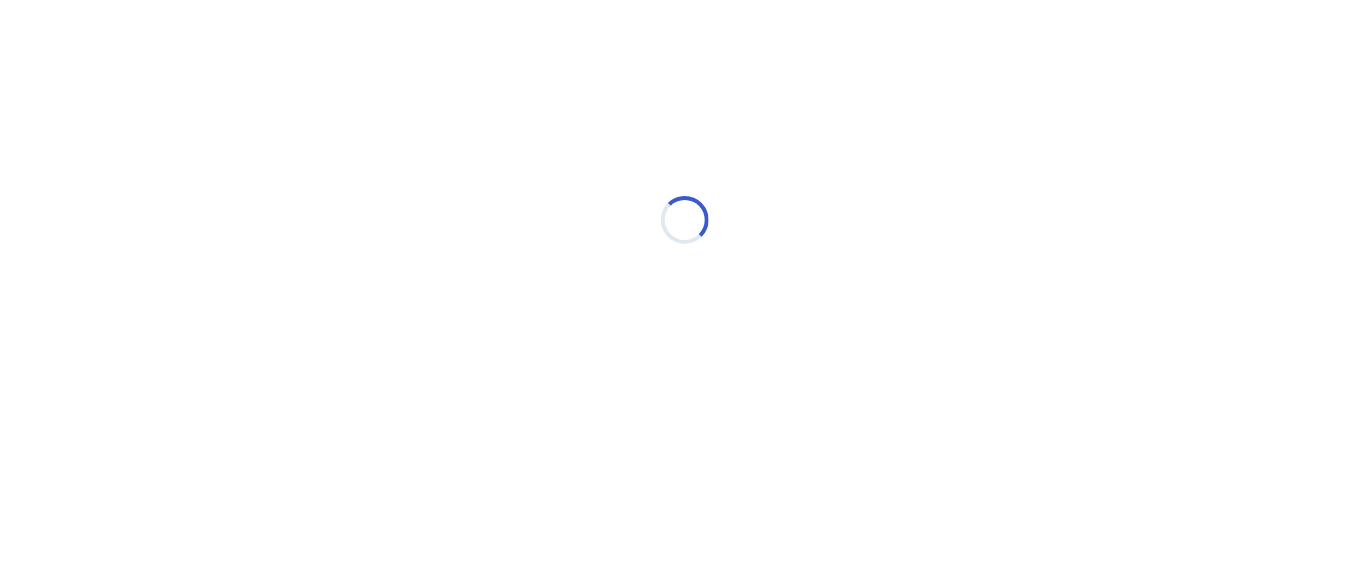 scroll, scrollTop: 0, scrollLeft: 0, axis: both 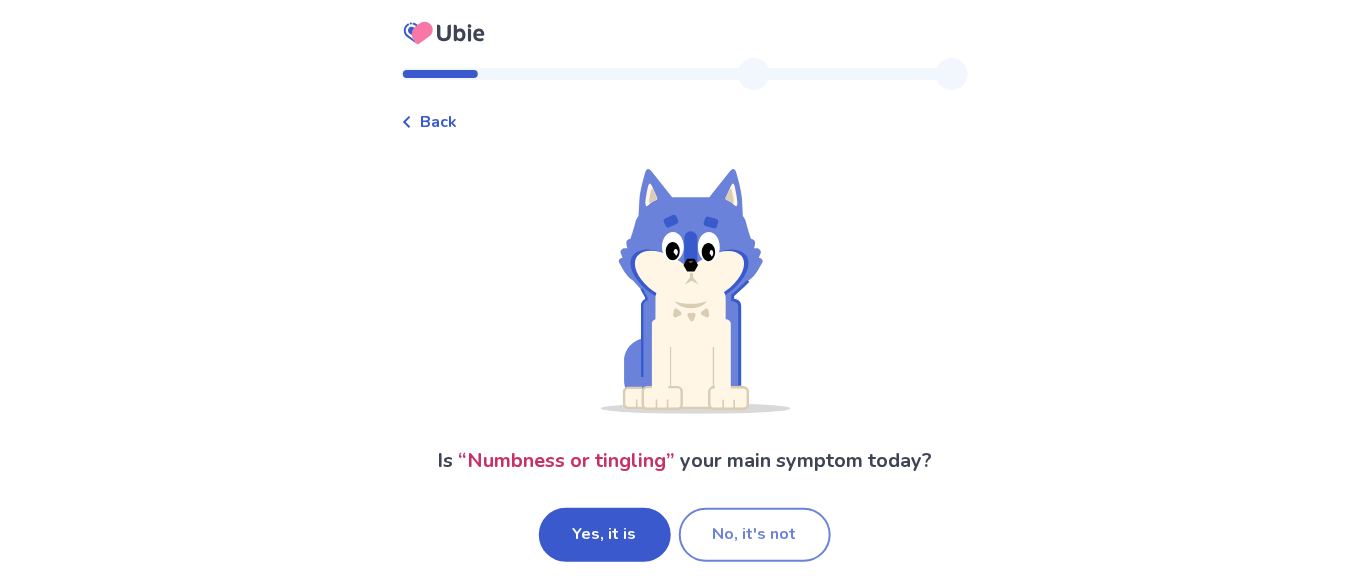 click on "No, it's not" at bounding box center [755, 535] 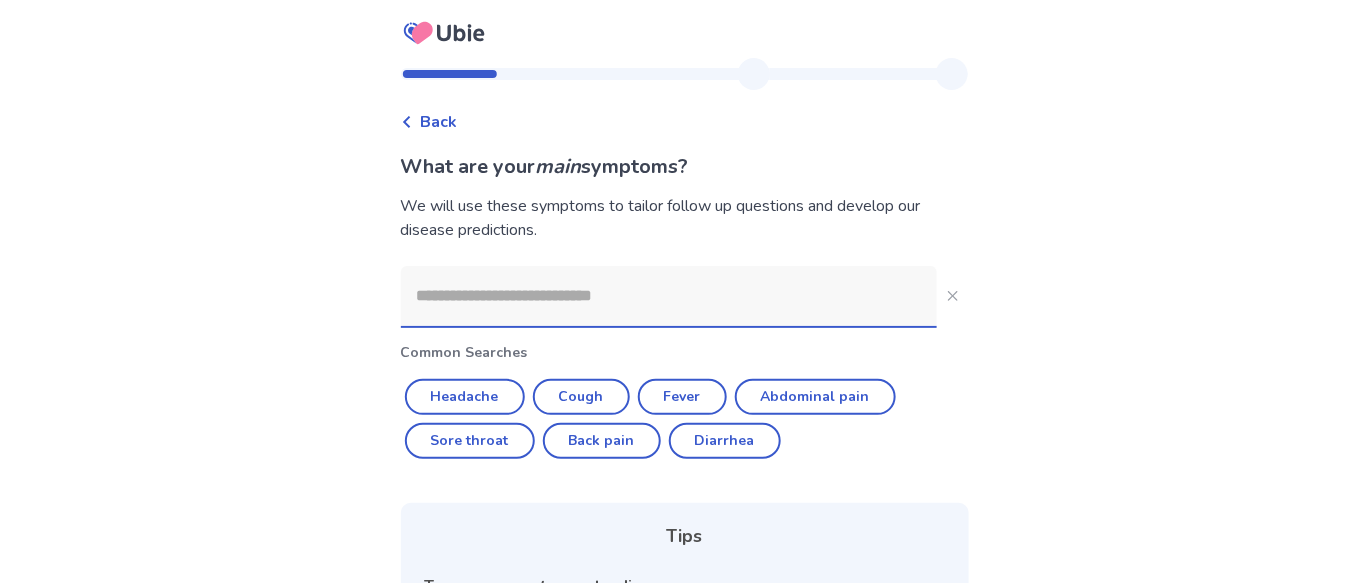 click 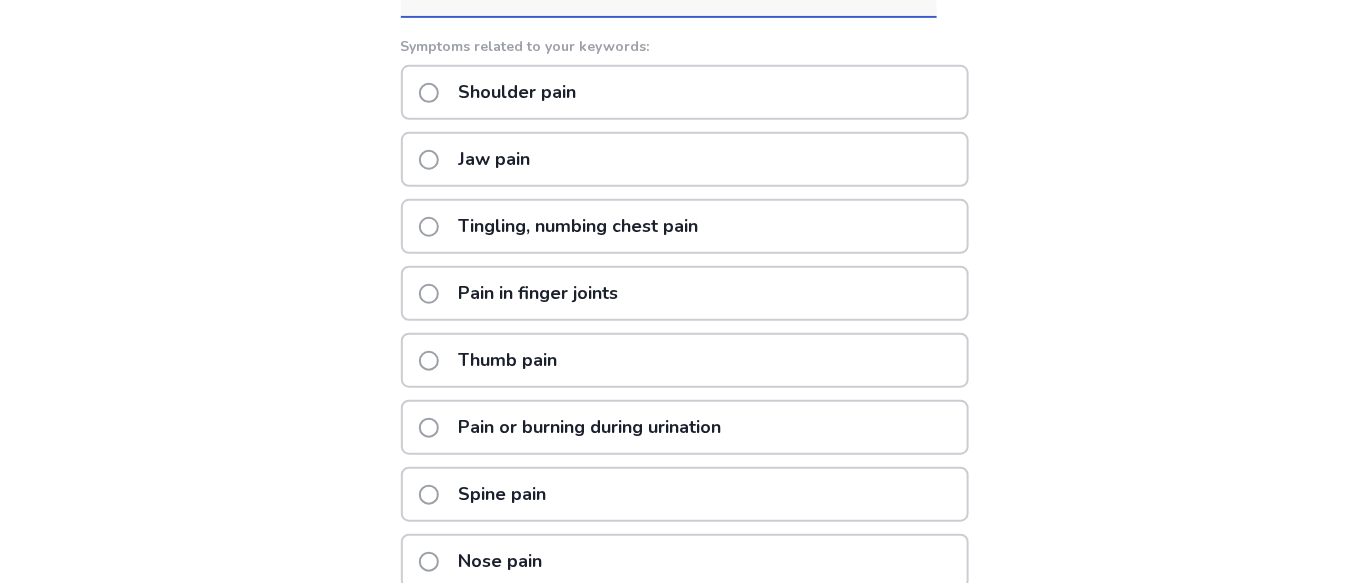 scroll, scrollTop: 312, scrollLeft: 0, axis: vertical 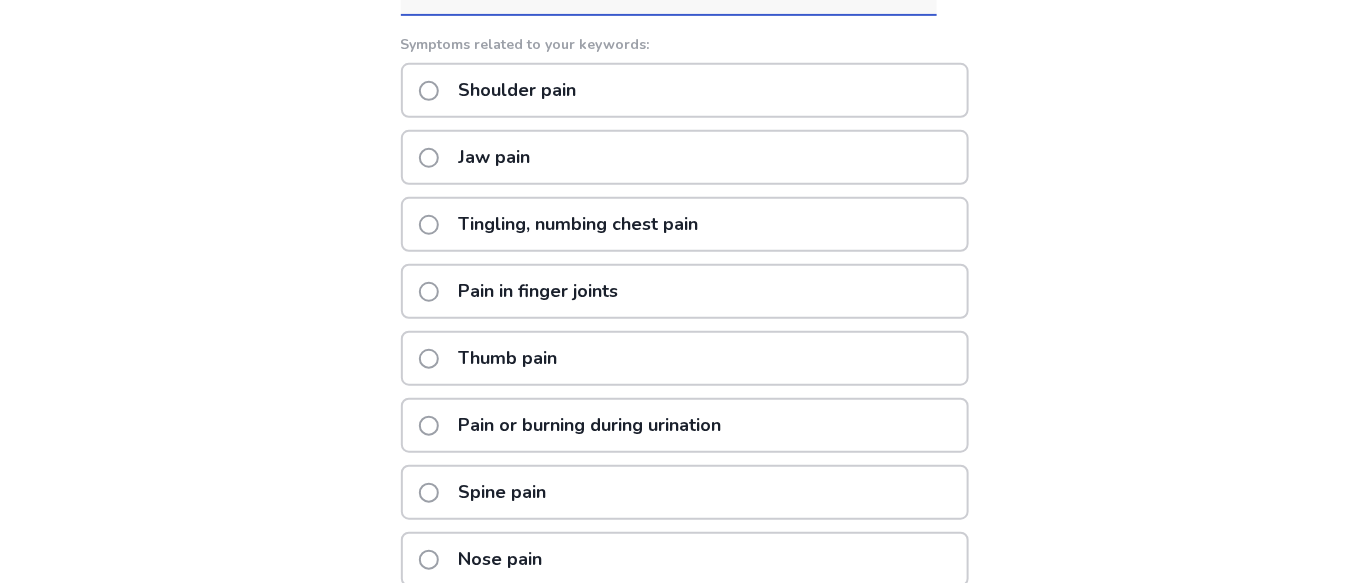 type on "****" 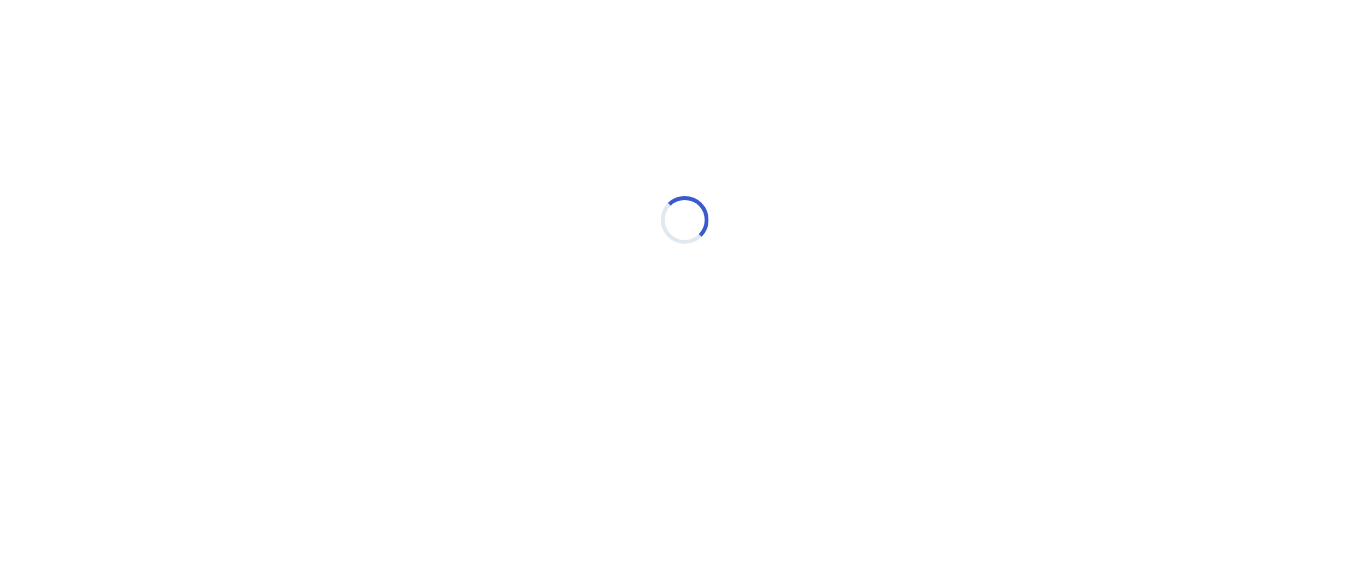scroll, scrollTop: 0, scrollLeft: 0, axis: both 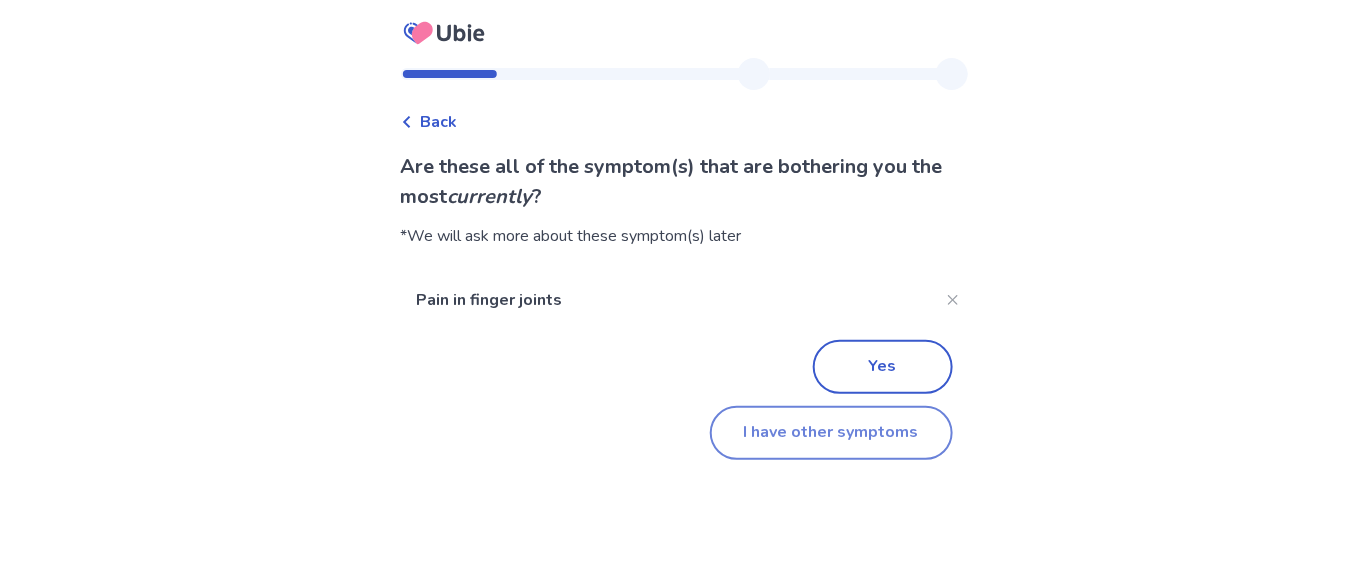 click on "I have other symptoms" 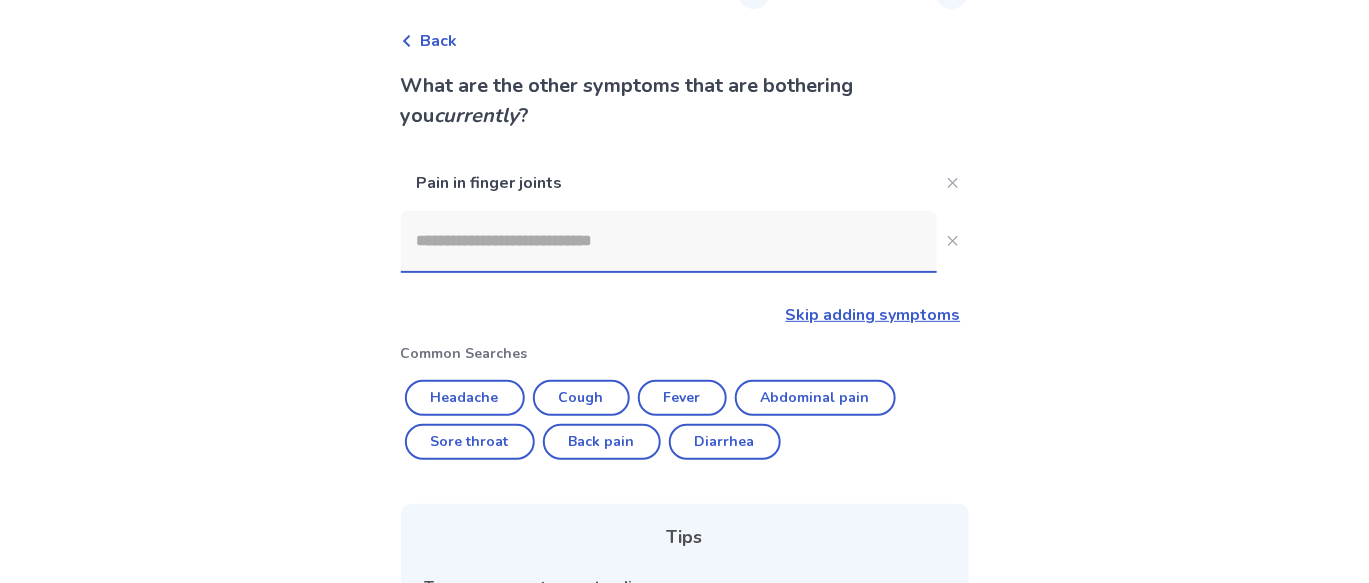 scroll, scrollTop: 75, scrollLeft: 0, axis: vertical 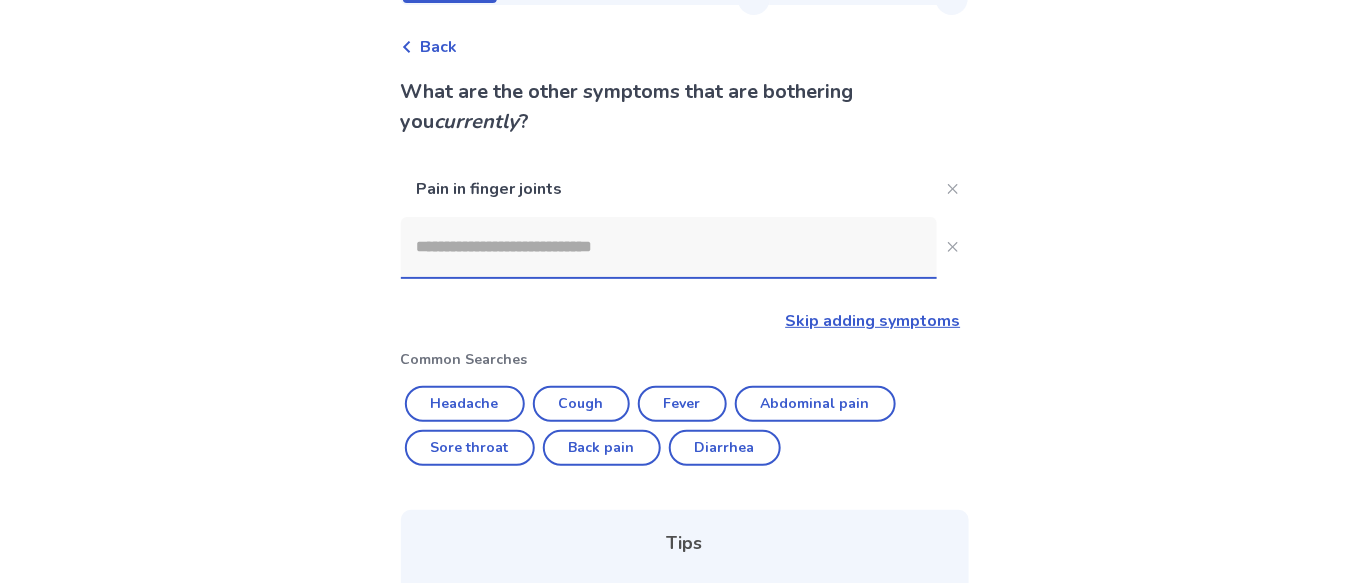 click 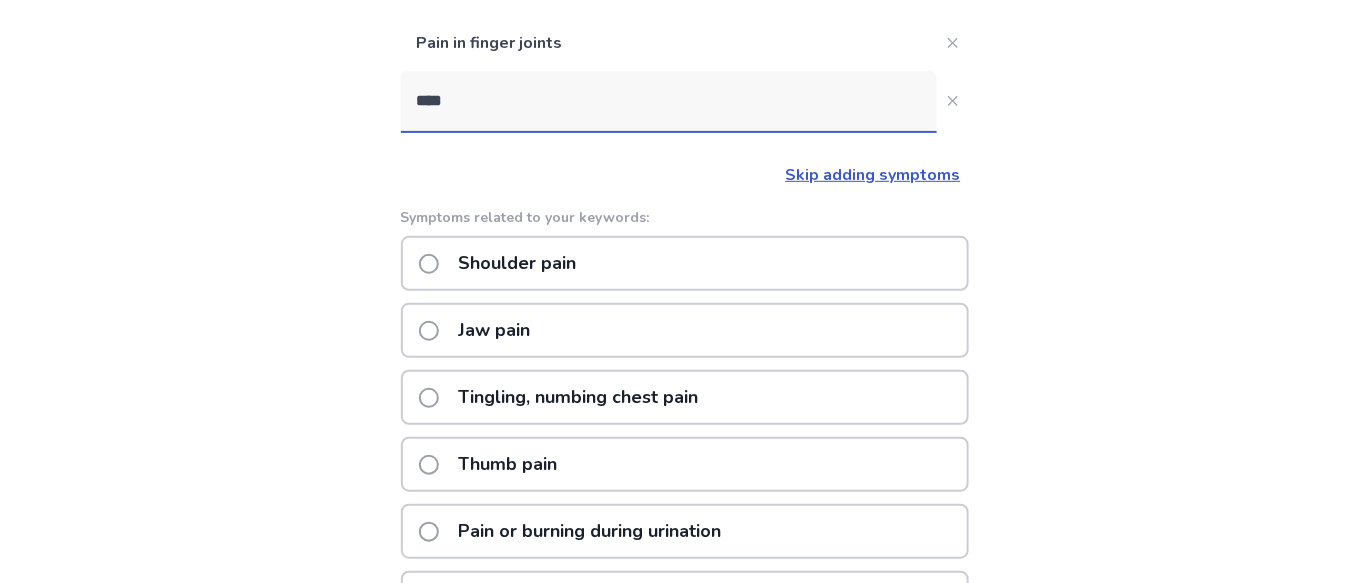 scroll, scrollTop: 222, scrollLeft: 0, axis: vertical 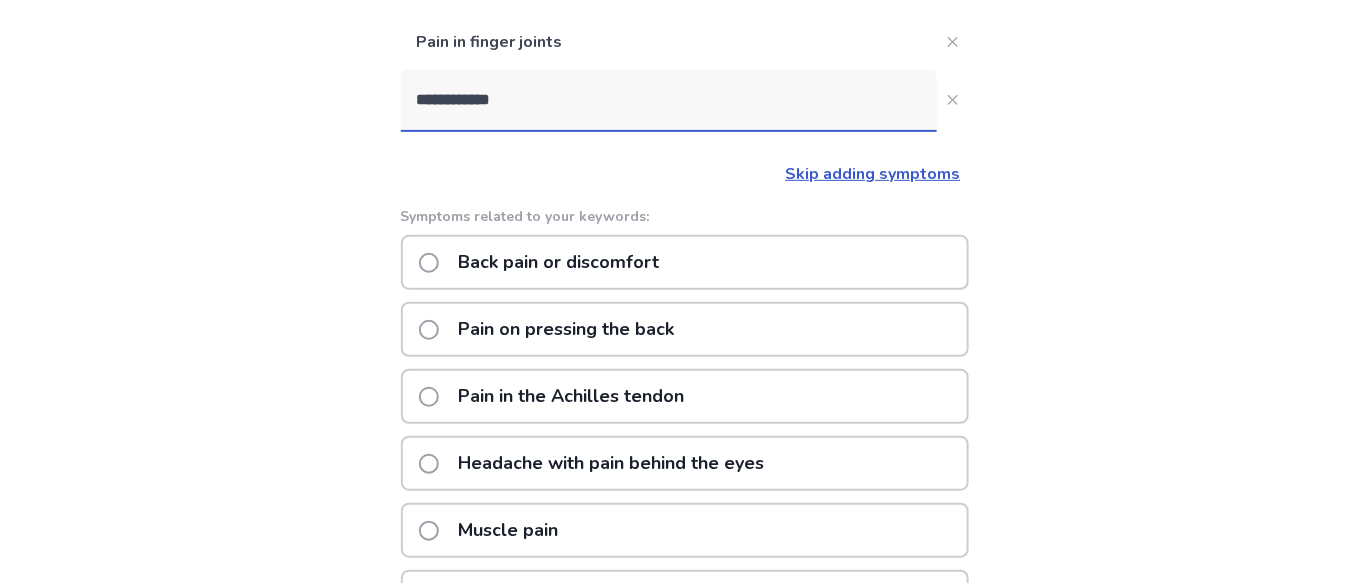 type on "**********" 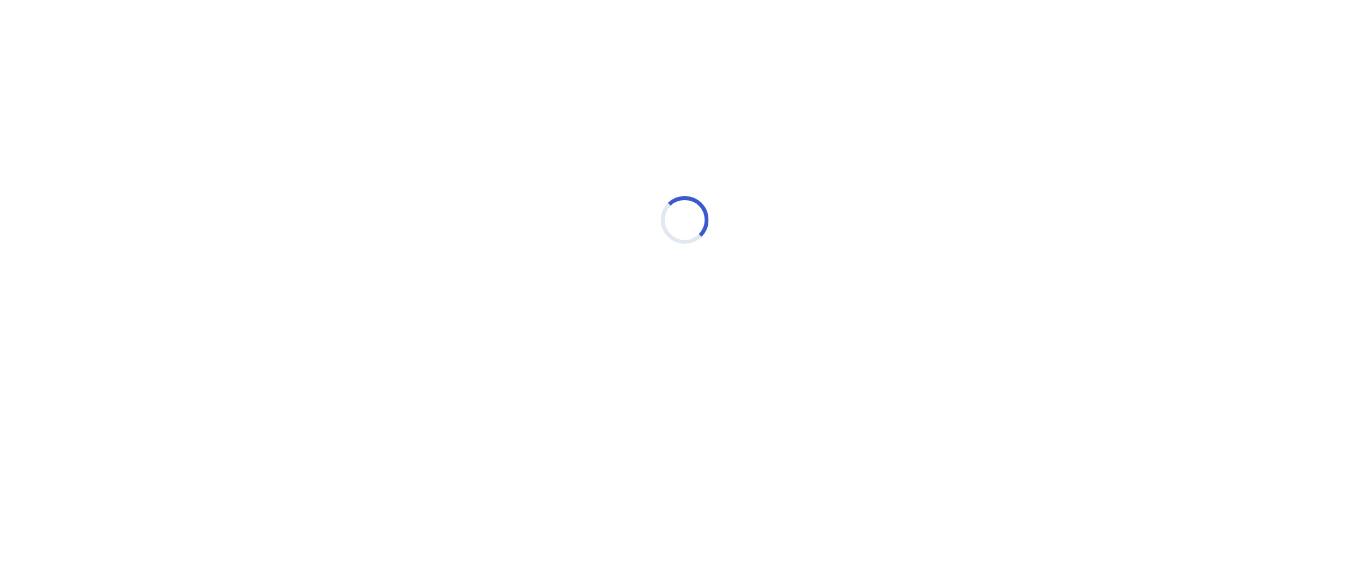 scroll, scrollTop: 0, scrollLeft: 0, axis: both 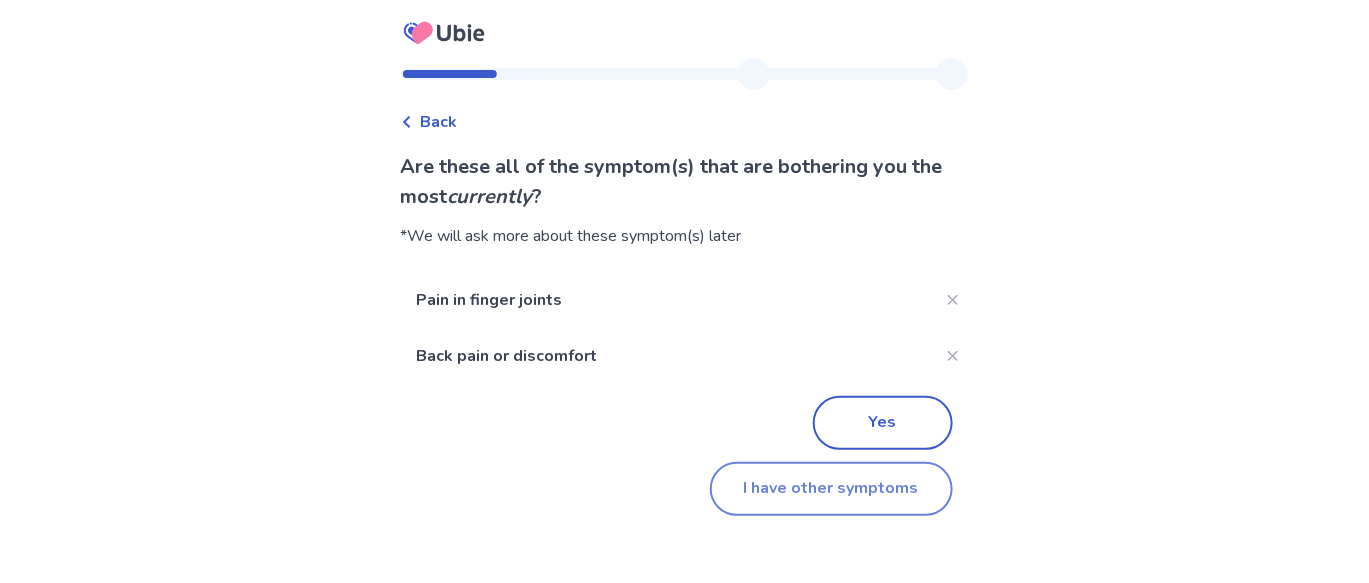 click on "I have other symptoms" 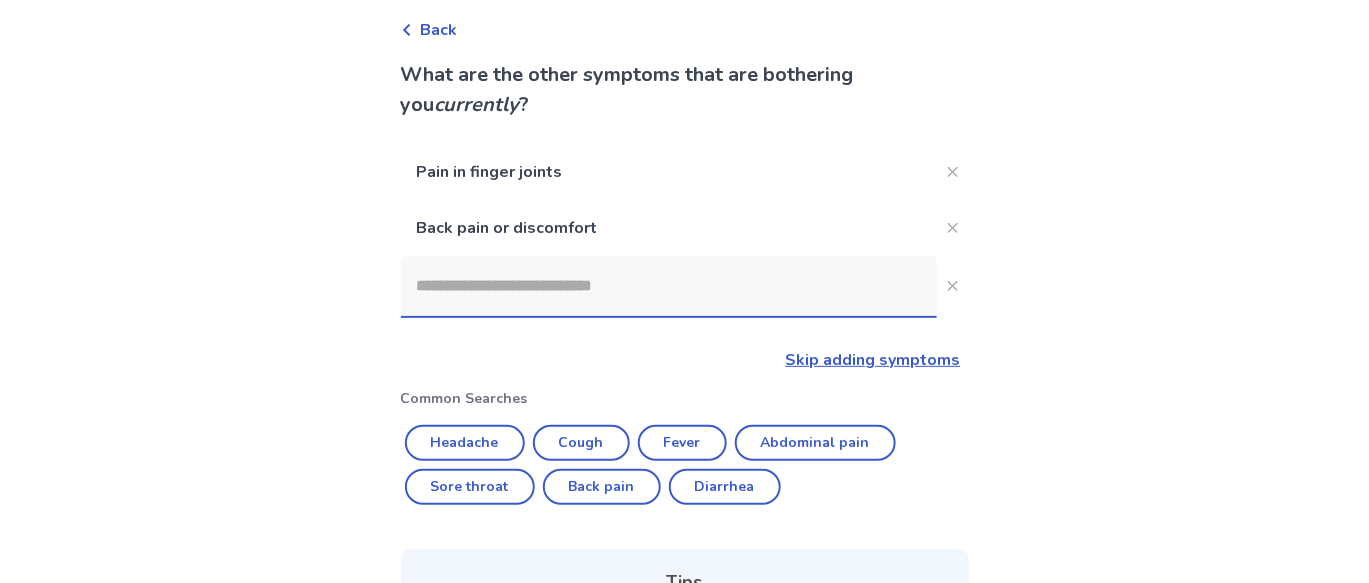 scroll, scrollTop: 90, scrollLeft: 0, axis: vertical 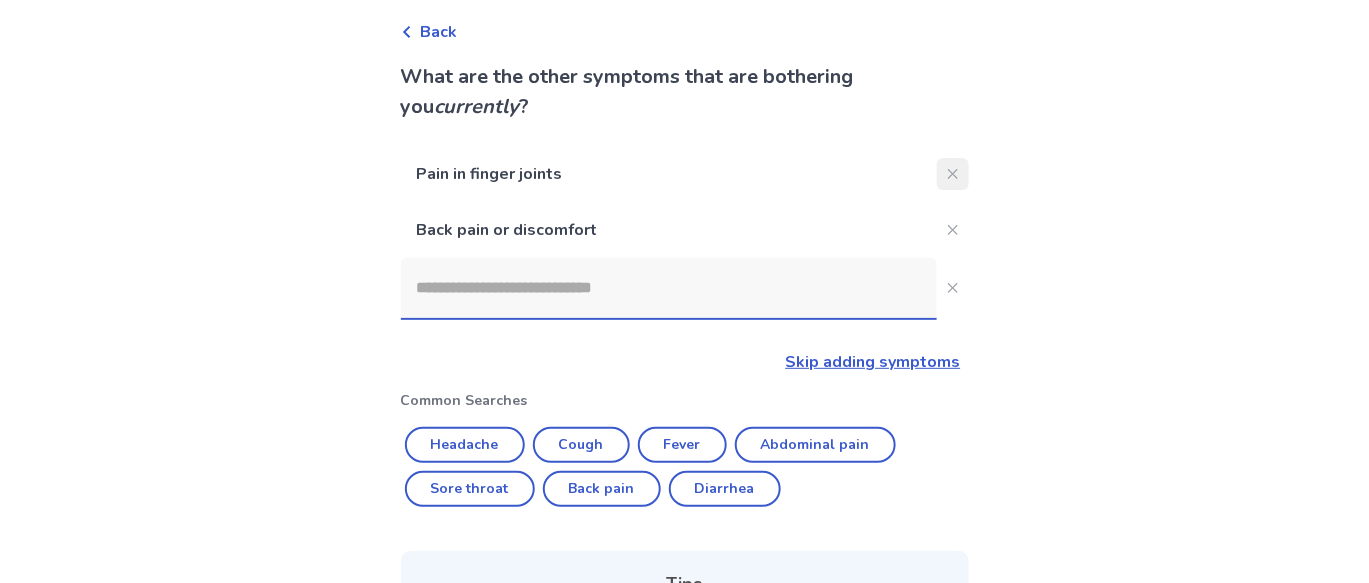 click 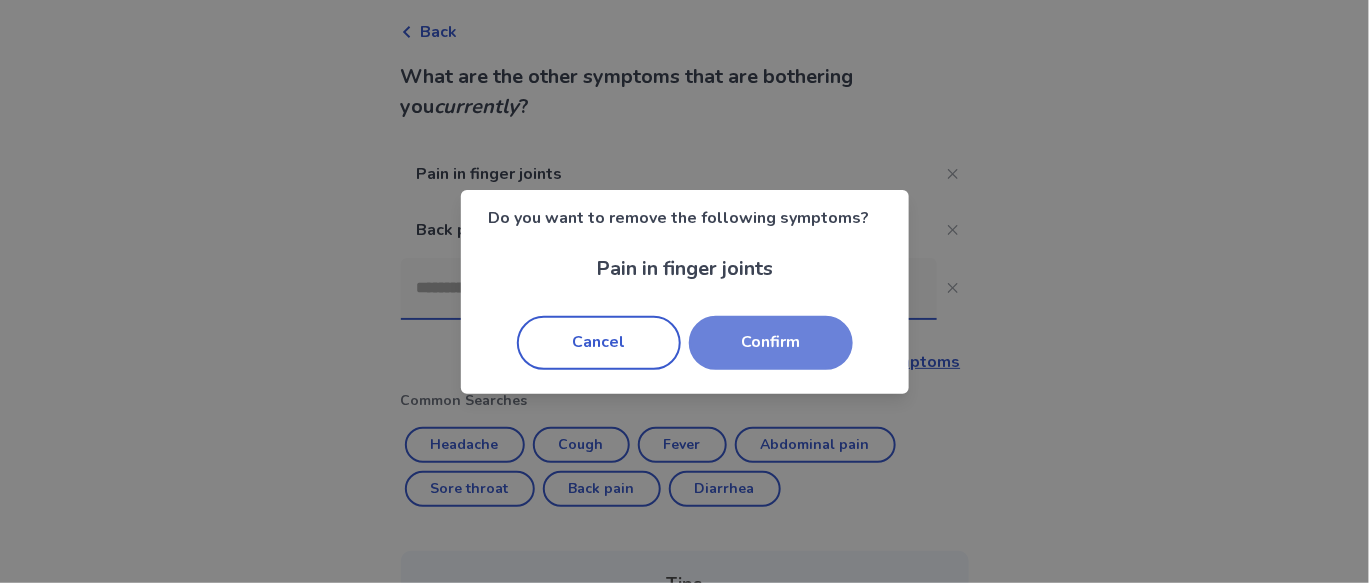 click on "Confirm" at bounding box center (771, 343) 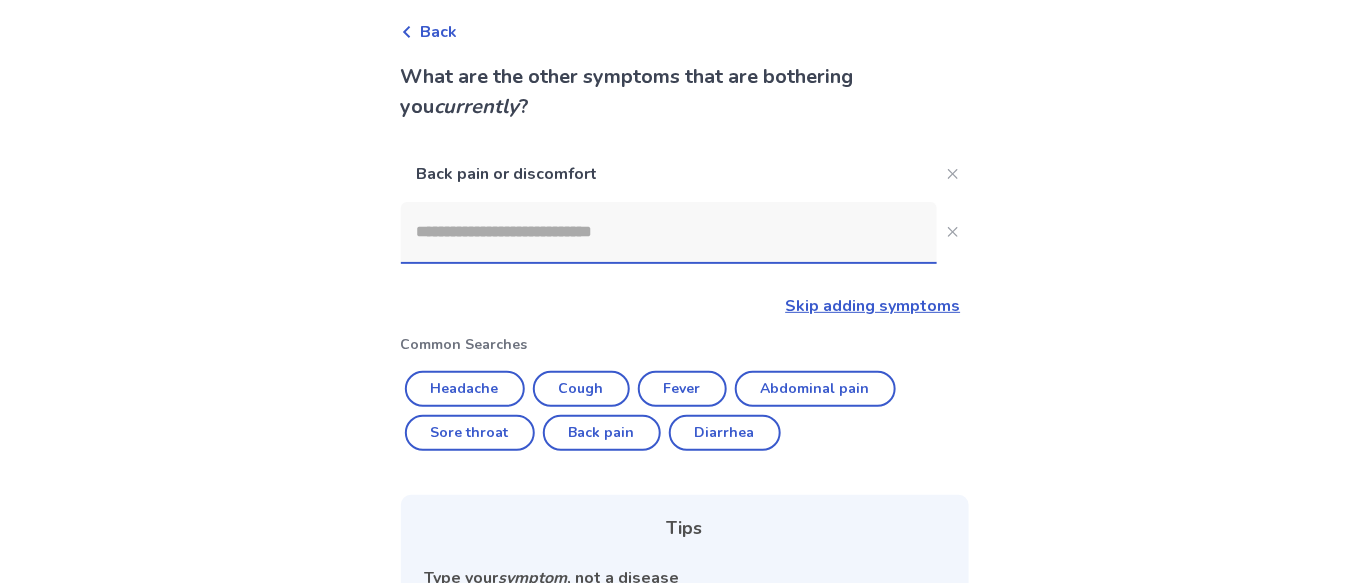 click 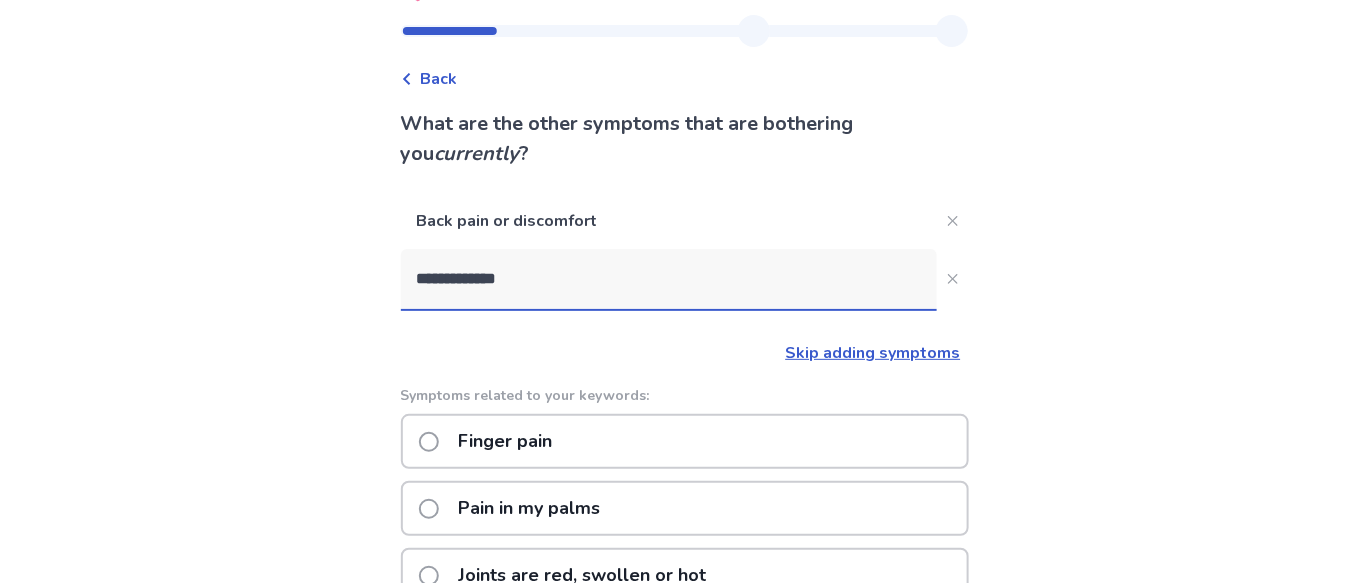 scroll, scrollTop: 30, scrollLeft: 0, axis: vertical 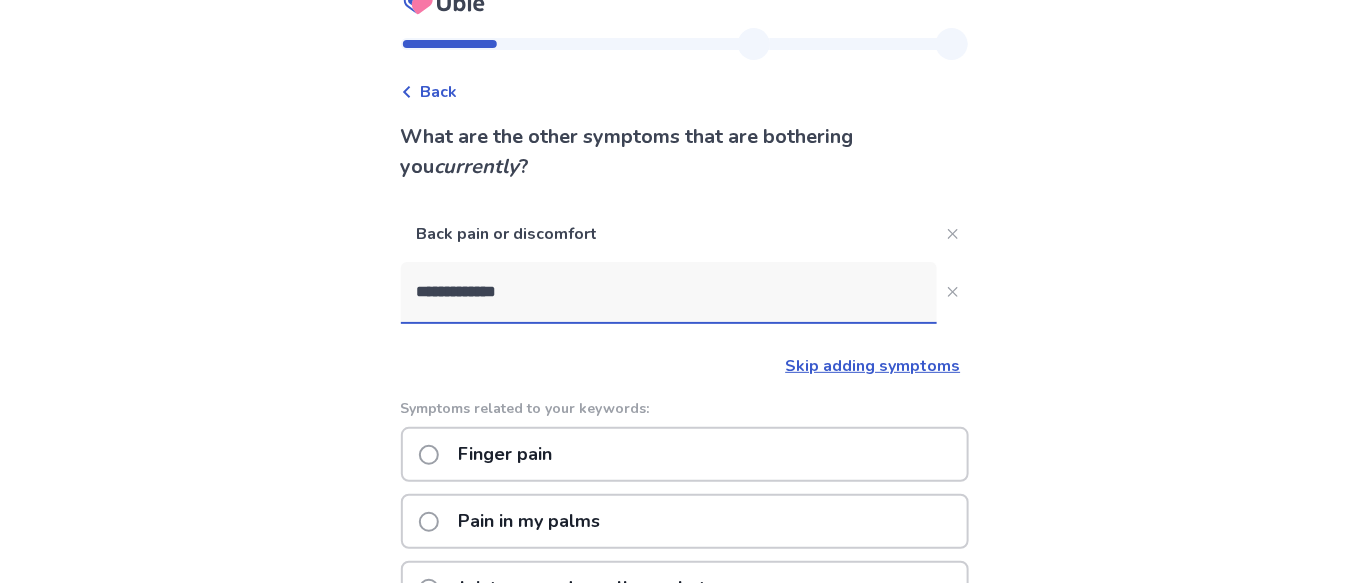 type on "**********" 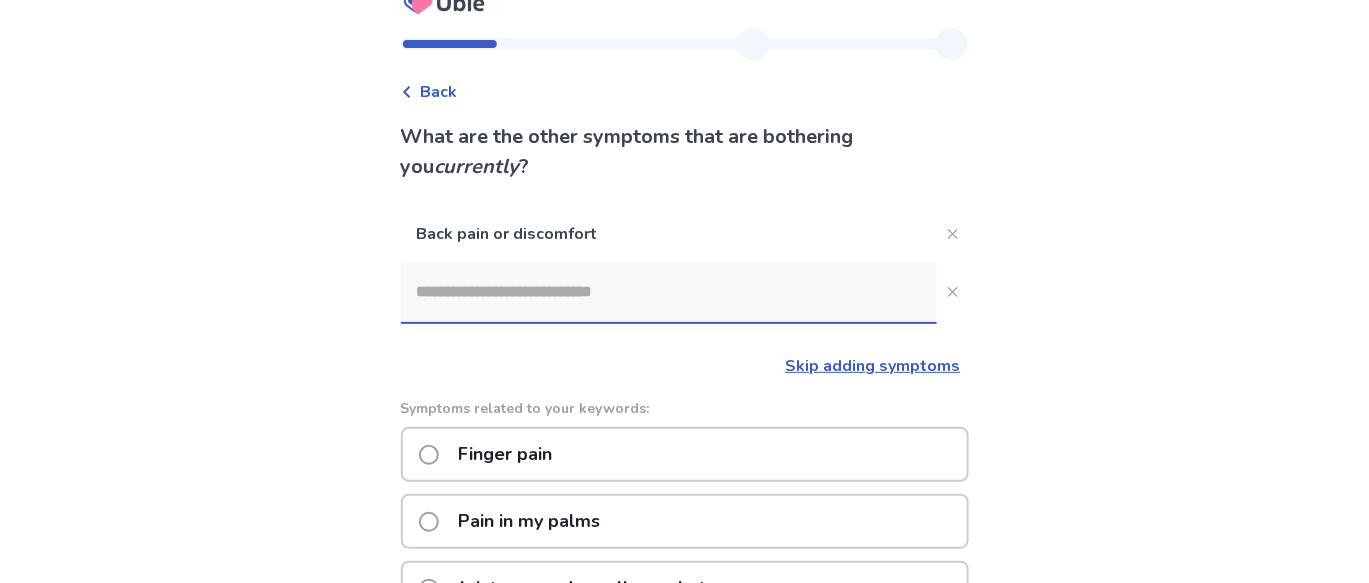 scroll, scrollTop: 0, scrollLeft: 0, axis: both 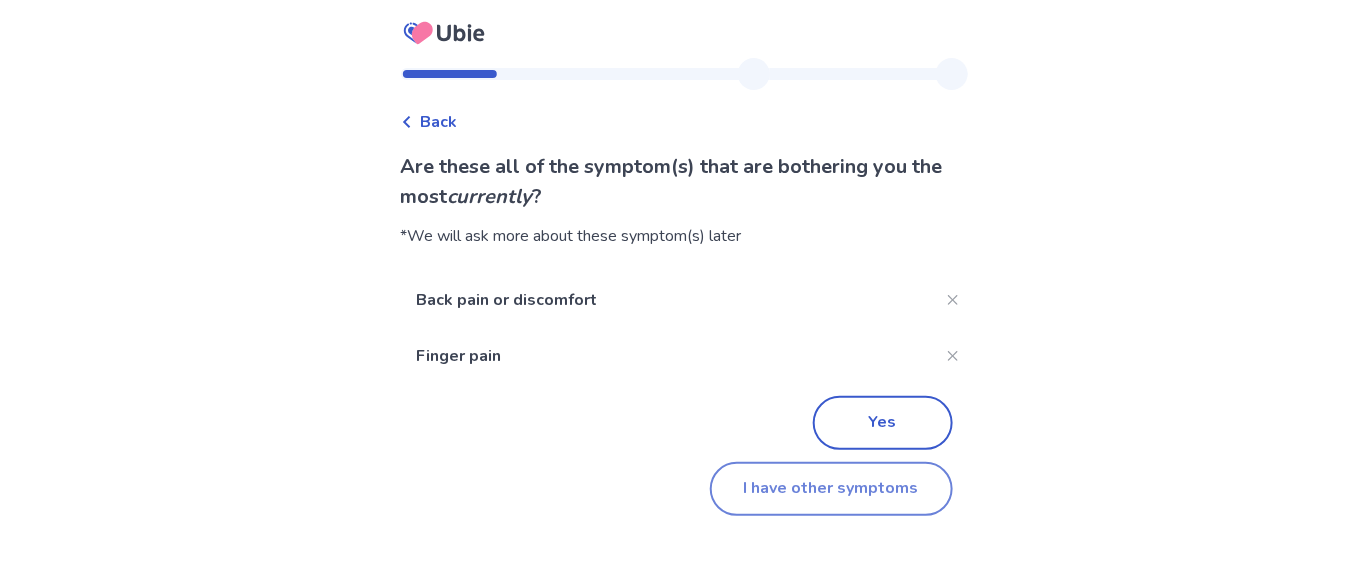 click on "I have other symptoms" 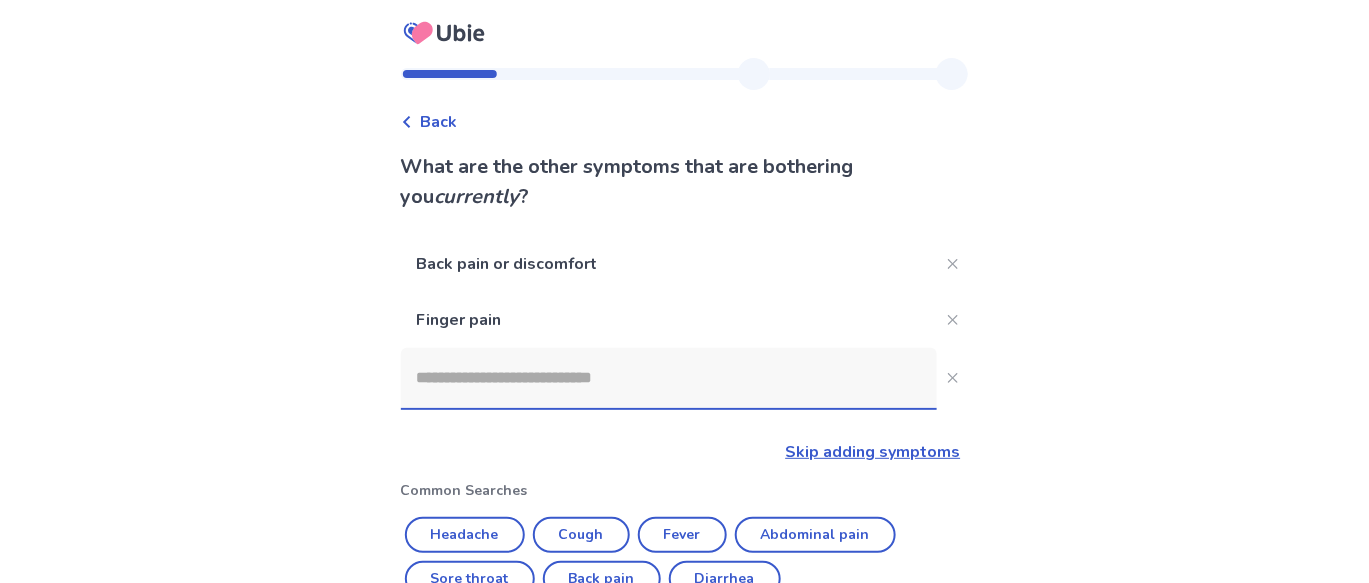 scroll, scrollTop: 30, scrollLeft: 0, axis: vertical 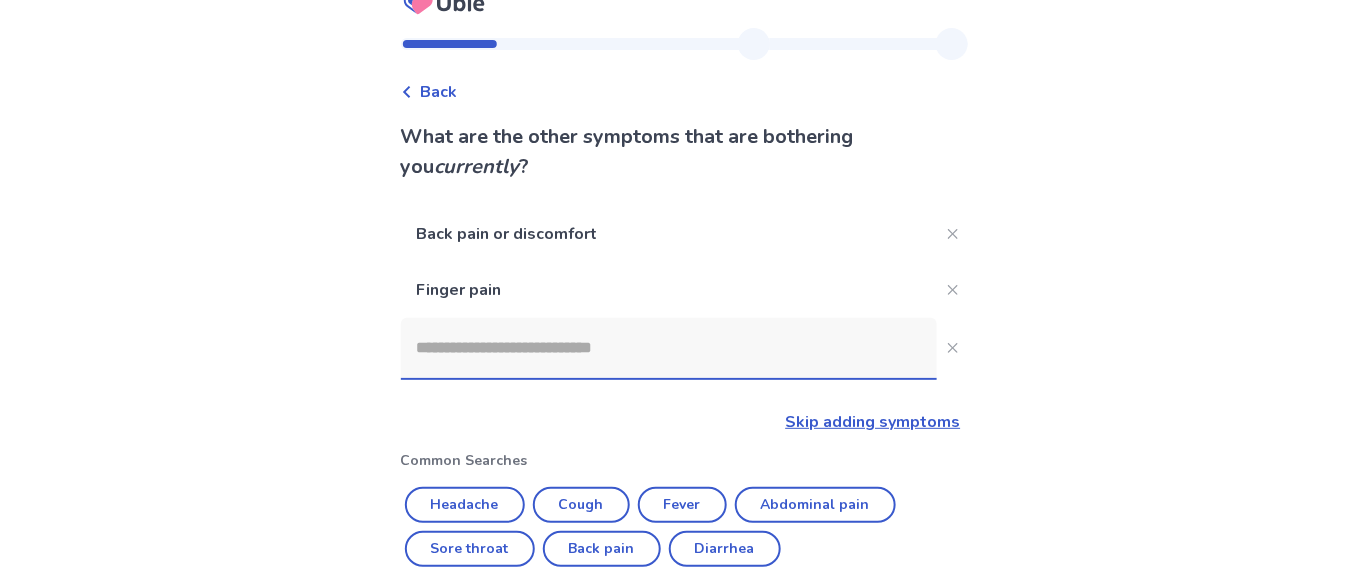 click 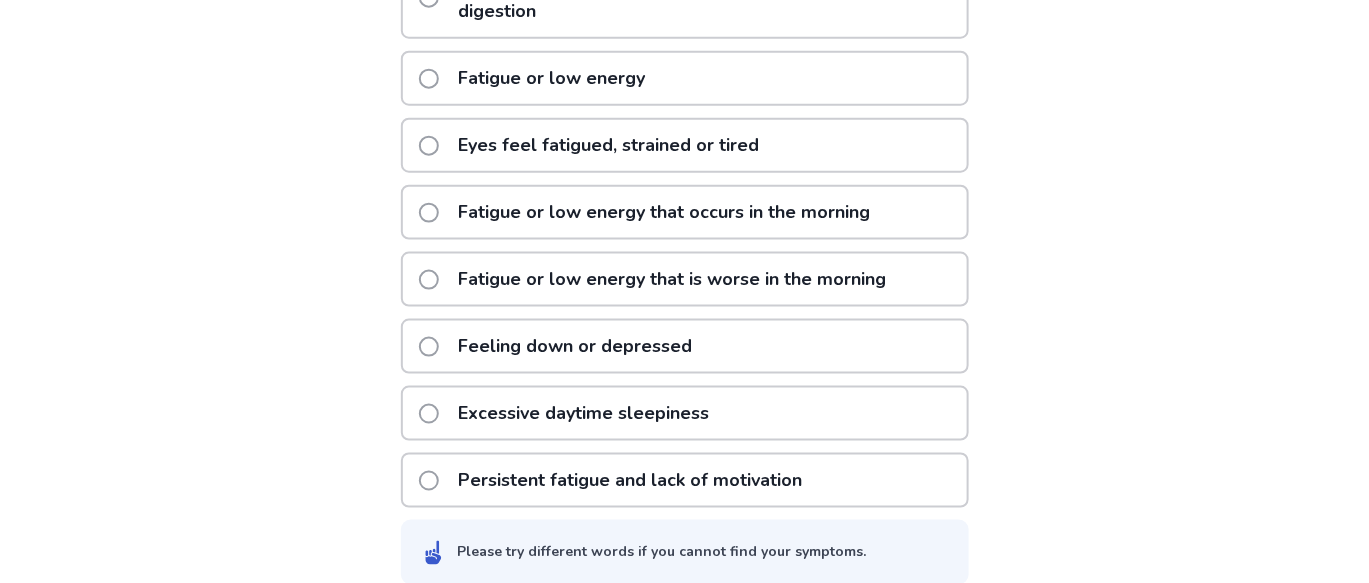 scroll, scrollTop: 704, scrollLeft: 0, axis: vertical 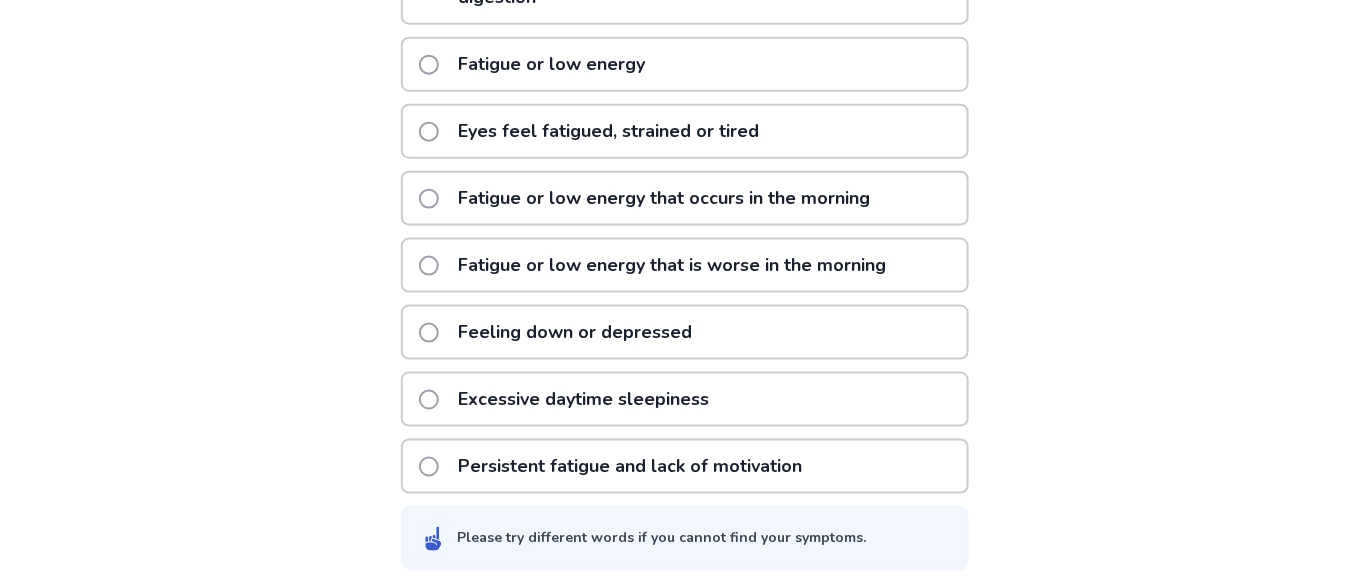 type on "***" 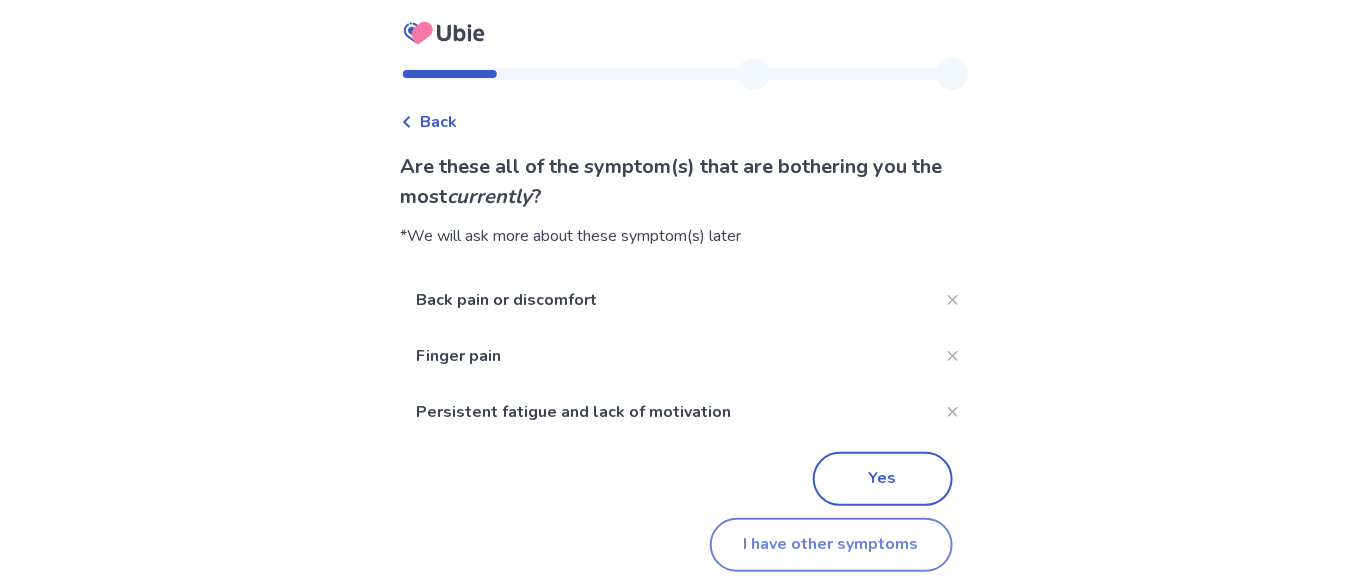 click on "I have other symptoms" 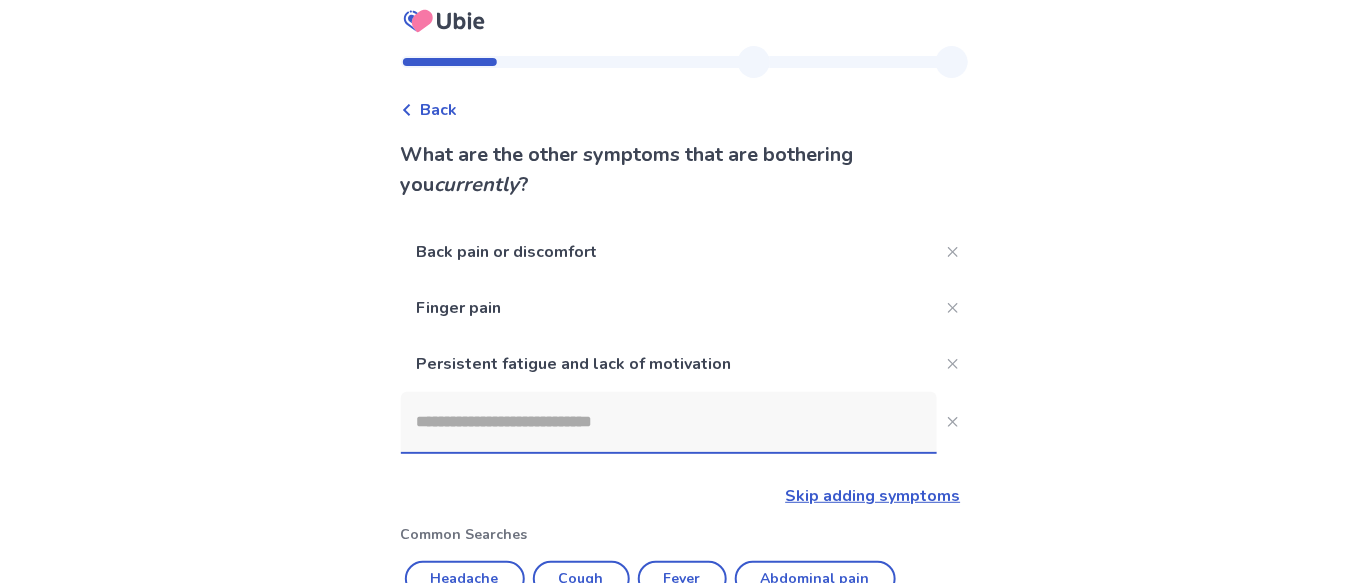scroll, scrollTop: 12, scrollLeft: 0, axis: vertical 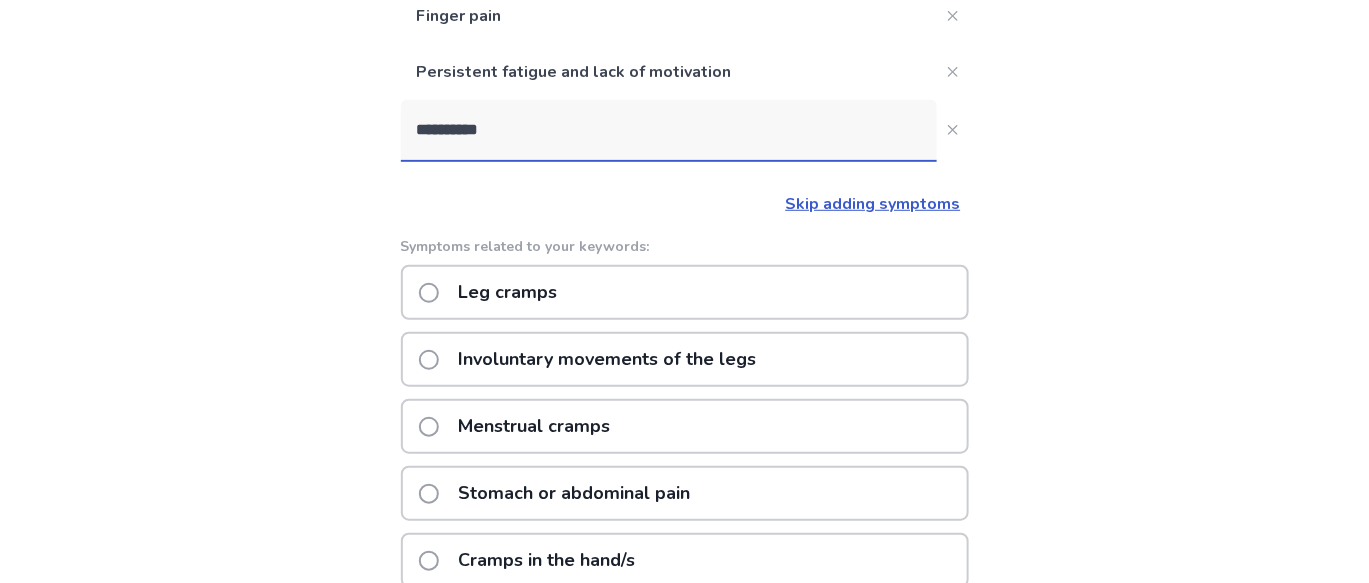 type on "**********" 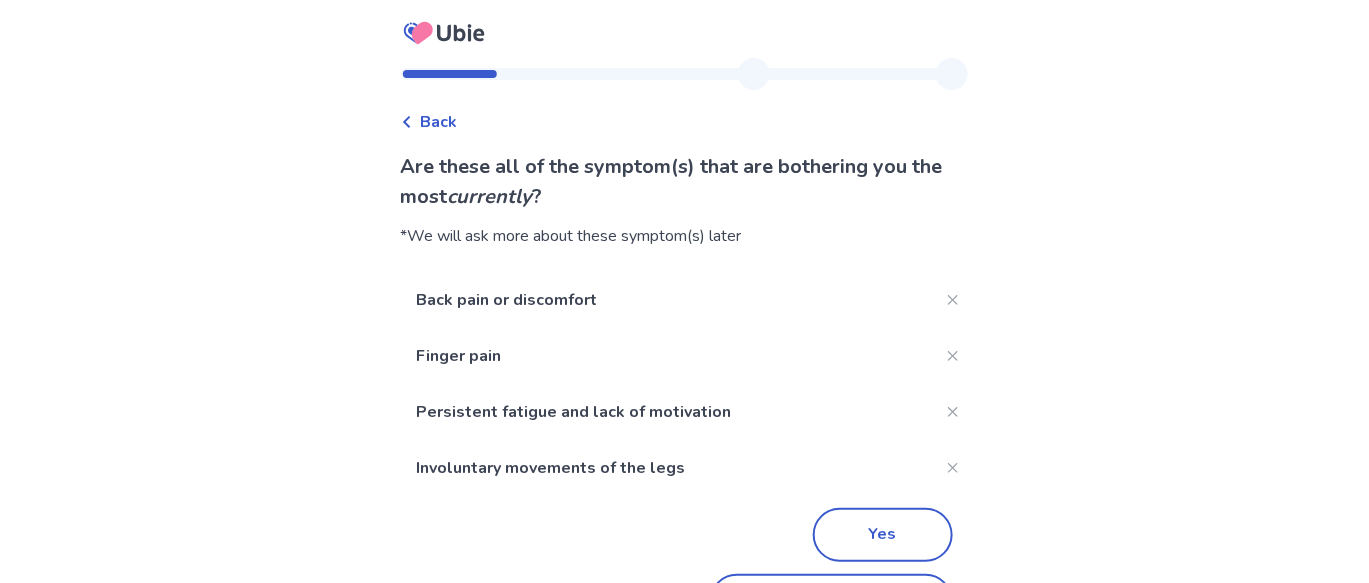 scroll, scrollTop: 69, scrollLeft: 0, axis: vertical 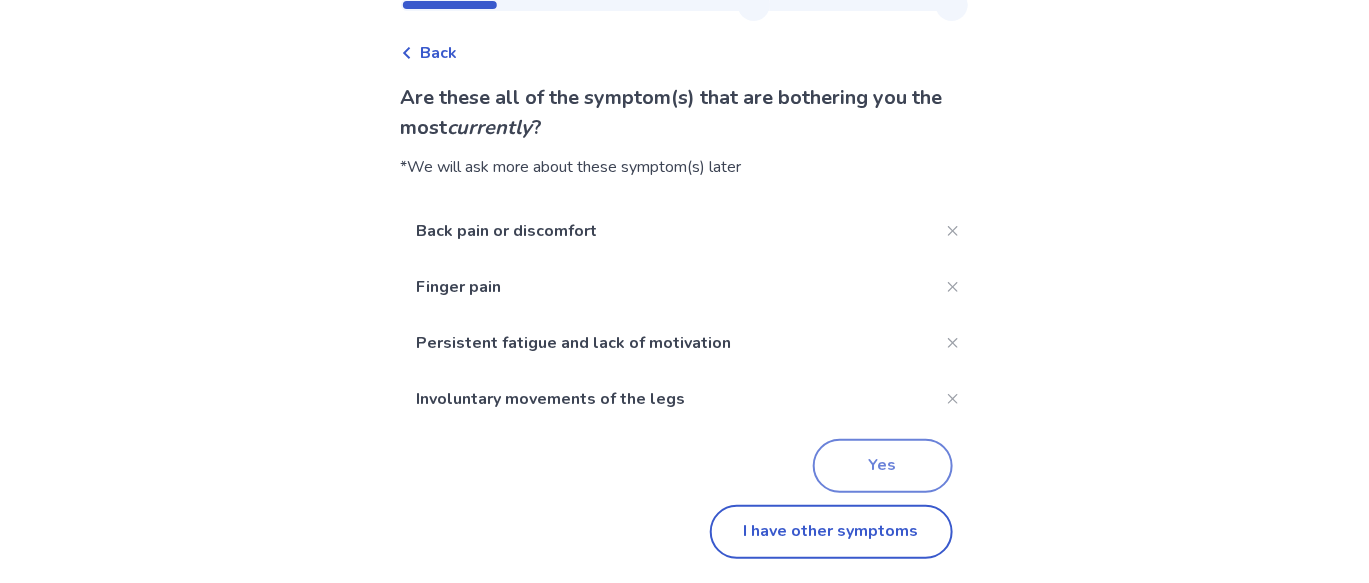 click on "Yes" 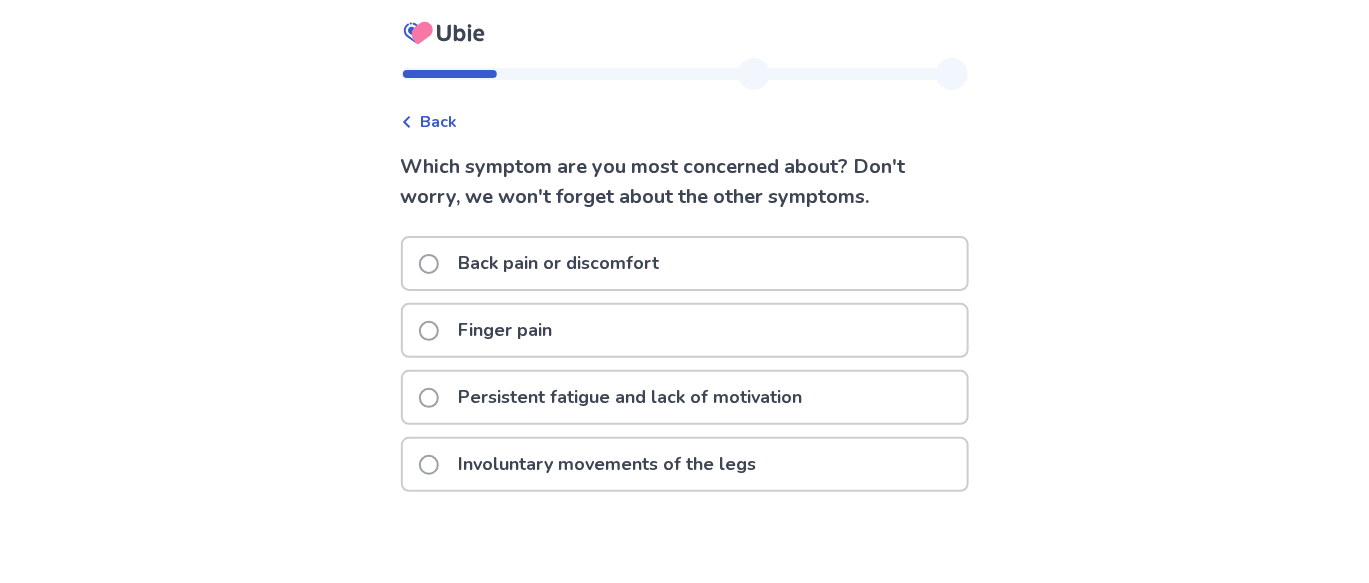 scroll, scrollTop: 0, scrollLeft: 0, axis: both 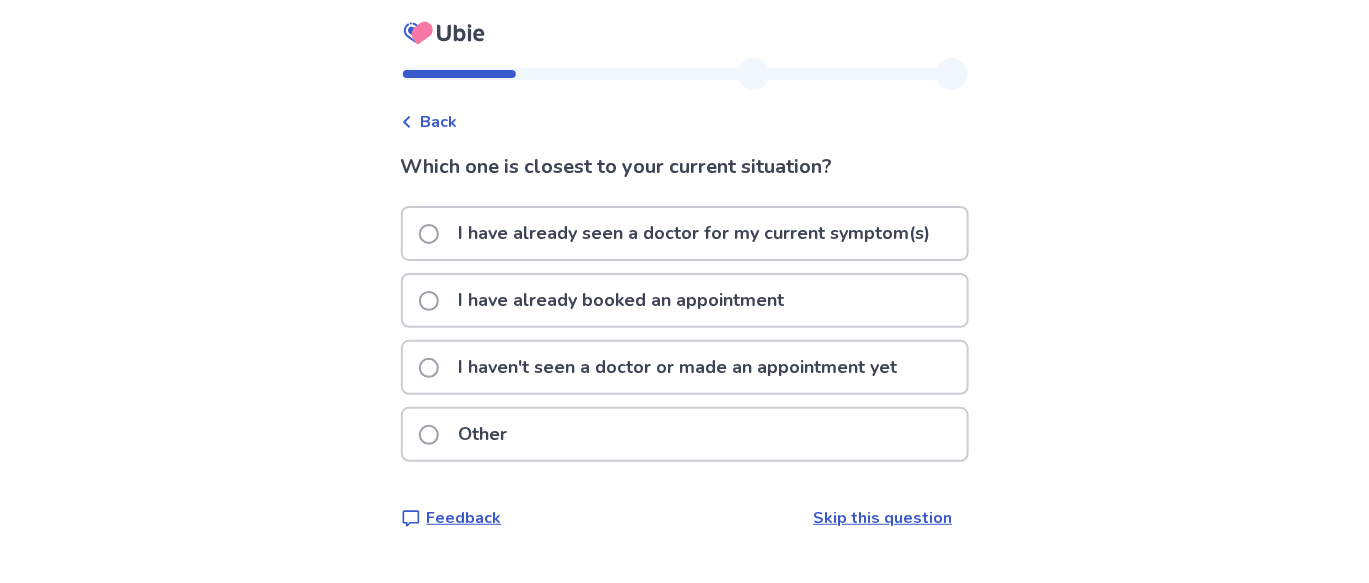 click at bounding box center [429, 234] 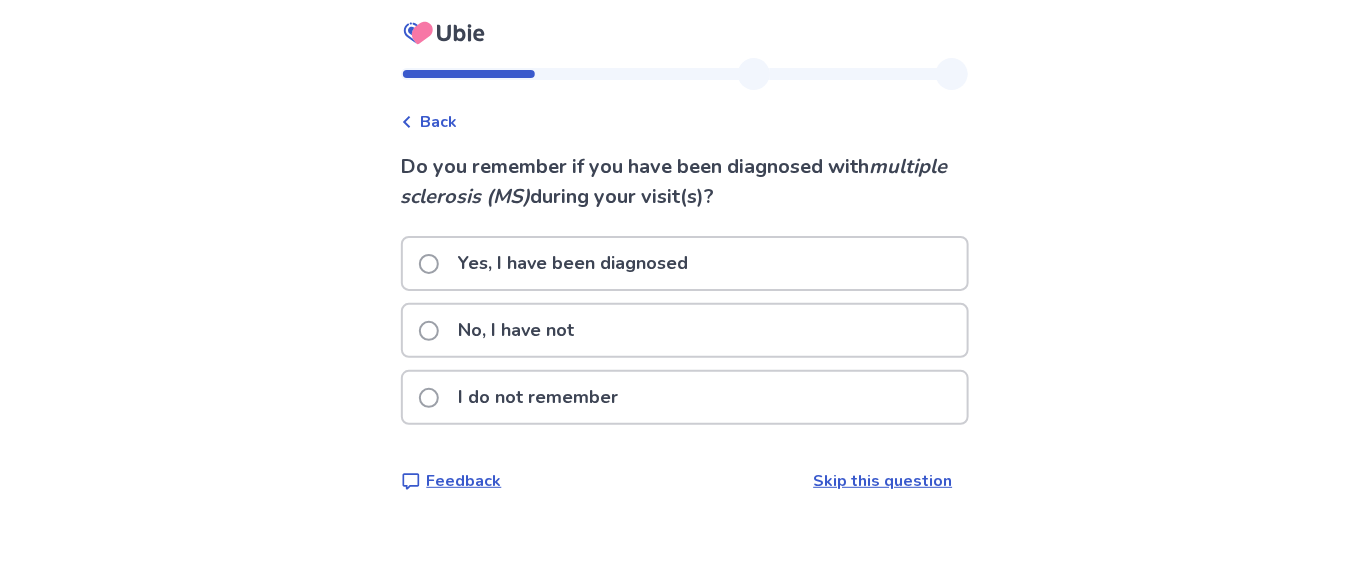 click at bounding box center (429, 331) 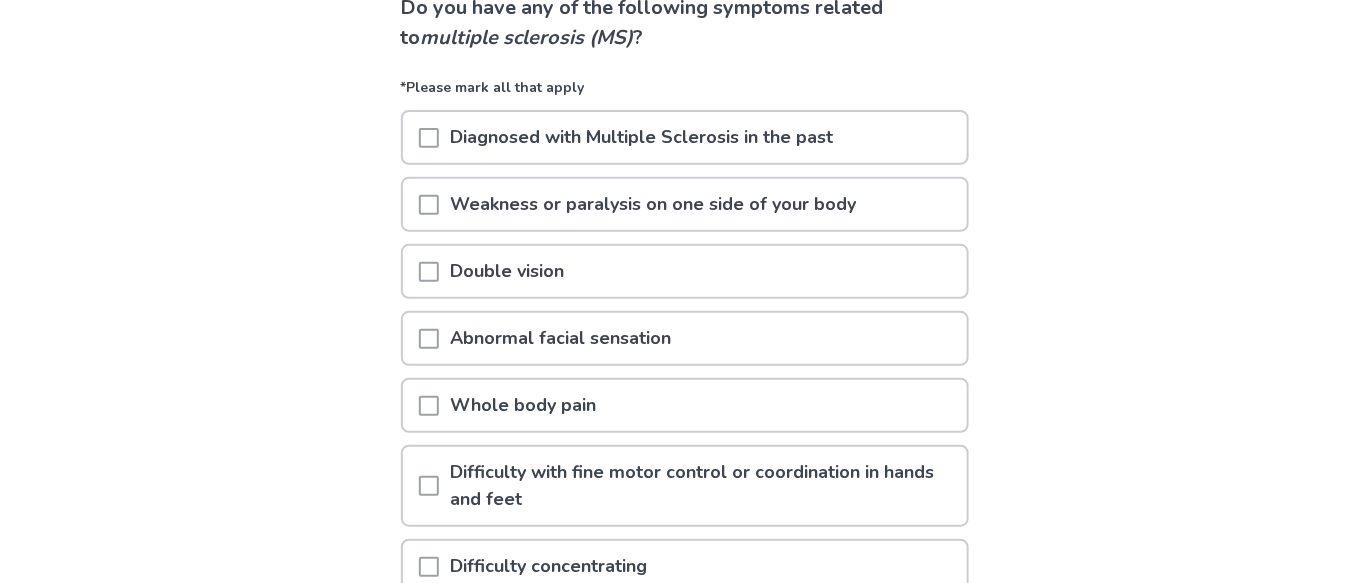 scroll, scrollTop: 162, scrollLeft: 0, axis: vertical 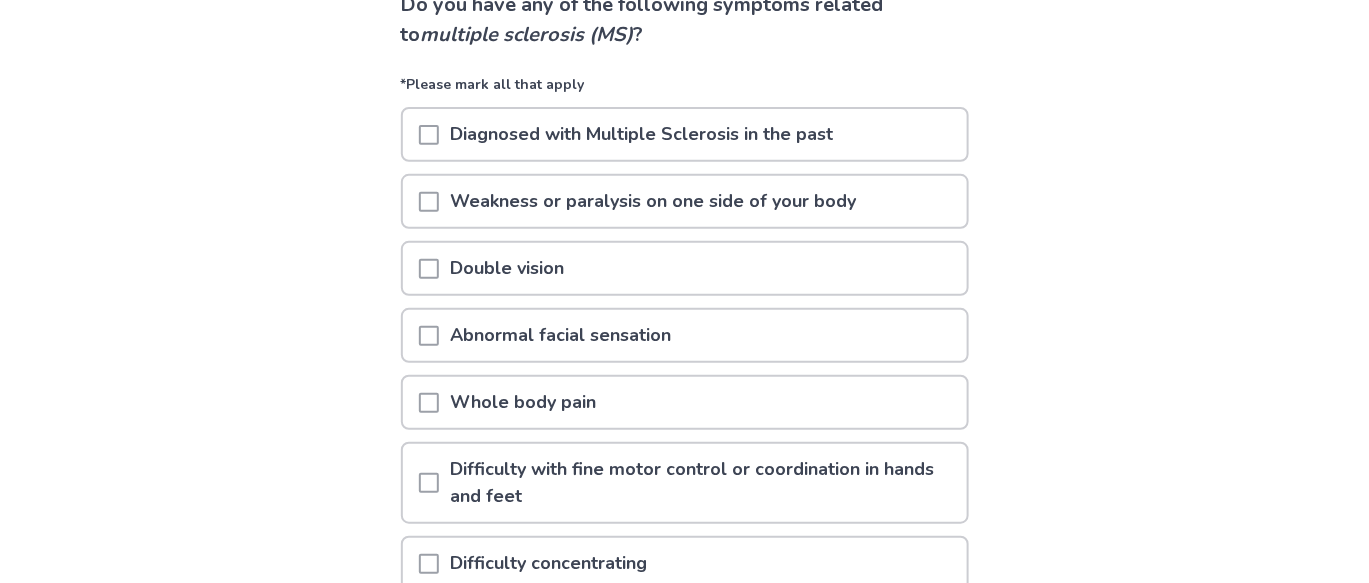 click at bounding box center [429, 403] 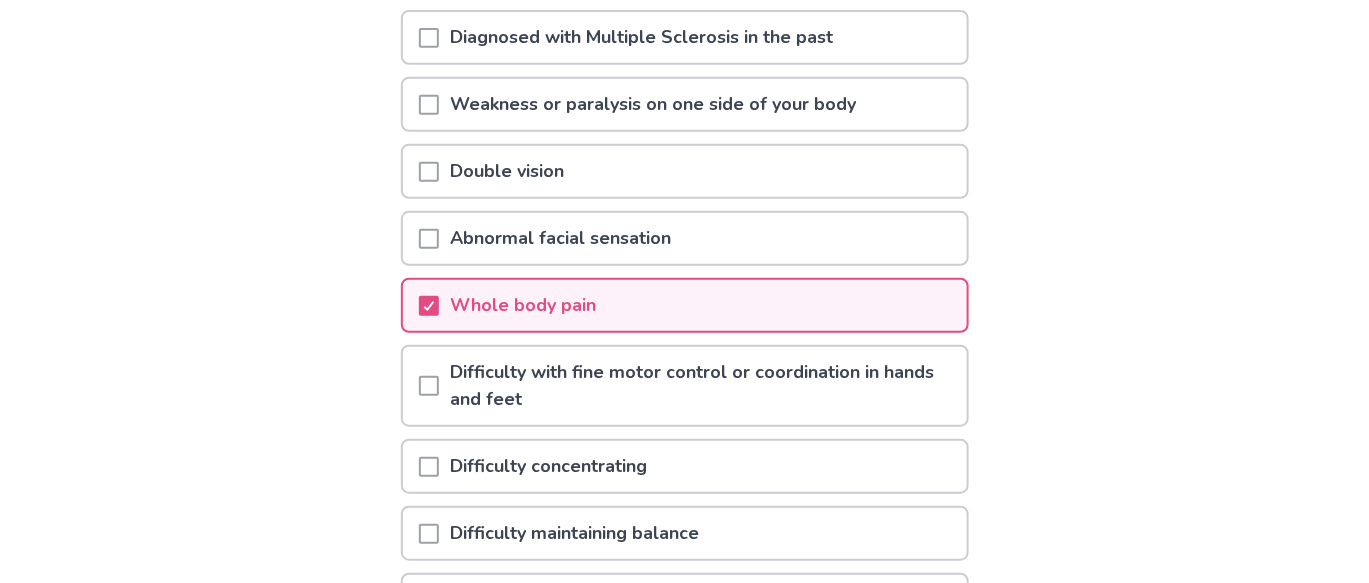 scroll, scrollTop: 261, scrollLeft: 0, axis: vertical 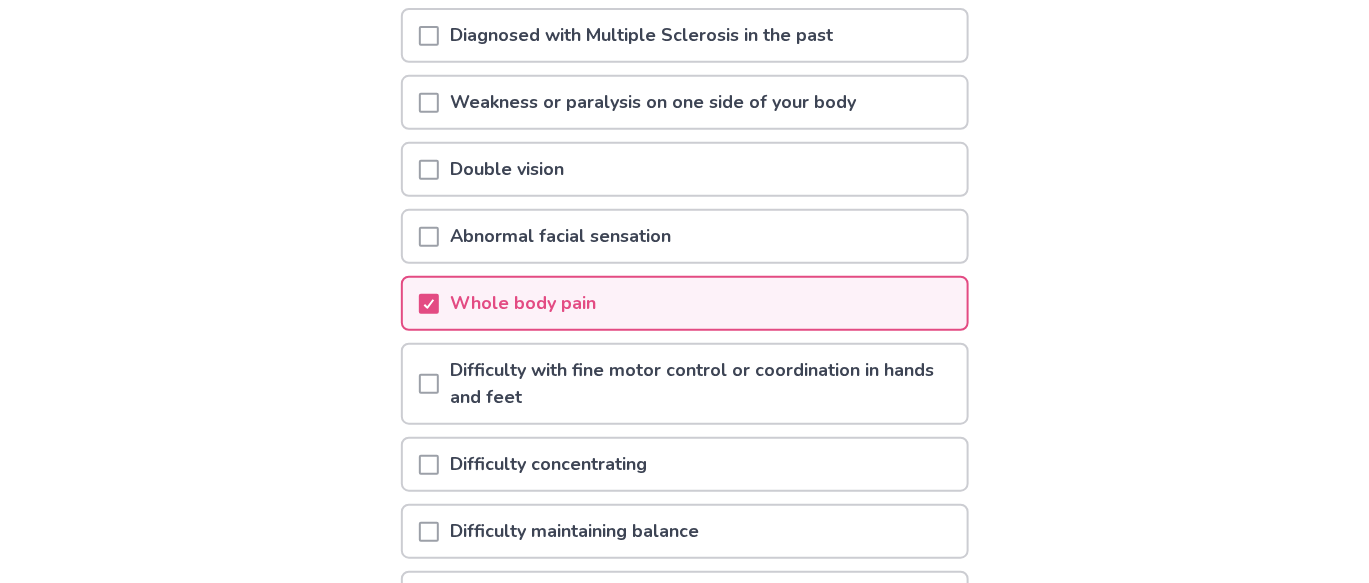 click at bounding box center (429, 465) 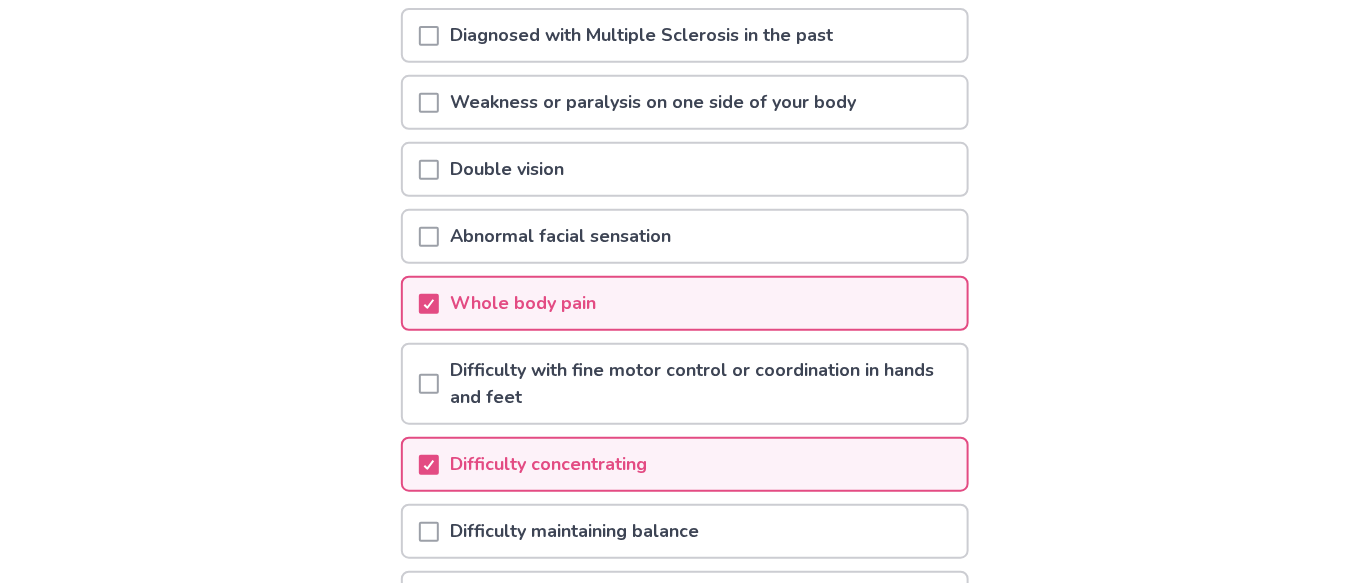 click at bounding box center (429, 532) 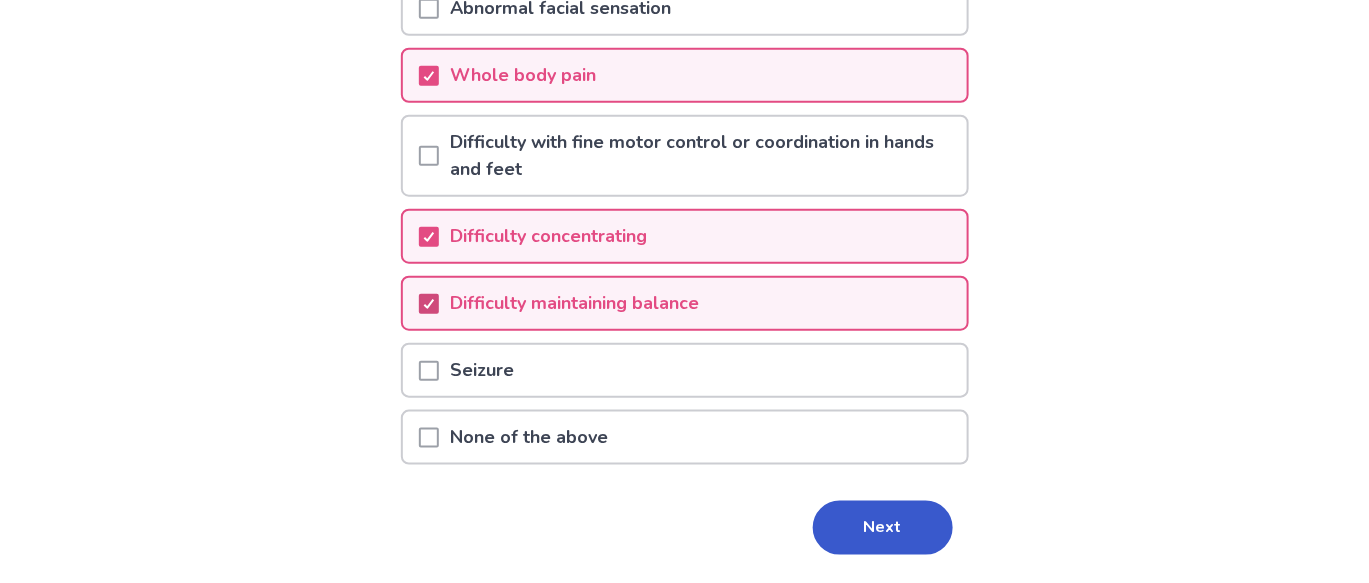scroll, scrollTop: 537, scrollLeft: 0, axis: vertical 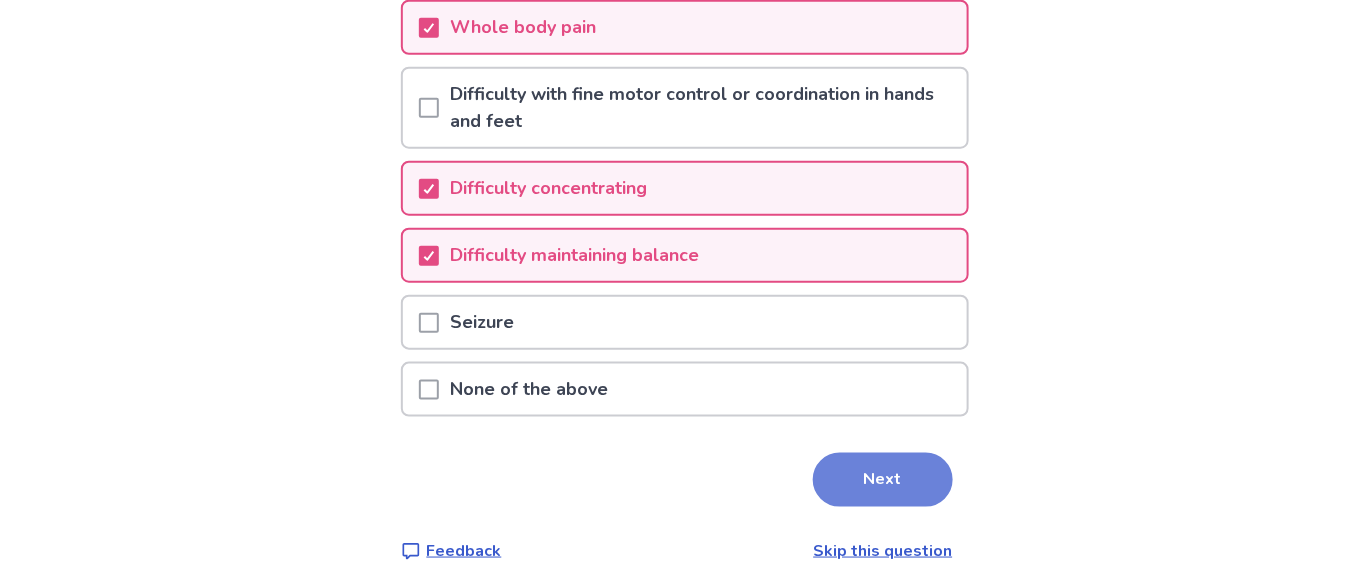 click on "Next" at bounding box center [883, 480] 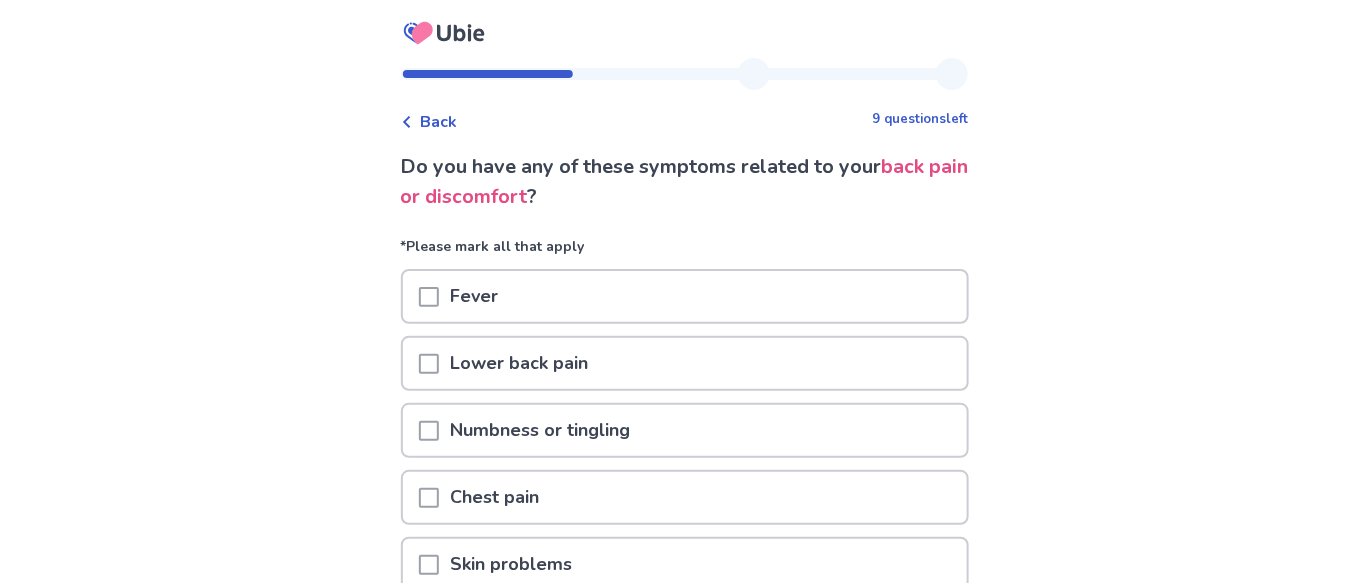 click at bounding box center (429, 364) 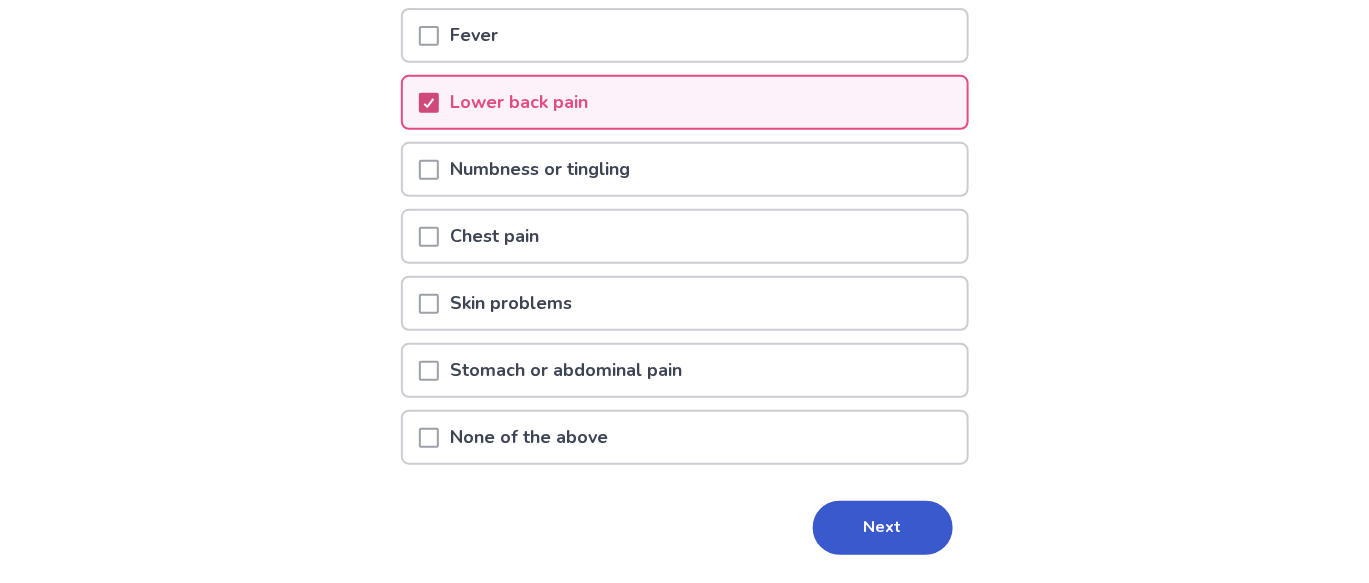 scroll, scrollTop: 262, scrollLeft: 0, axis: vertical 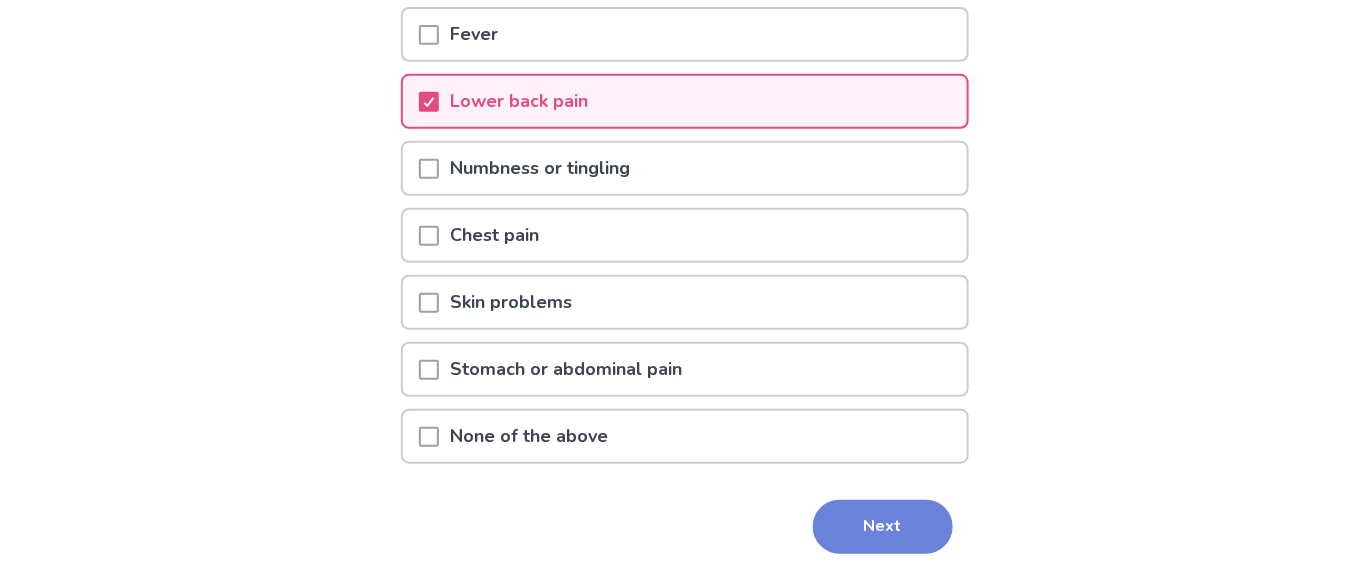 click on "Next" at bounding box center [883, 527] 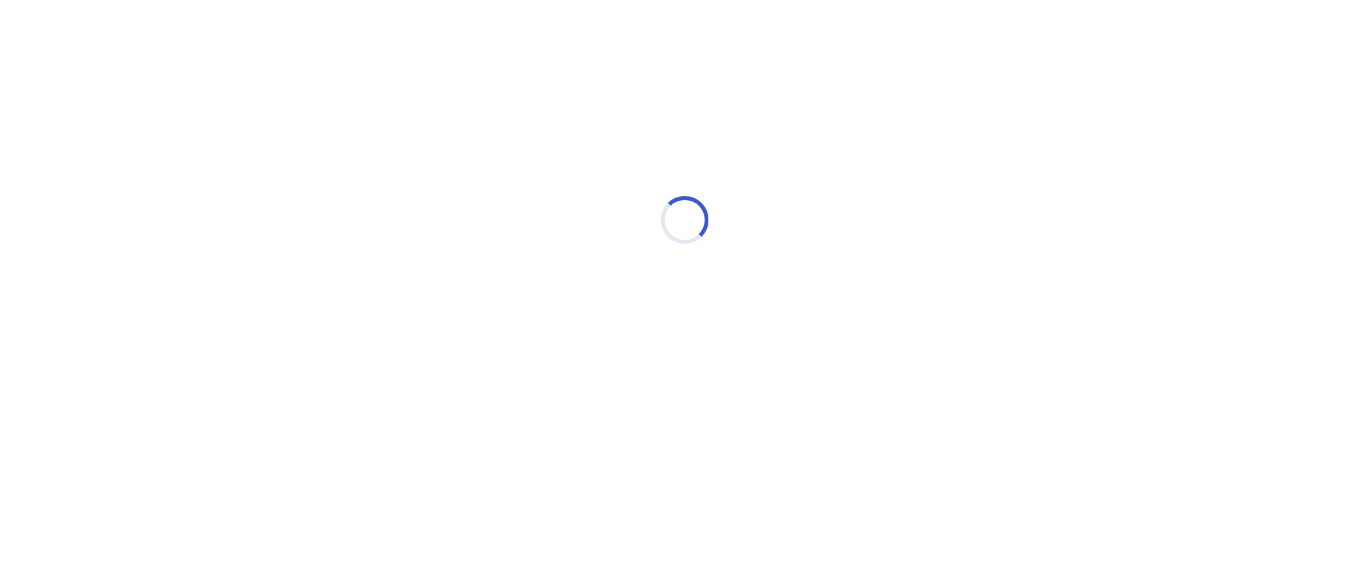 select on "*" 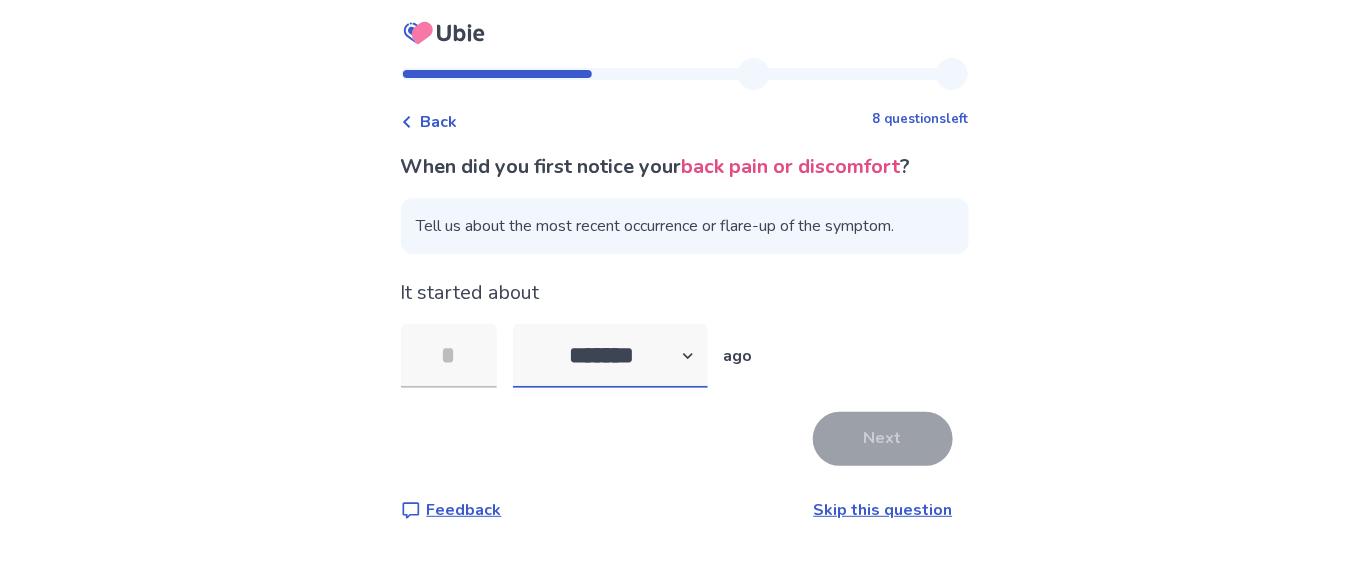 click on "******* ****** ******* ******** *******" at bounding box center [610, 356] 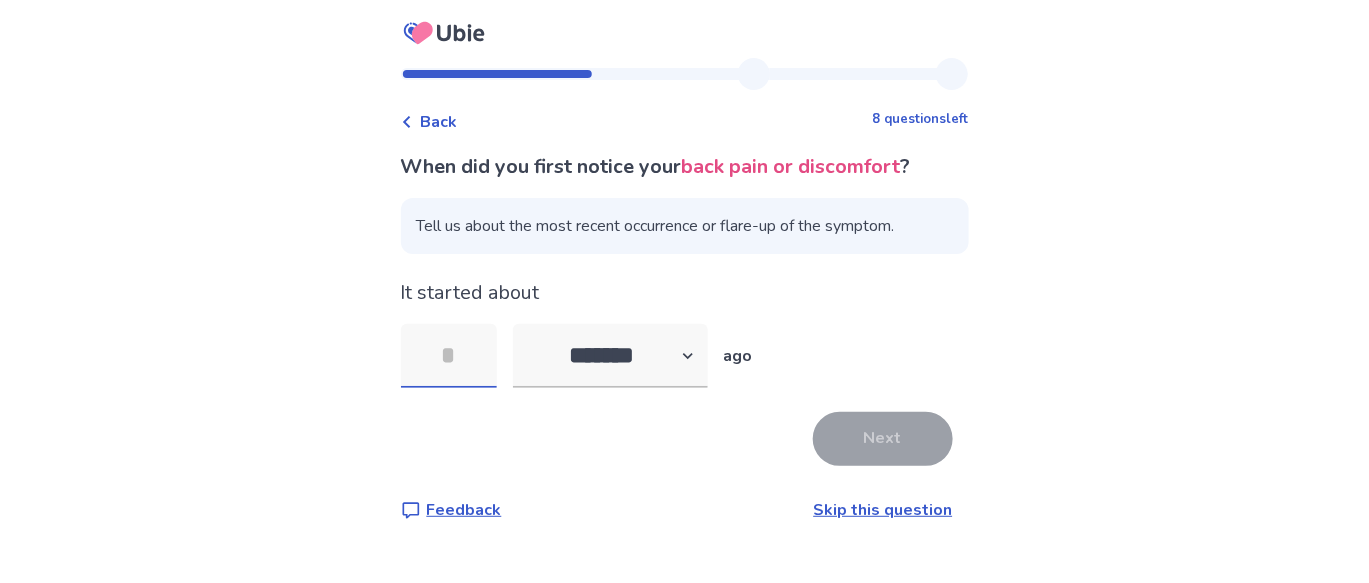drag, startPoint x: 469, startPoint y: 353, endPoint x: 436, endPoint y: 359, distance: 33.54102 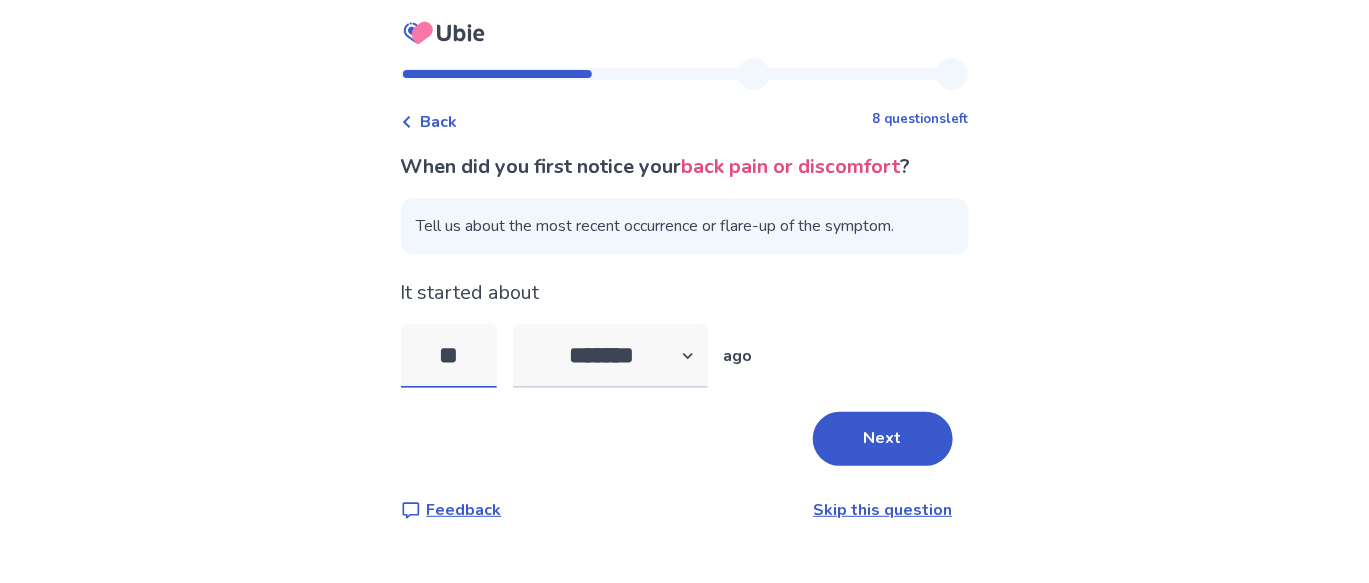type on "**" 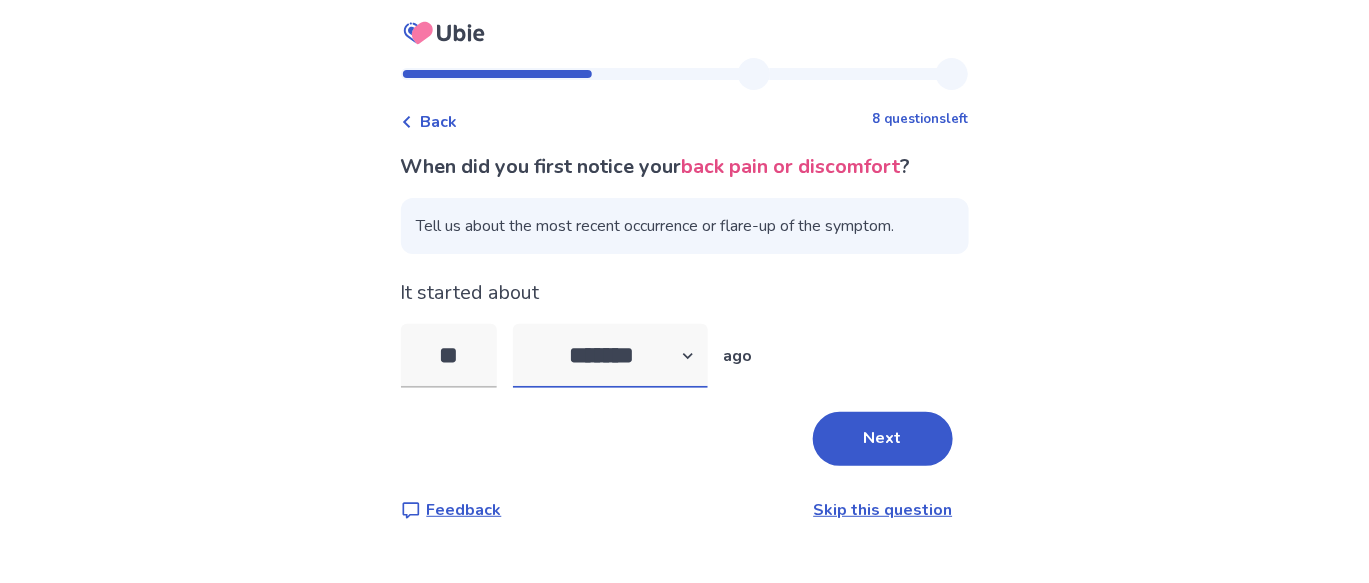 click on "******* ****** ******* ******** *******" at bounding box center [610, 356] 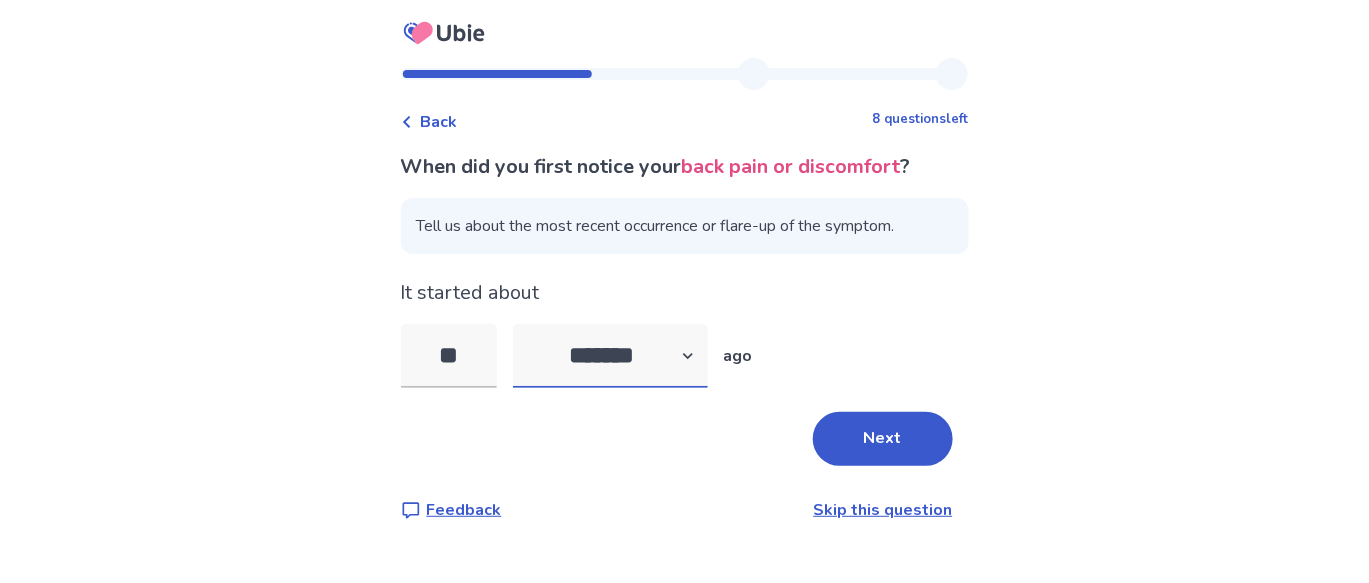 select on "*" 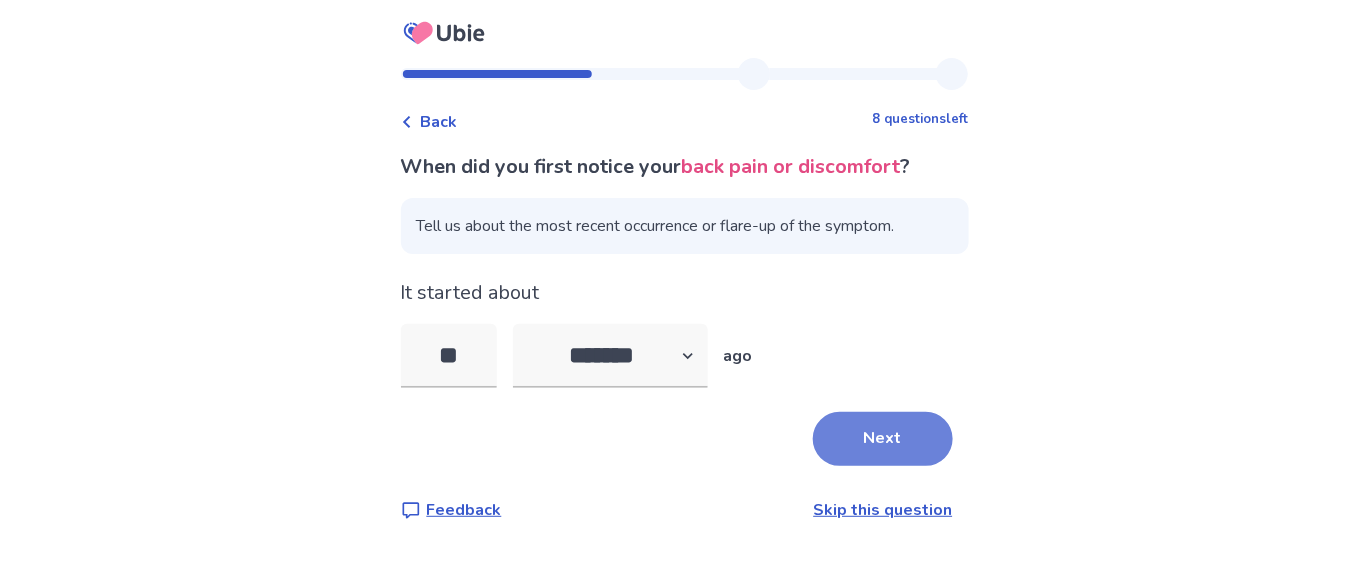 click on "Next" at bounding box center (883, 439) 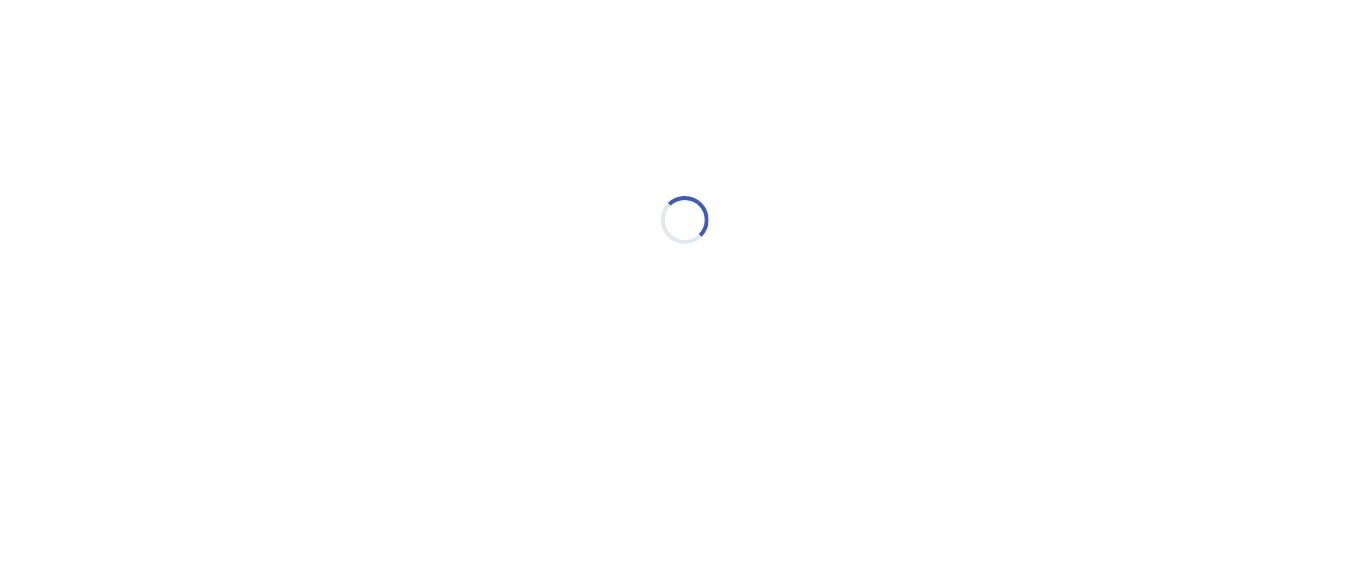 select on "*" 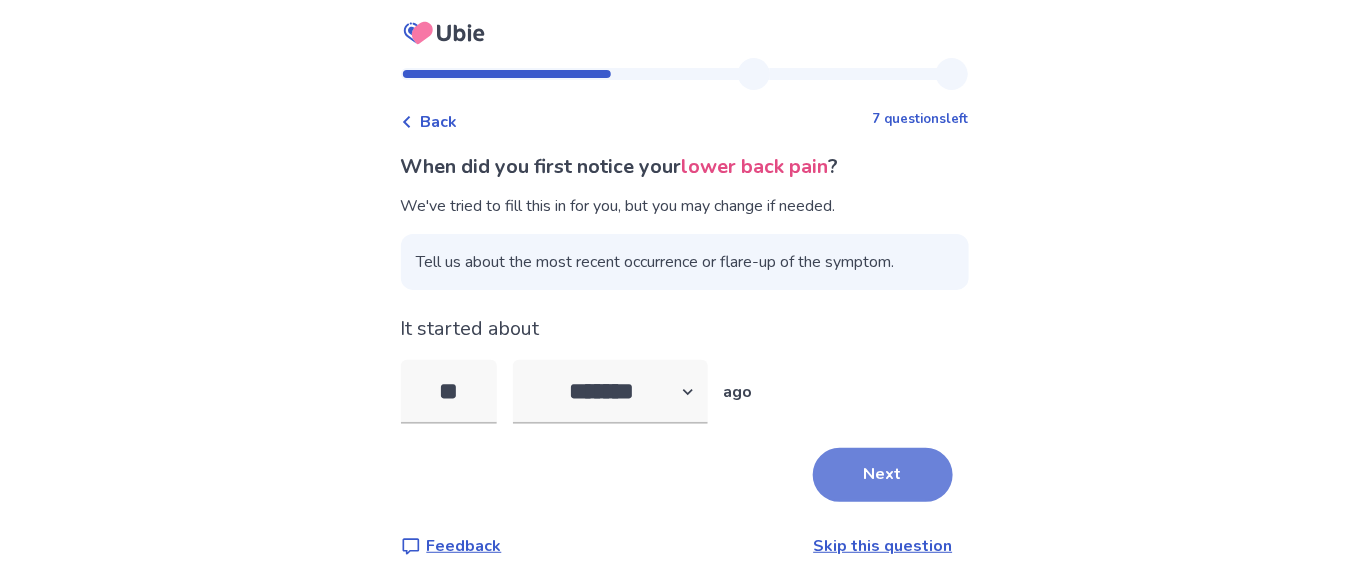 scroll, scrollTop: 7, scrollLeft: 0, axis: vertical 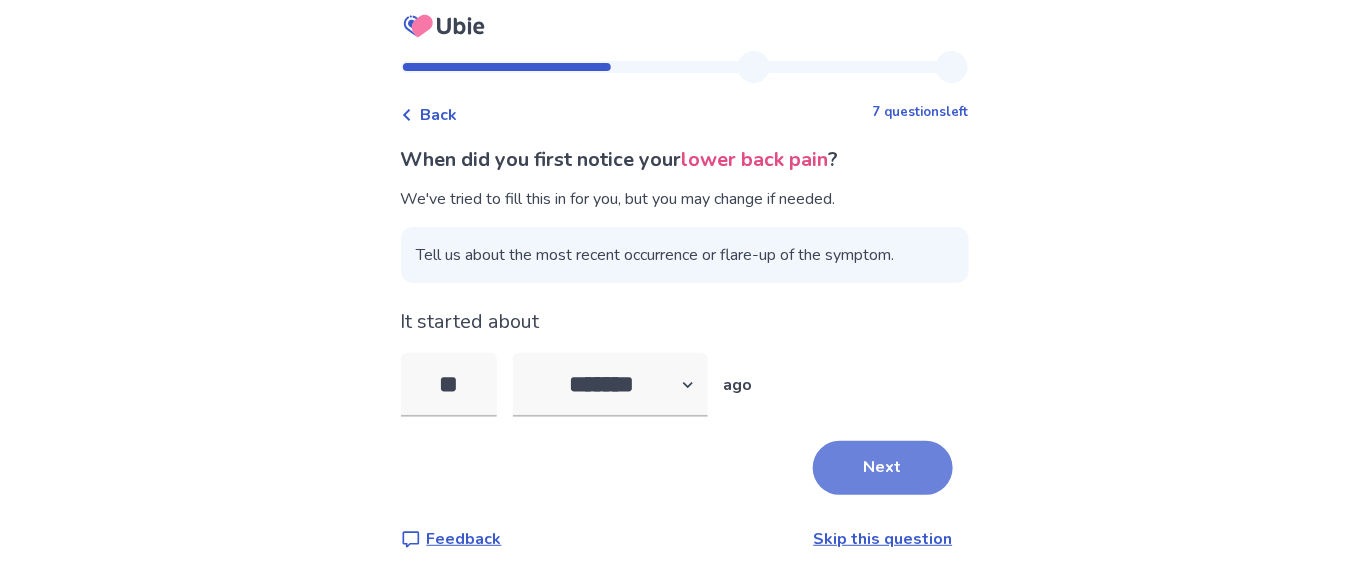 click on "Next" at bounding box center (883, 468) 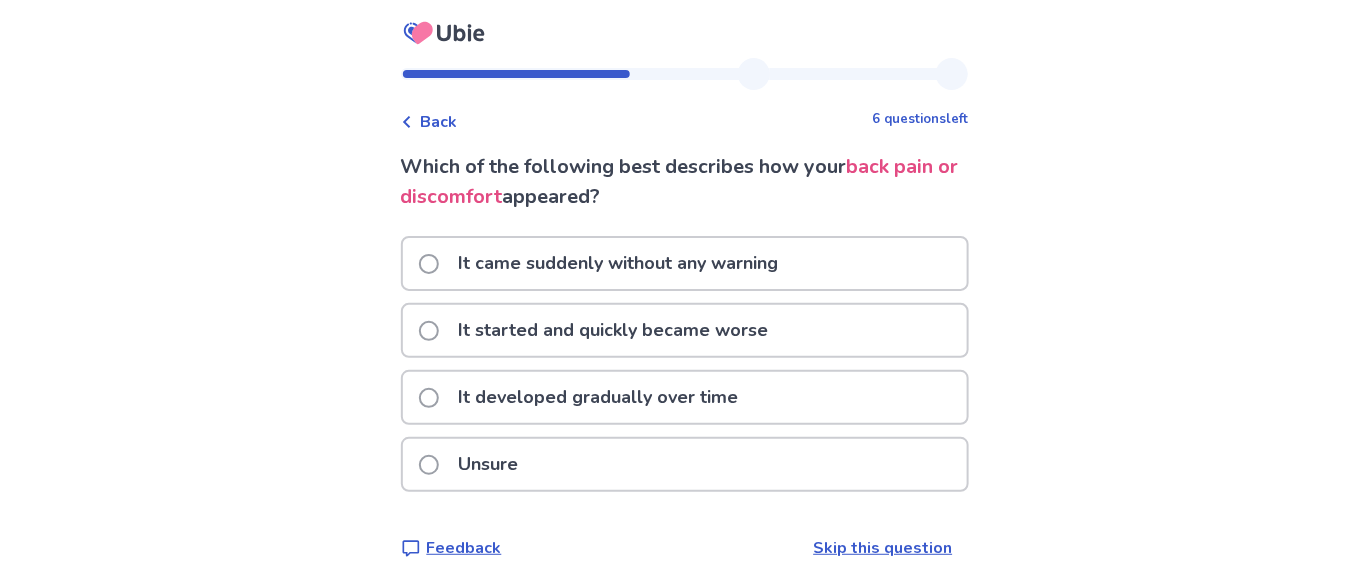 click at bounding box center (429, 398) 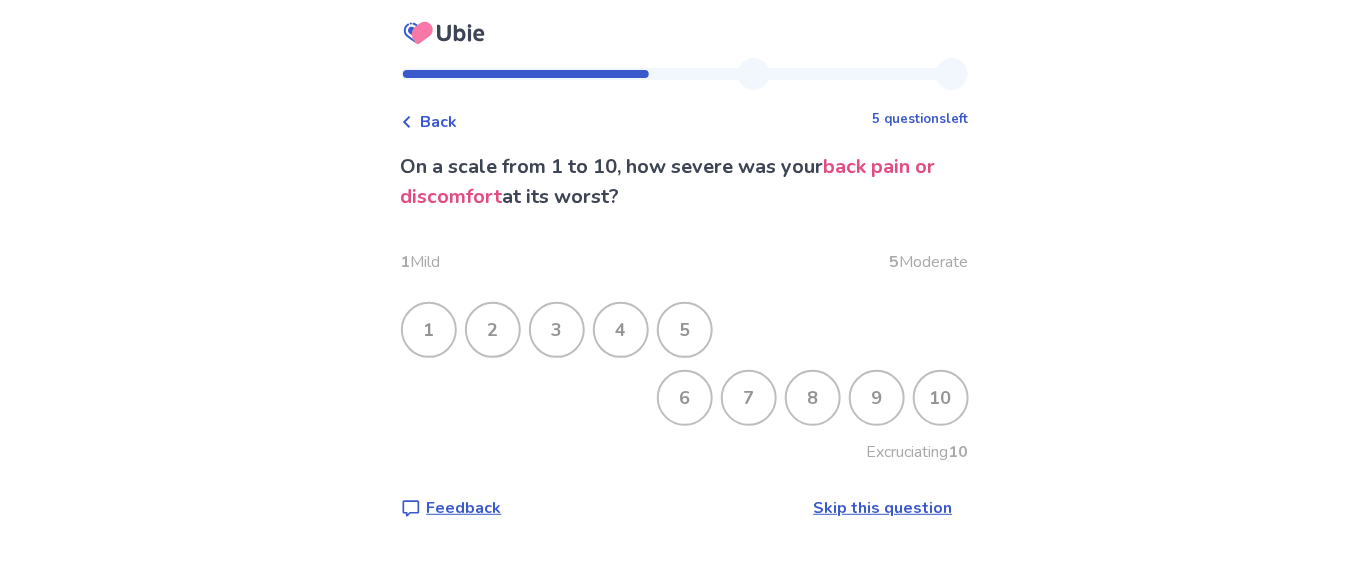 click on "10" at bounding box center [941, 398] 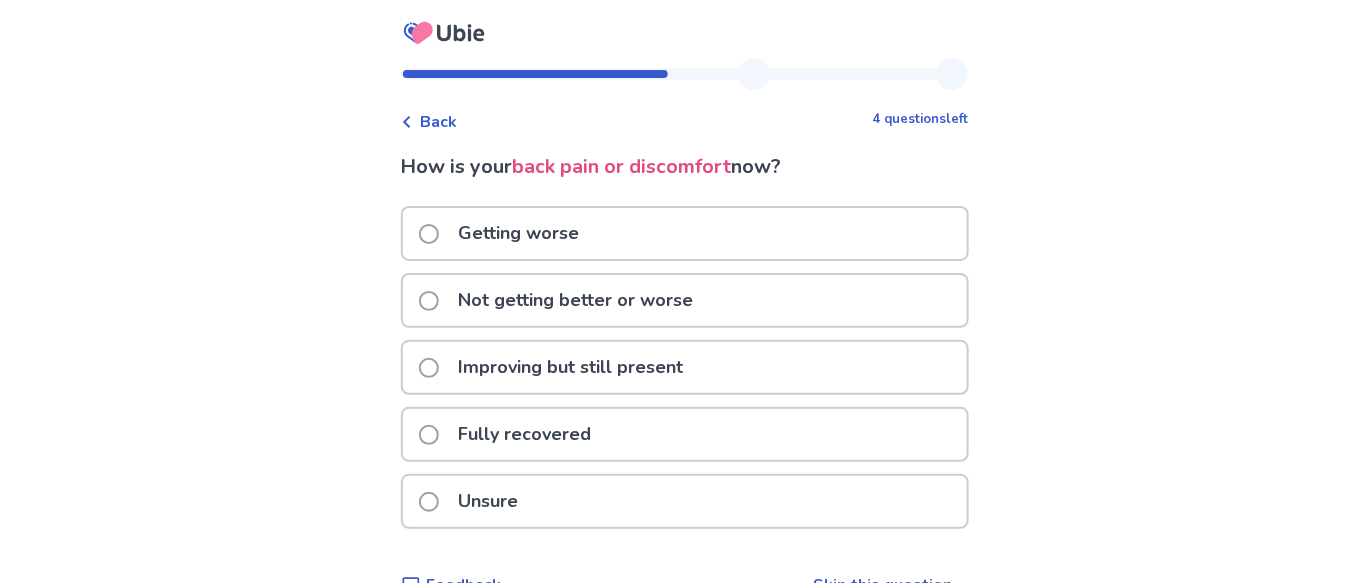 click at bounding box center [429, 301] 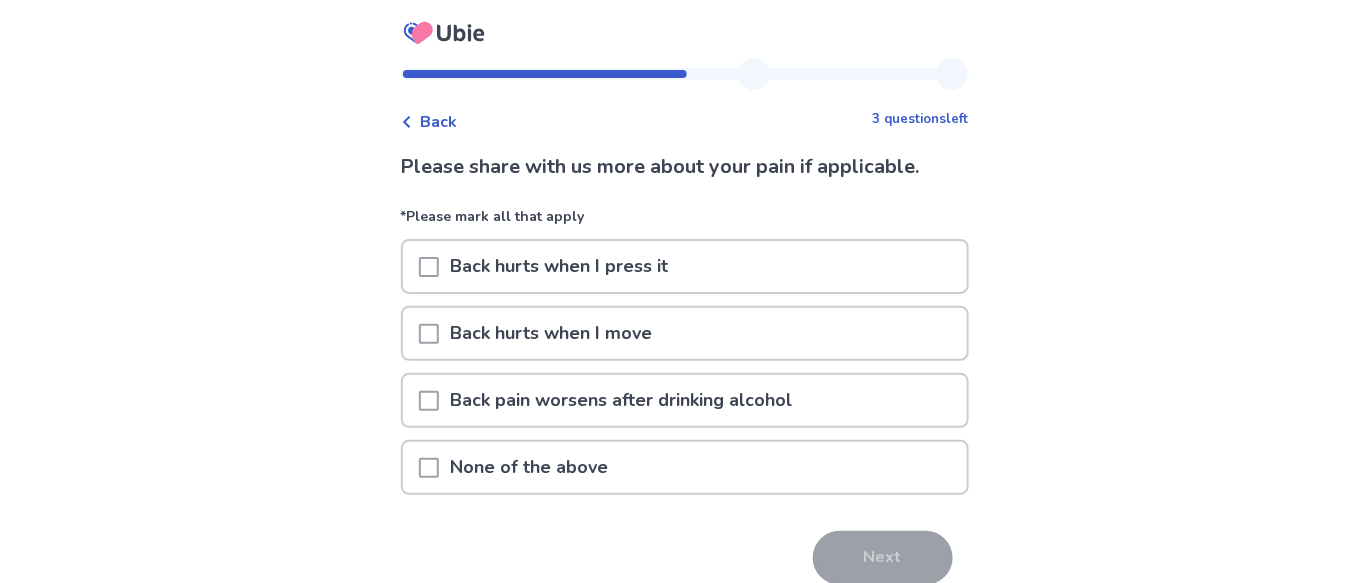 click at bounding box center [429, 334] 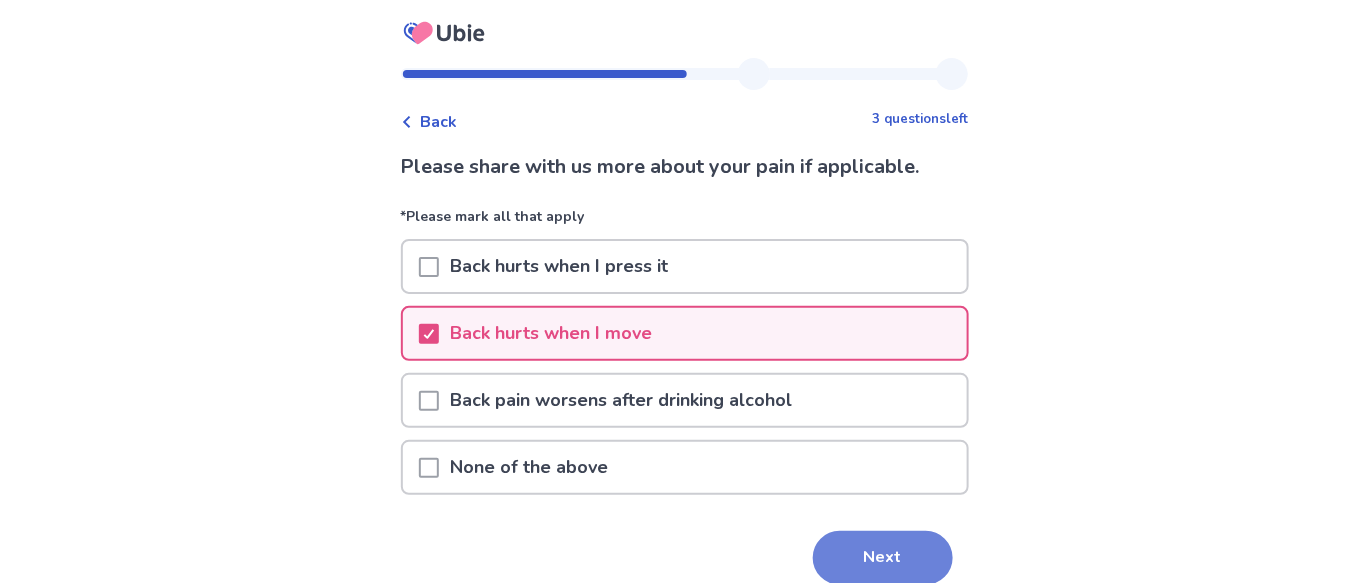 click on "Next" at bounding box center (883, 558) 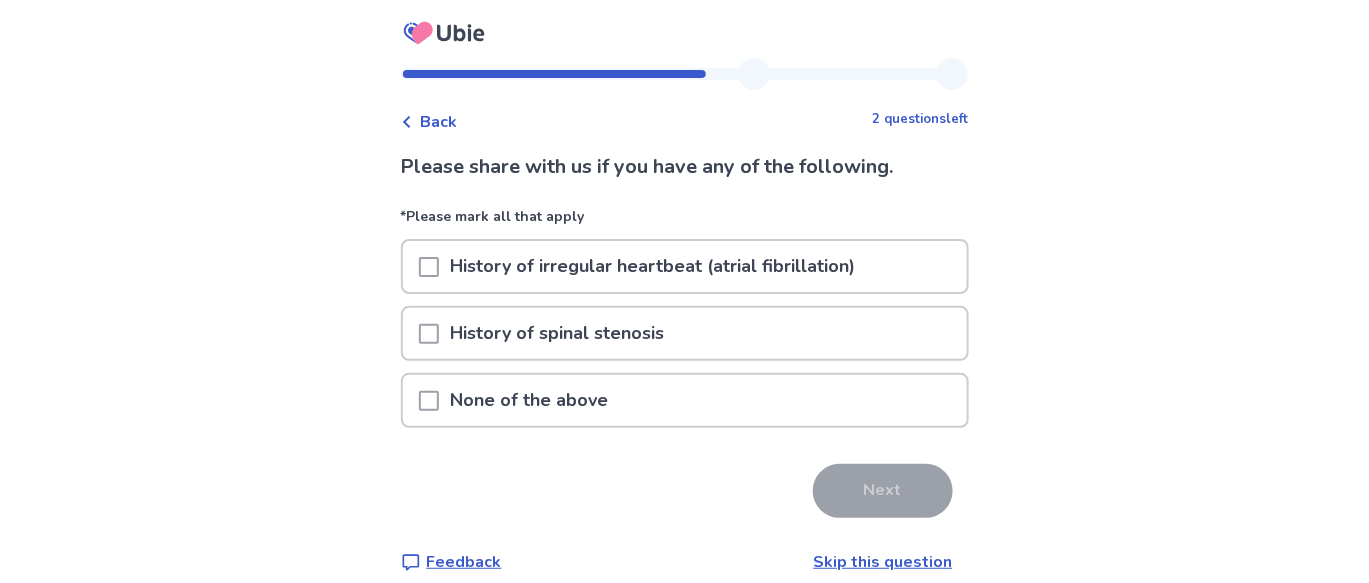 click at bounding box center [429, 334] 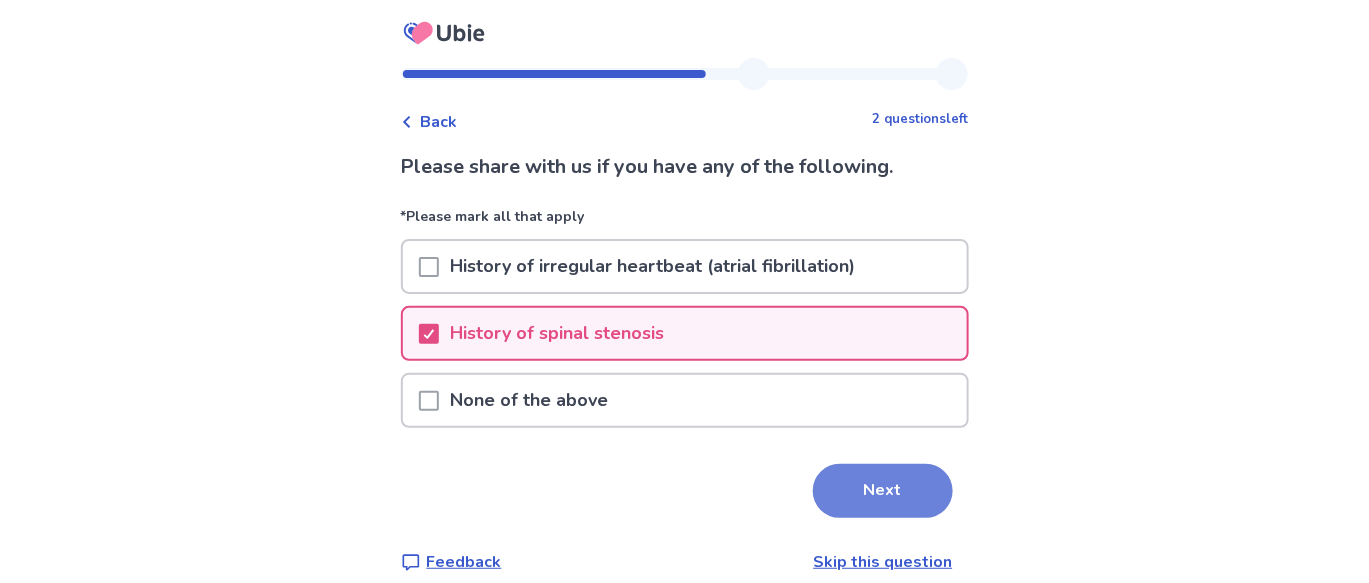 click on "Next" at bounding box center [883, 491] 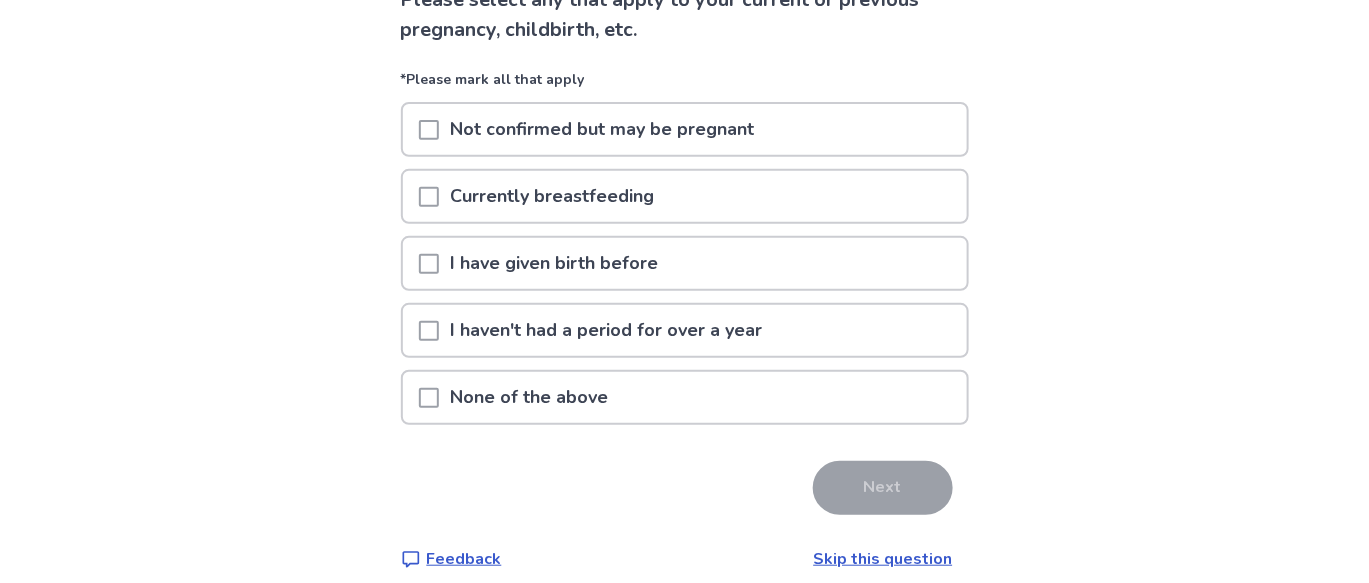 scroll, scrollTop: 167, scrollLeft: 0, axis: vertical 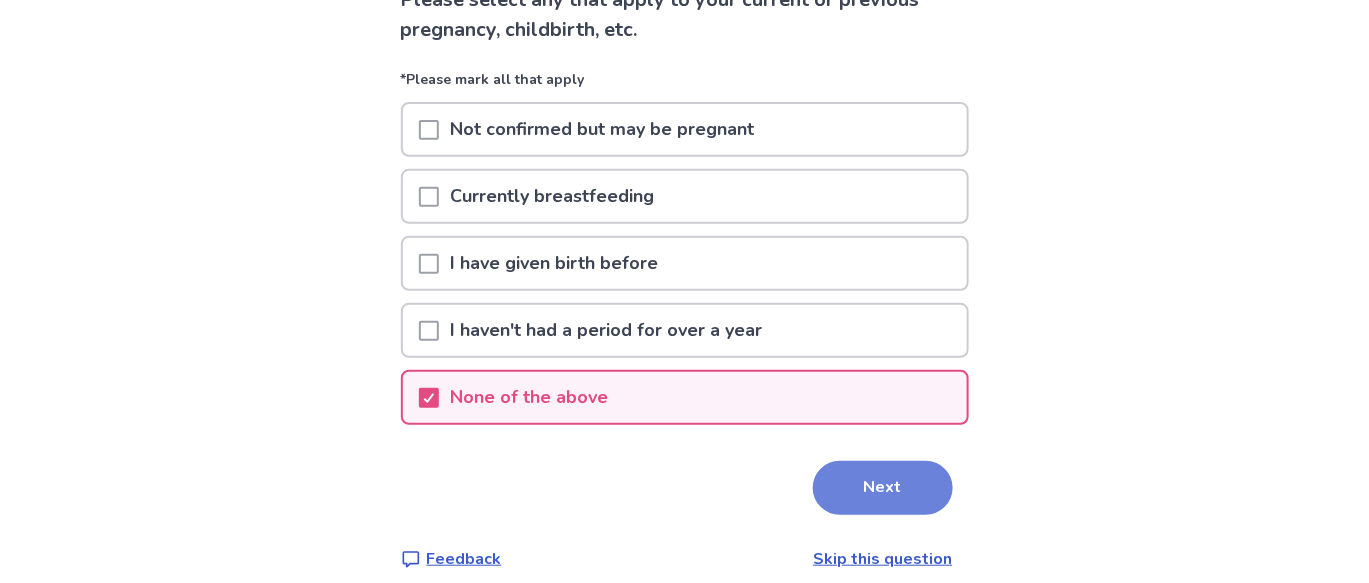click on "Next" at bounding box center (883, 488) 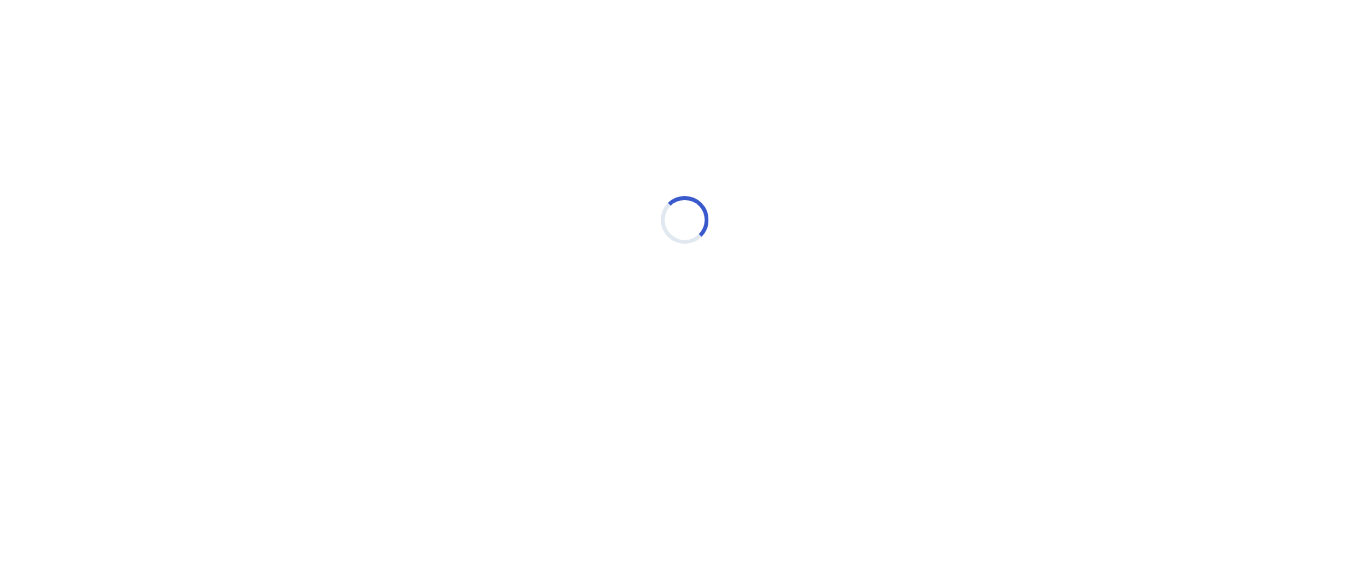 scroll, scrollTop: 0, scrollLeft: 0, axis: both 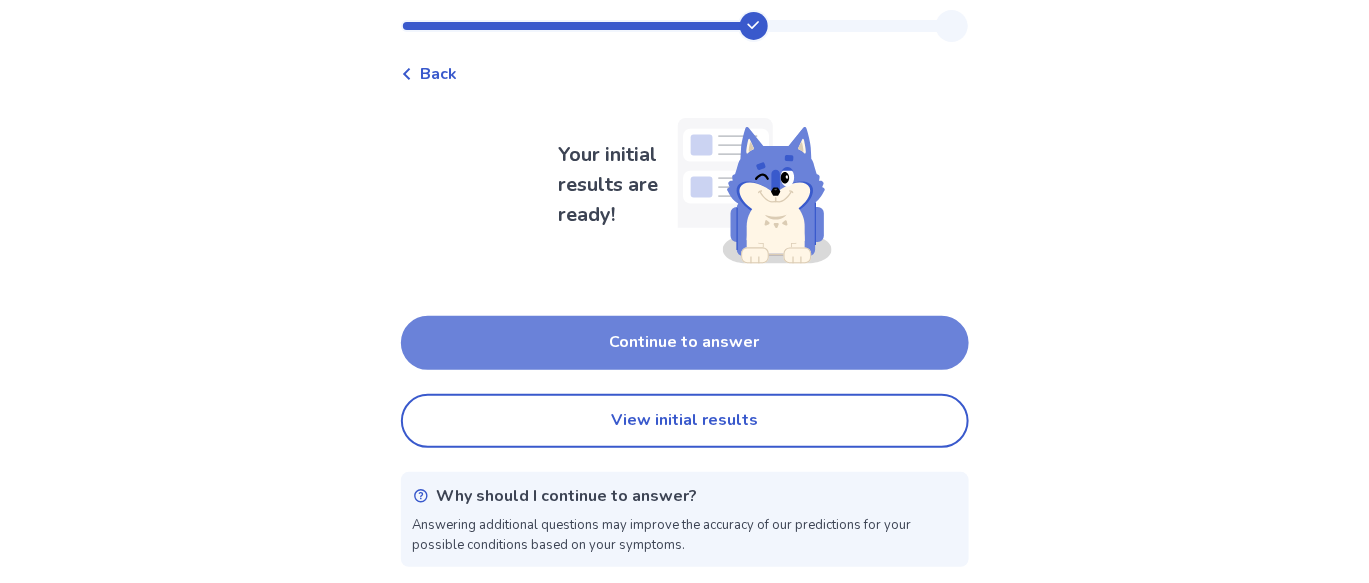click on "Continue to answer" at bounding box center [685, 343] 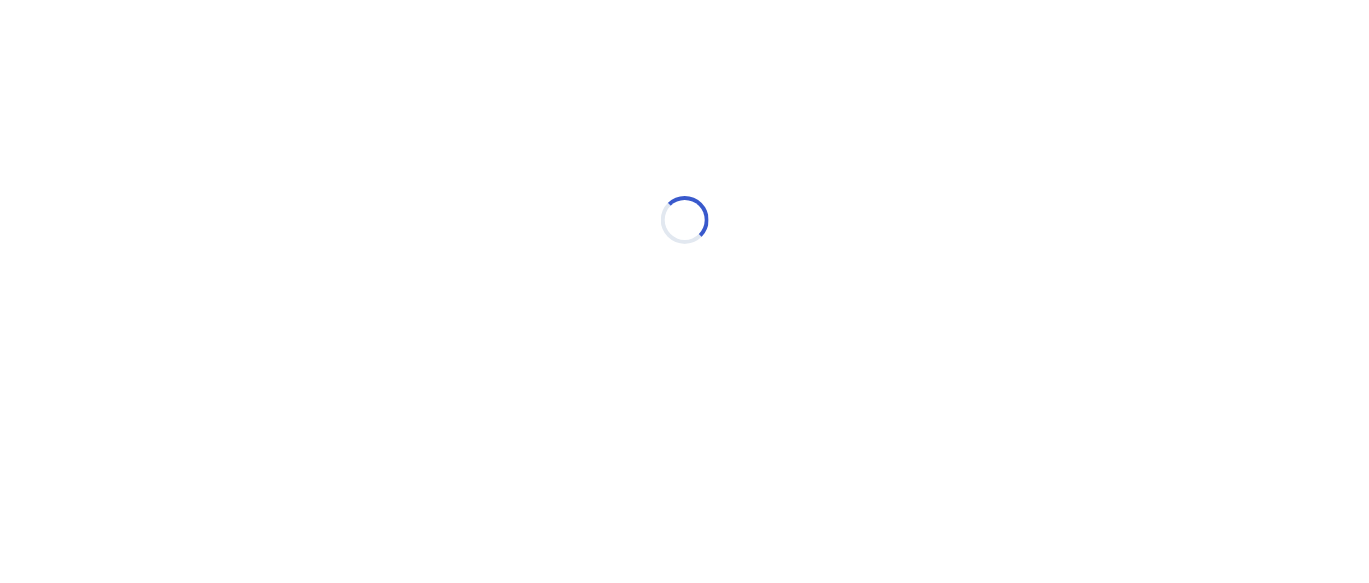 scroll, scrollTop: 0, scrollLeft: 0, axis: both 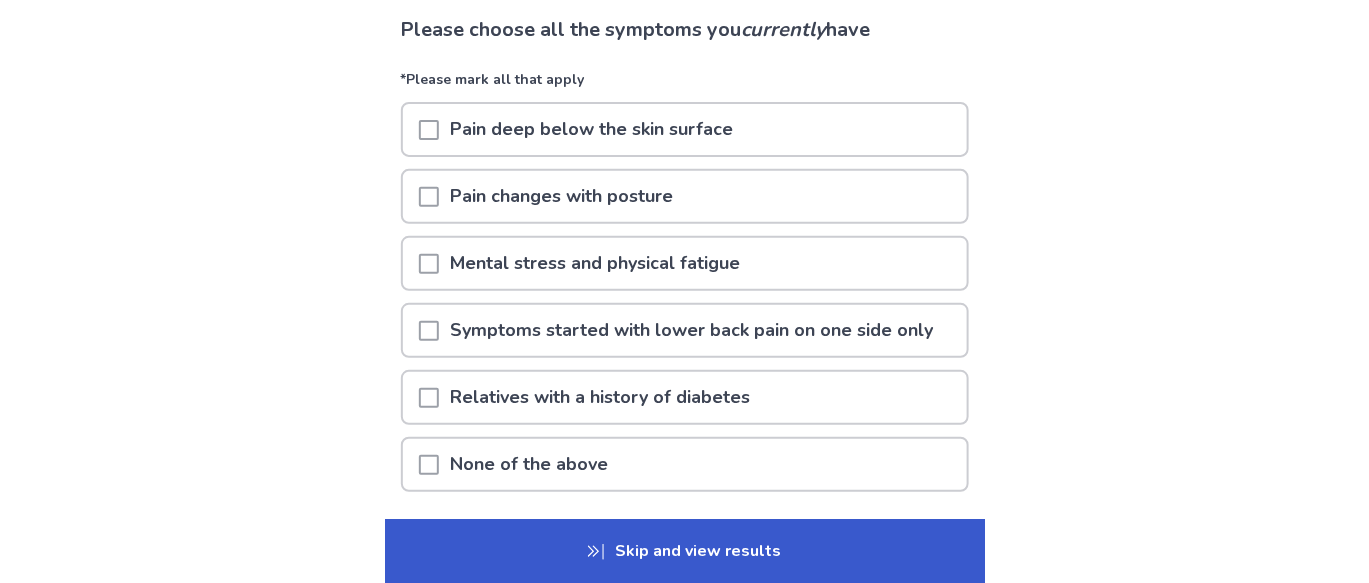 click at bounding box center (429, 130) 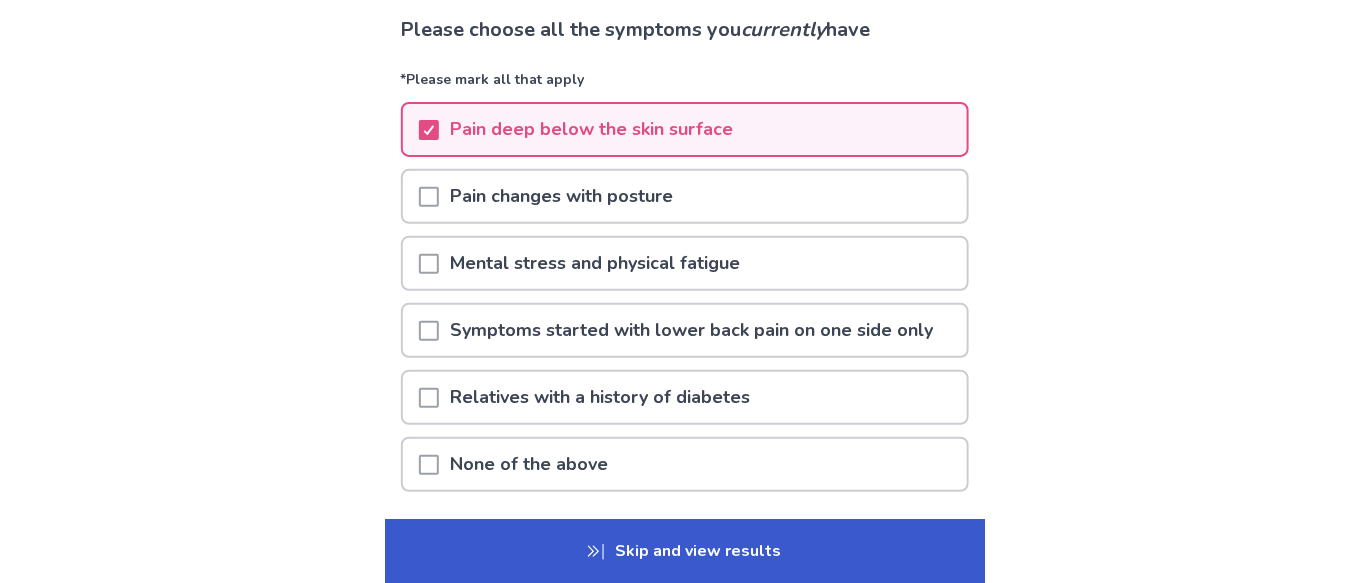 click at bounding box center [429, 398] 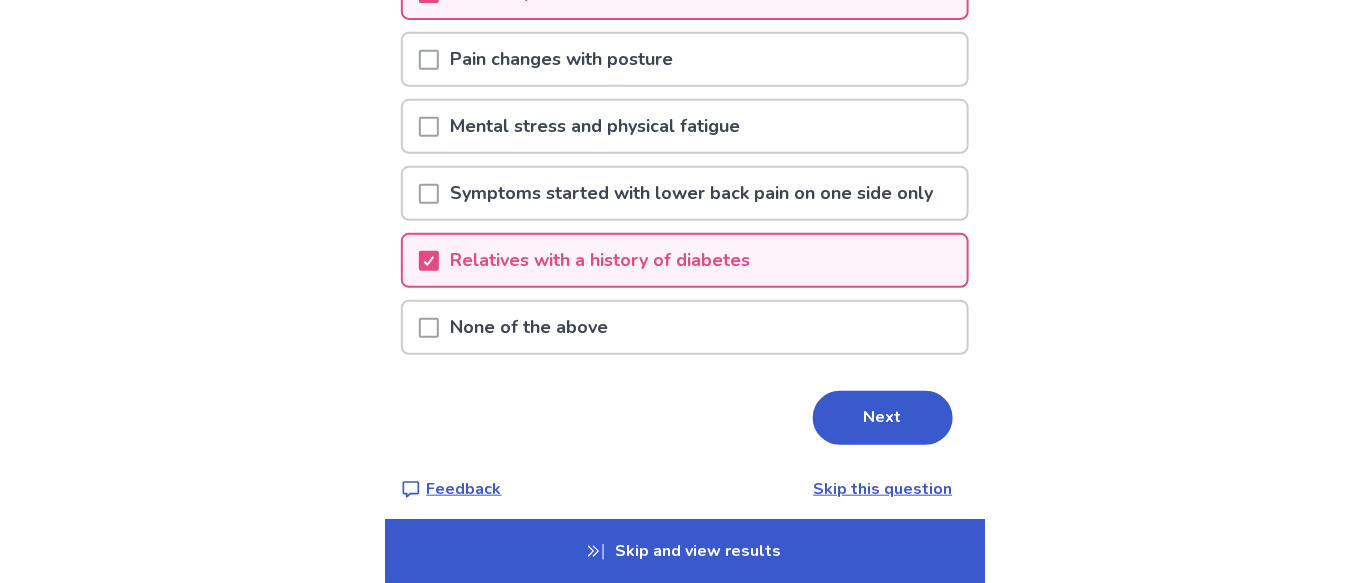 scroll, scrollTop: 281, scrollLeft: 0, axis: vertical 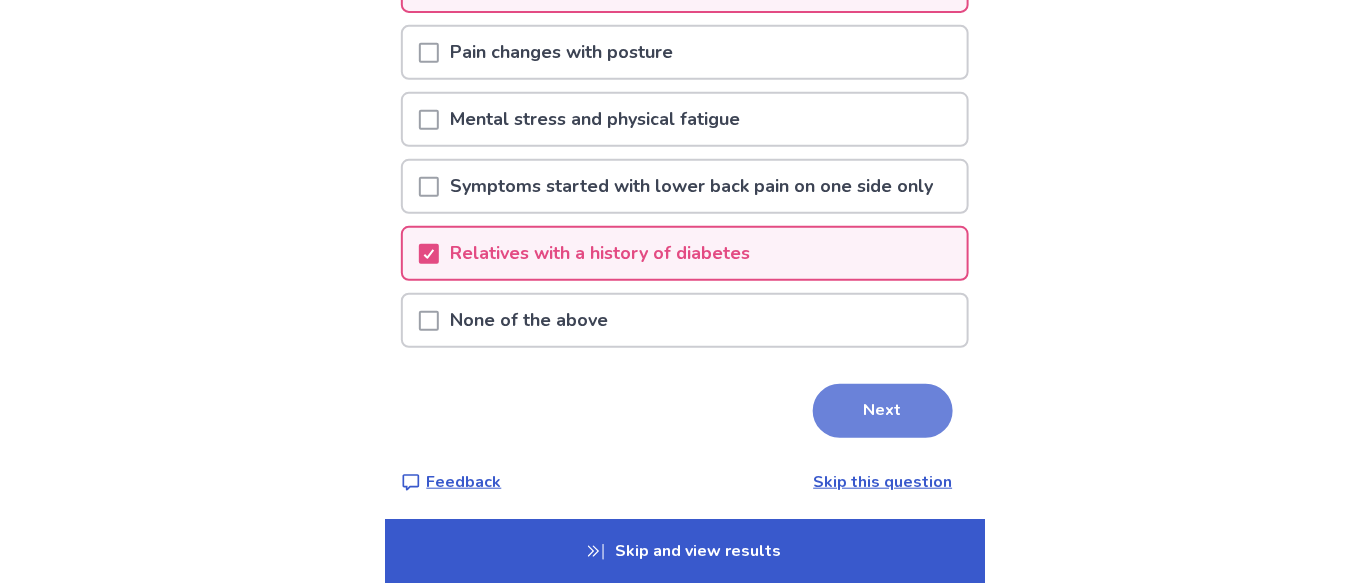 click on "Next" at bounding box center [883, 411] 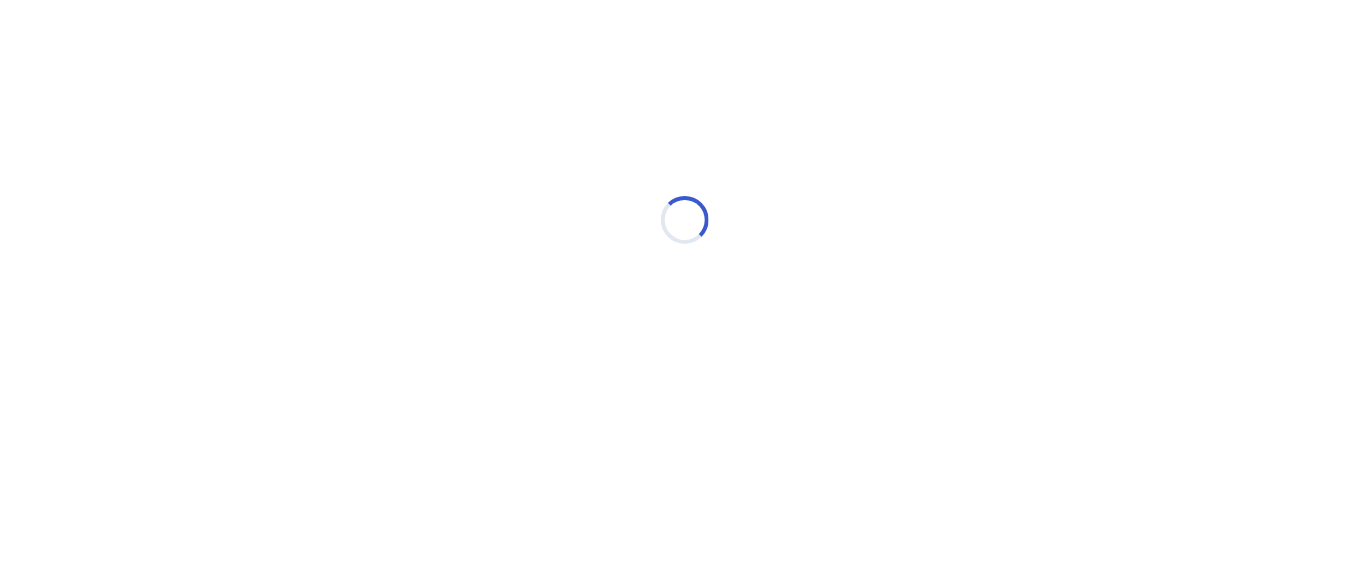 scroll, scrollTop: 0, scrollLeft: 0, axis: both 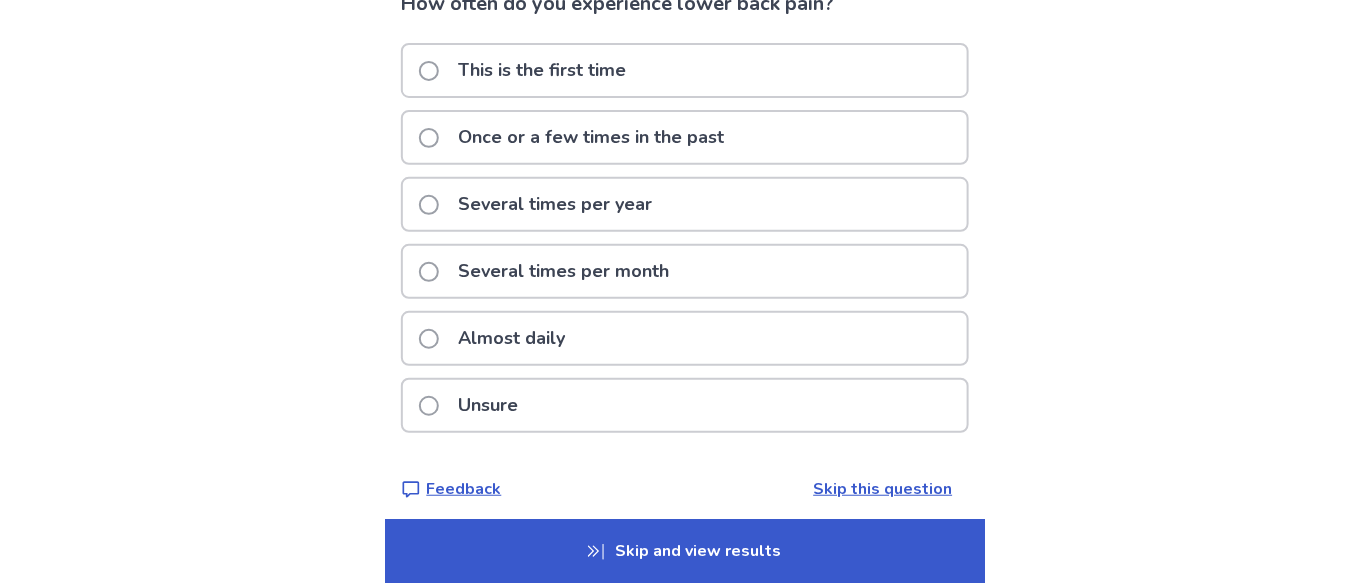 click at bounding box center [429, 339] 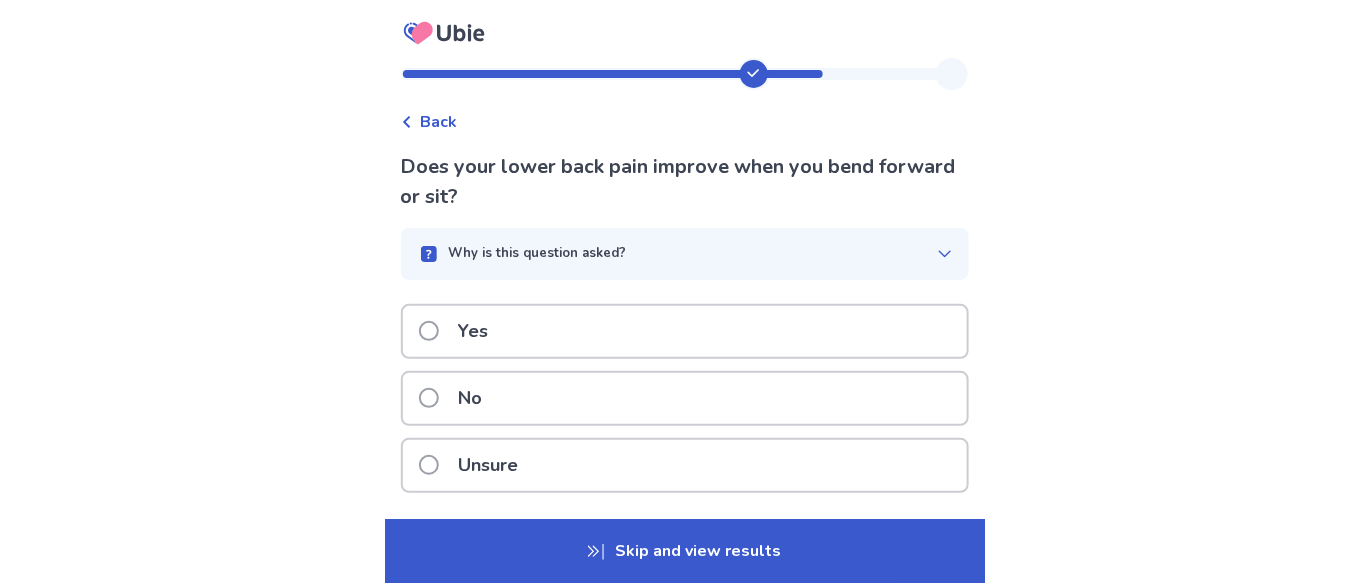 click at bounding box center [429, 331] 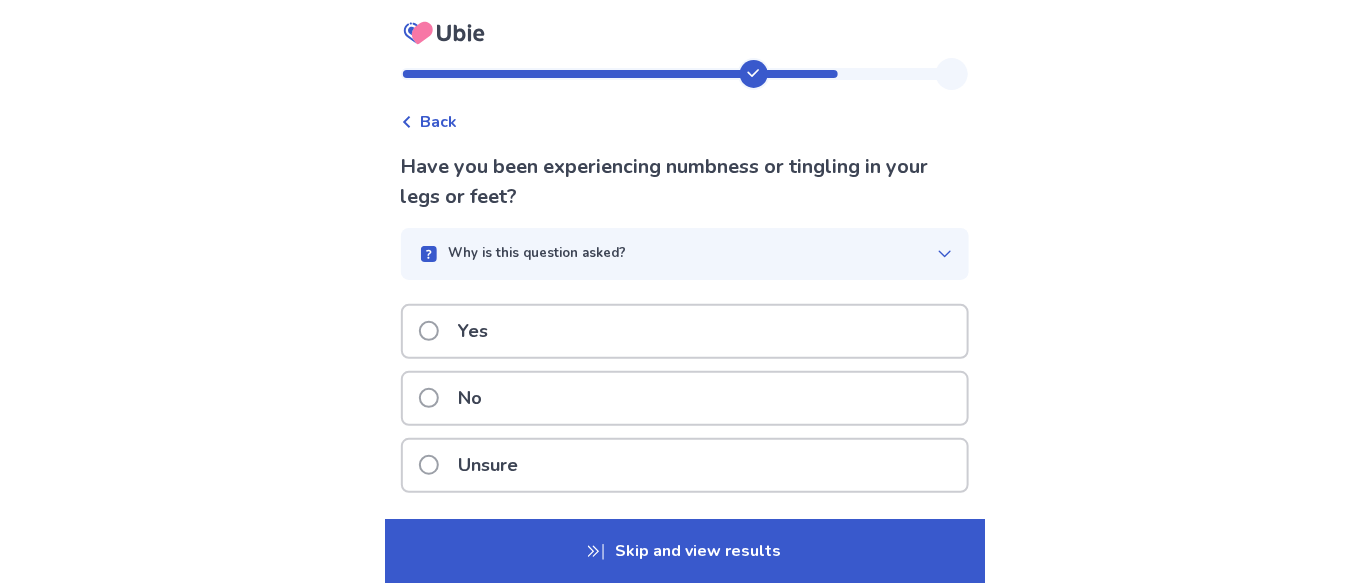 click at bounding box center (429, 331) 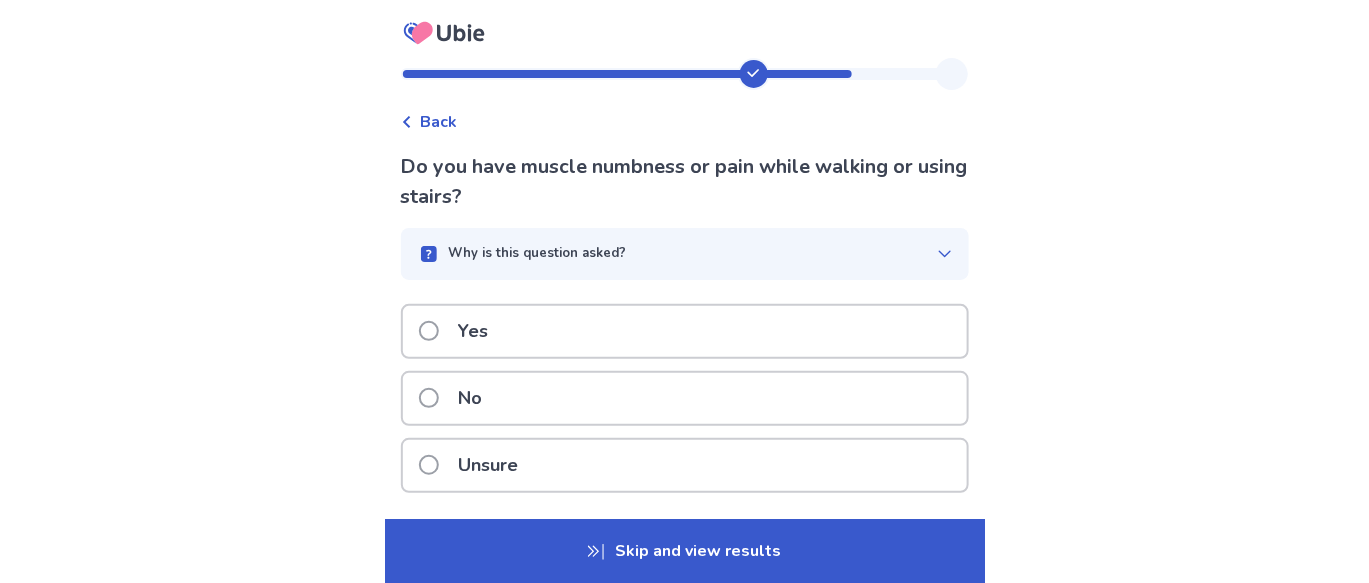 click at bounding box center (429, 331) 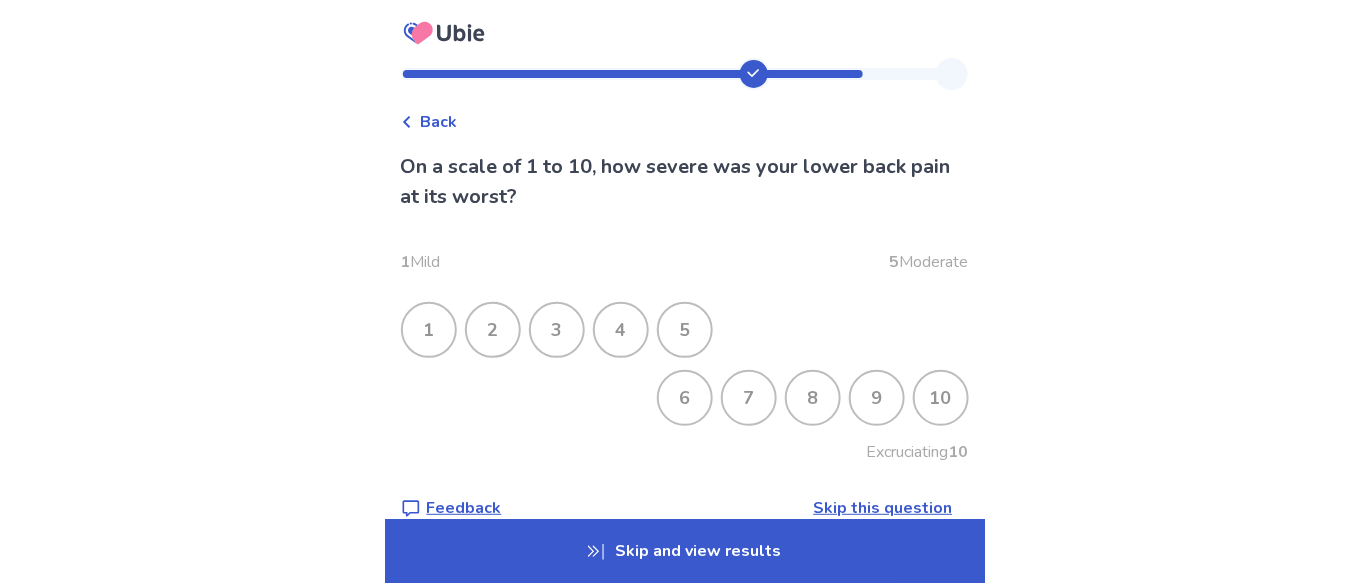 click on "10" at bounding box center (941, 398) 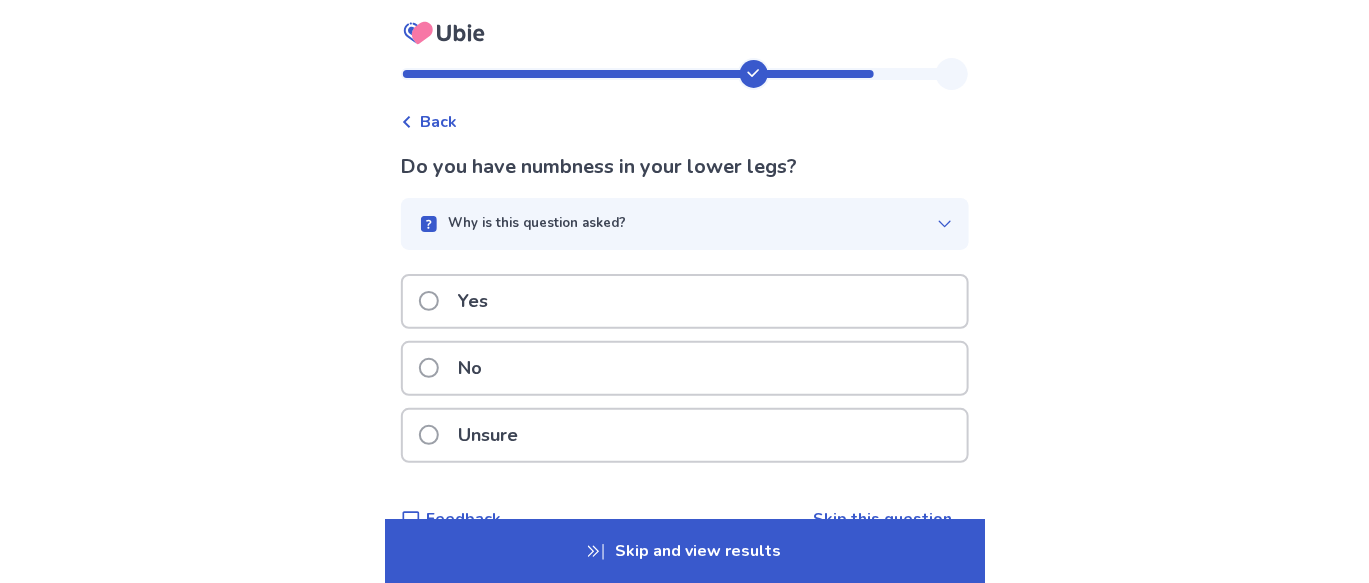 click at bounding box center [429, 301] 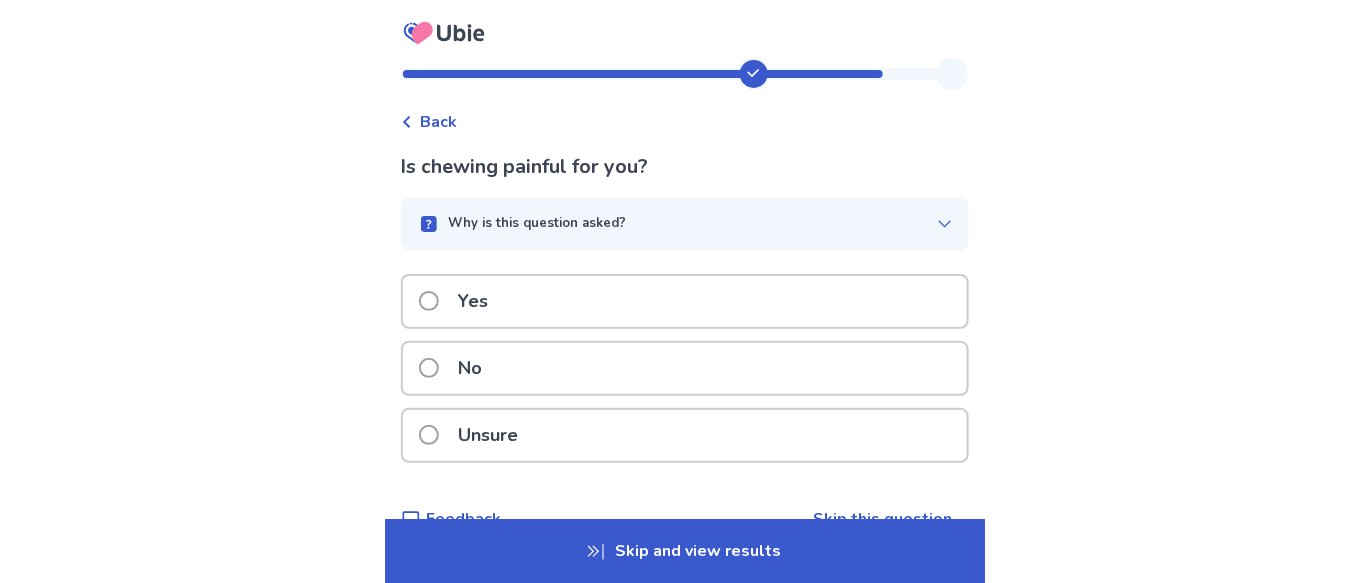 click at bounding box center (429, 301) 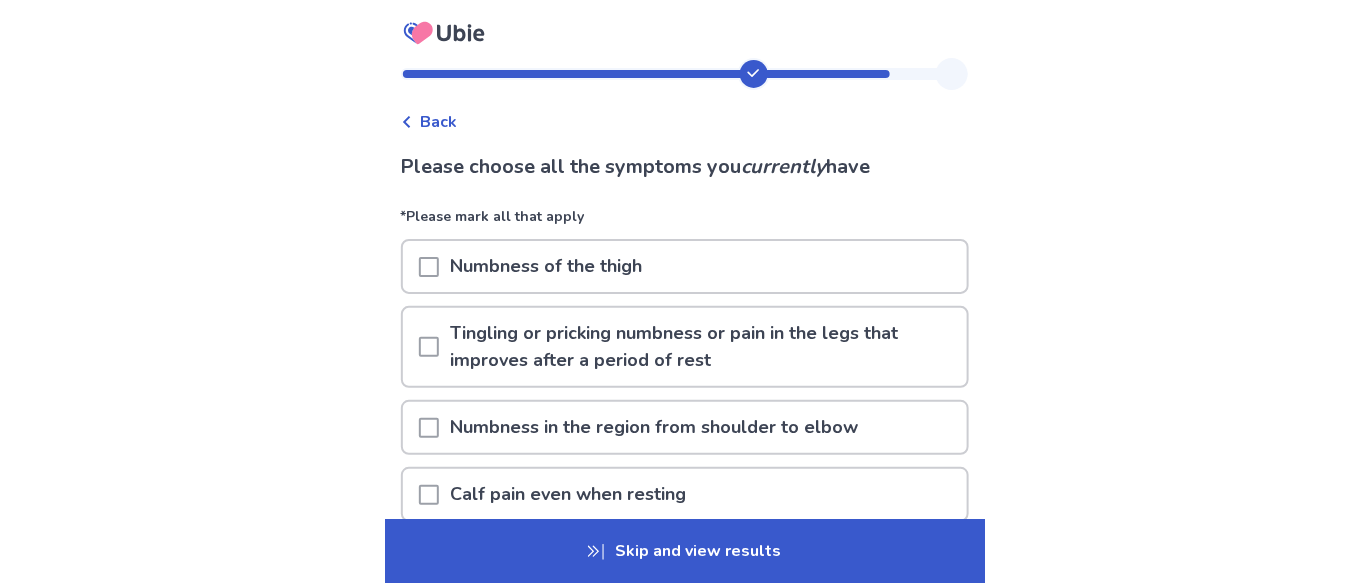 click at bounding box center [429, 347] 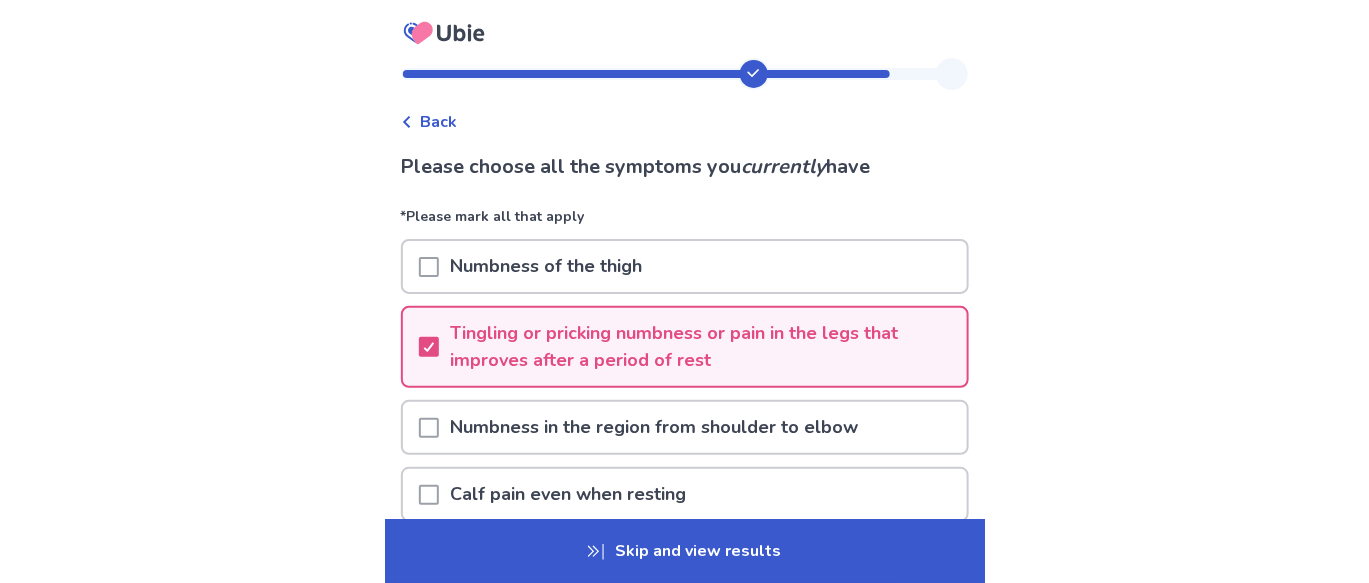 click at bounding box center [429, 494] 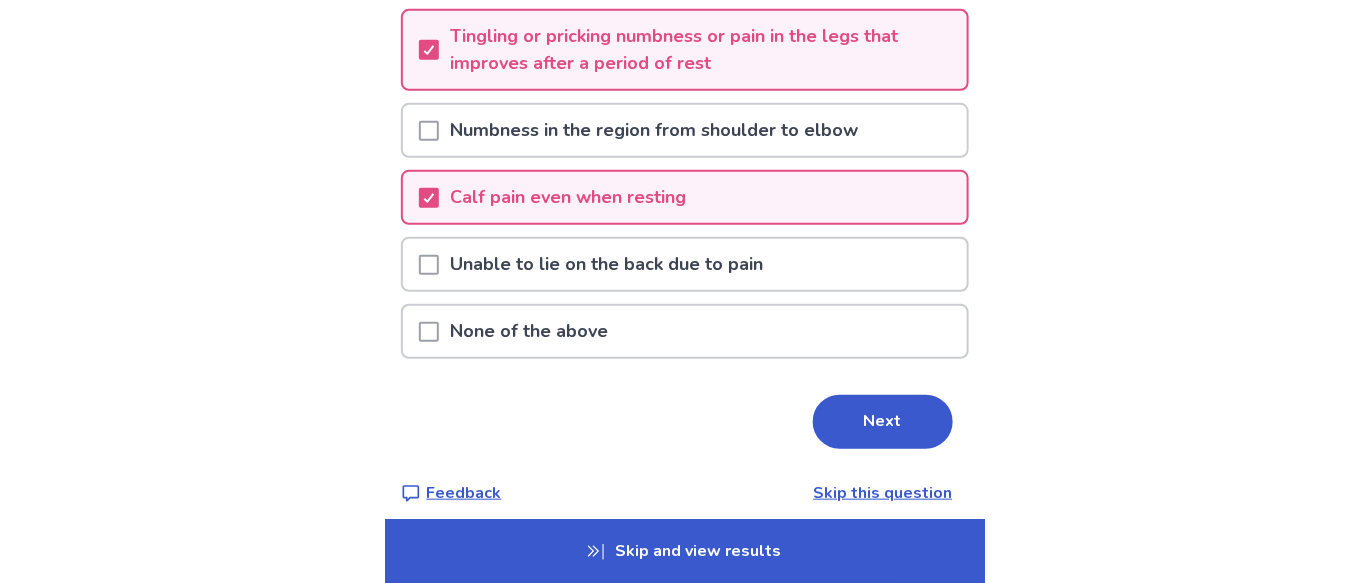 scroll, scrollTop: 308, scrollLeft: 0, axis: vertical 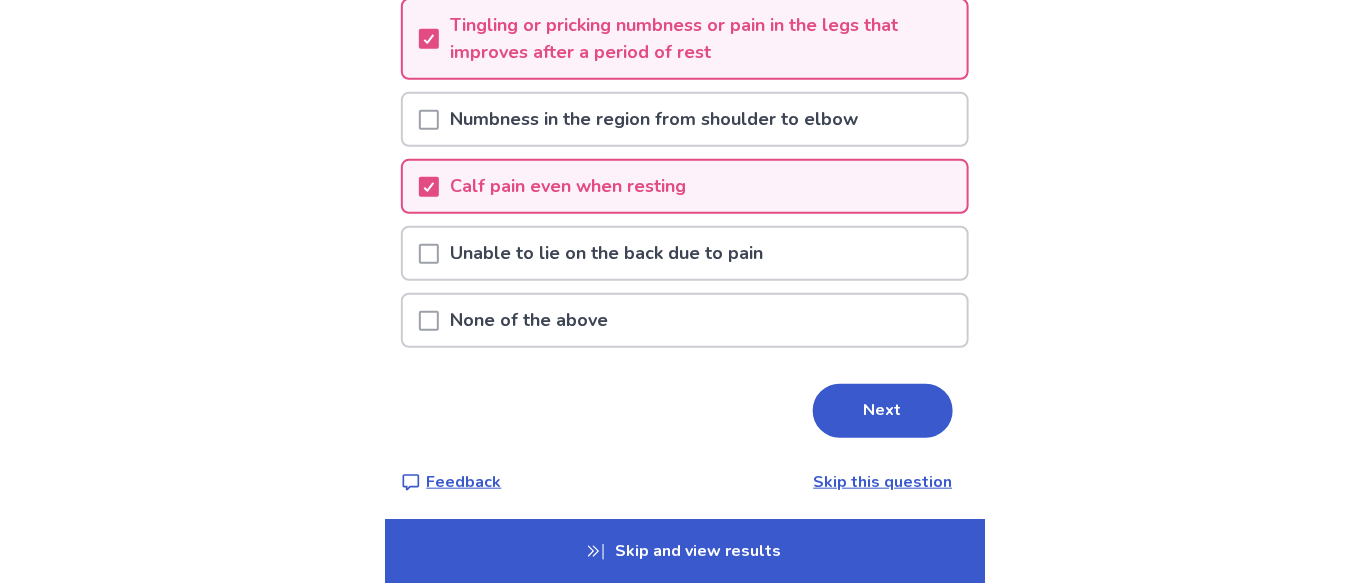 click at bounding box center [429, 254] 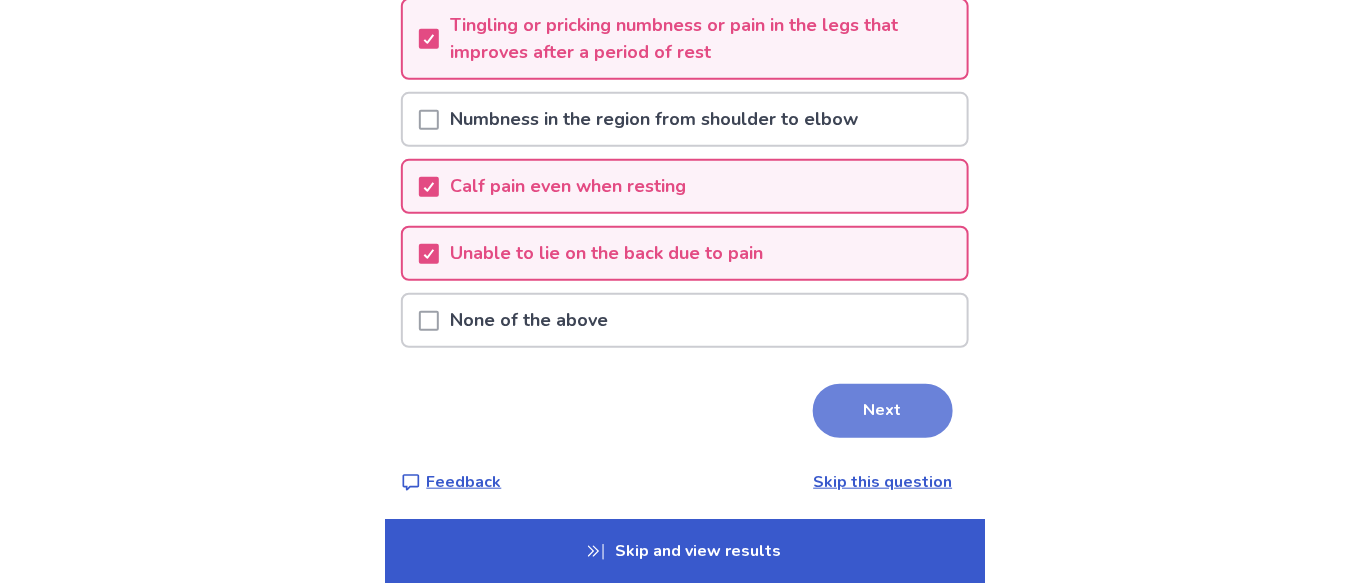 click on "Next" at bounding box center (883, 411) 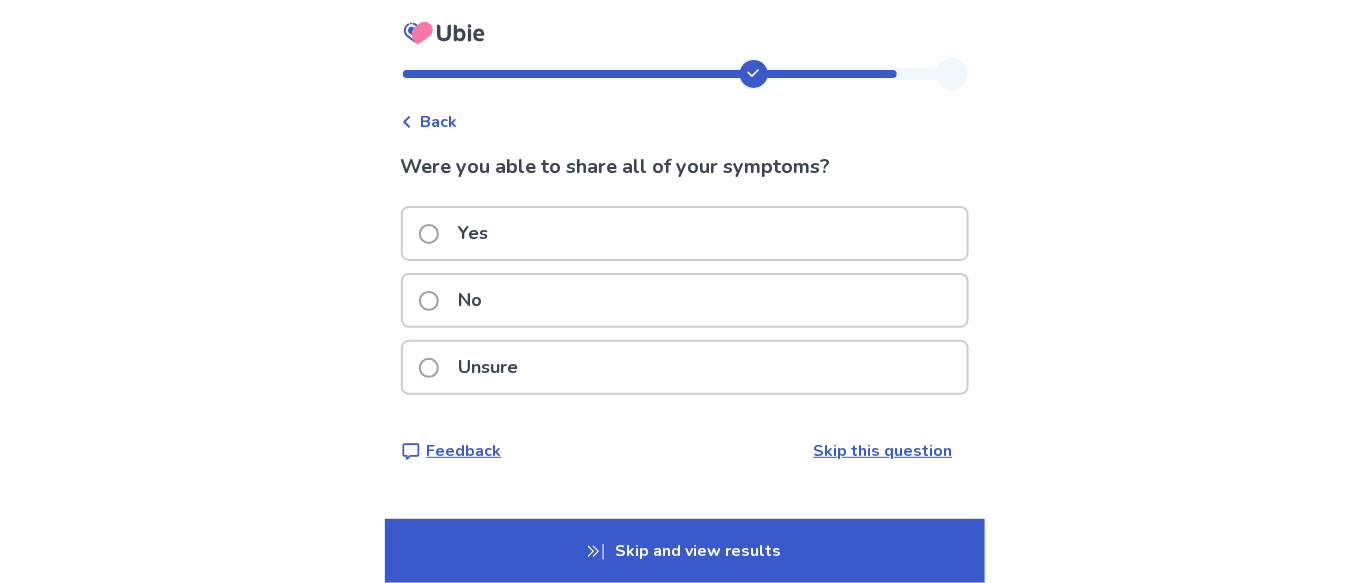 click at bounding box center (429, 368) 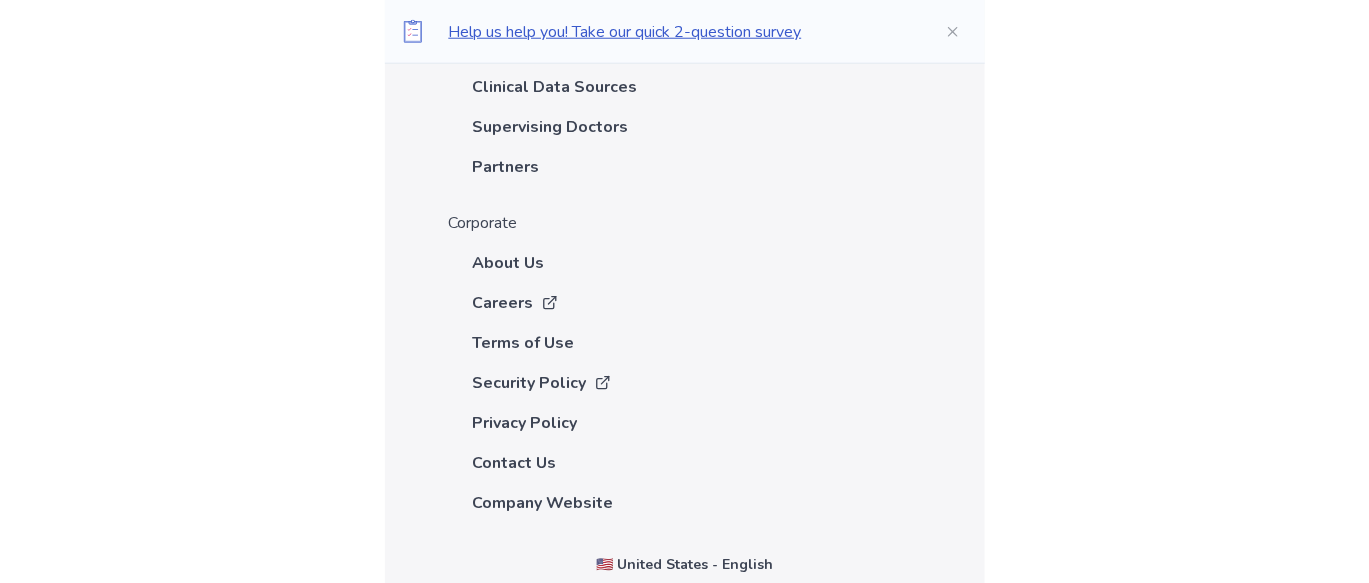 scroll, scrollTop: 5509, scrollLeft: 0, axis: vertical 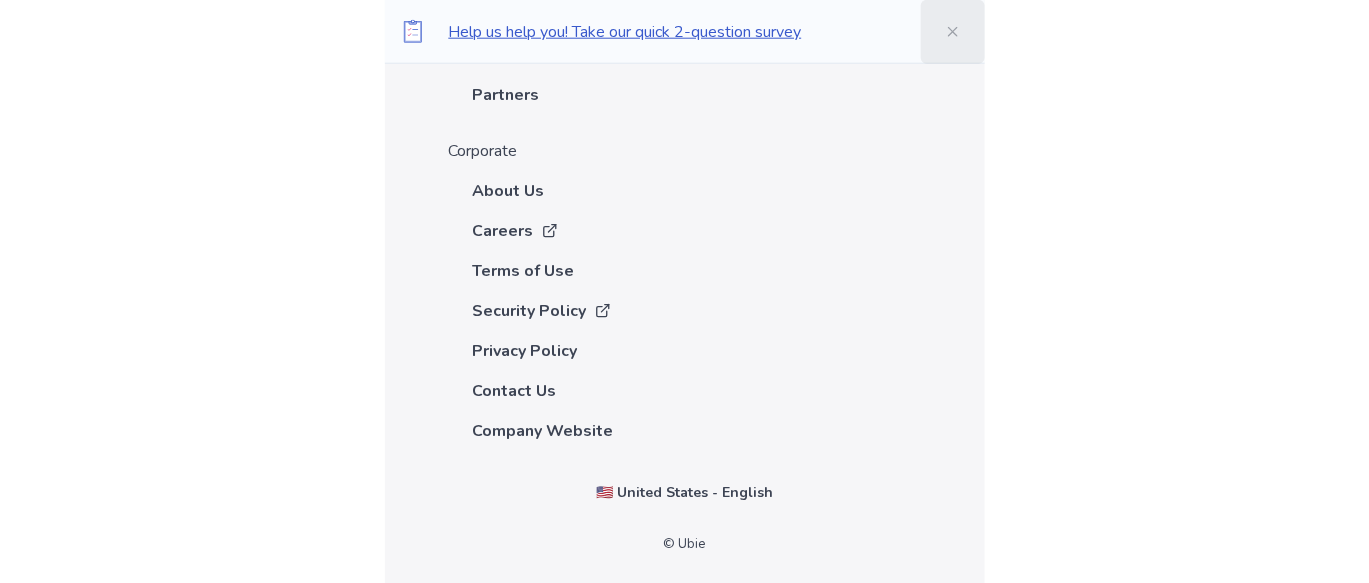 click 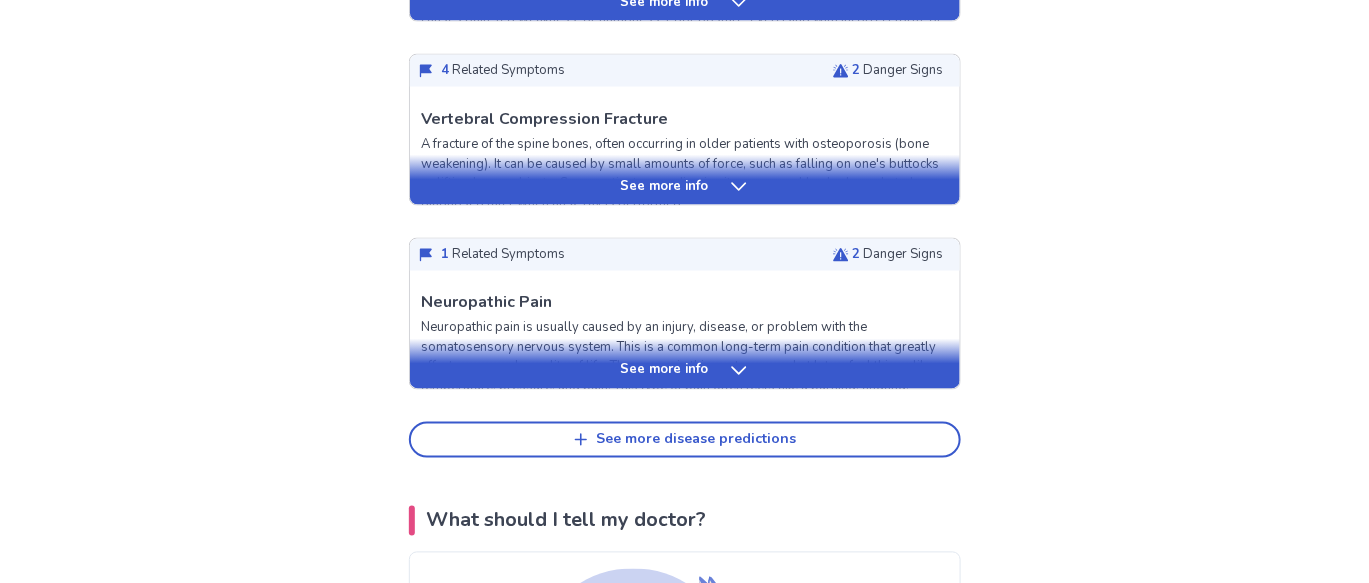 scroll, scrollTop: 0, scrollLeft: 0, axis: both 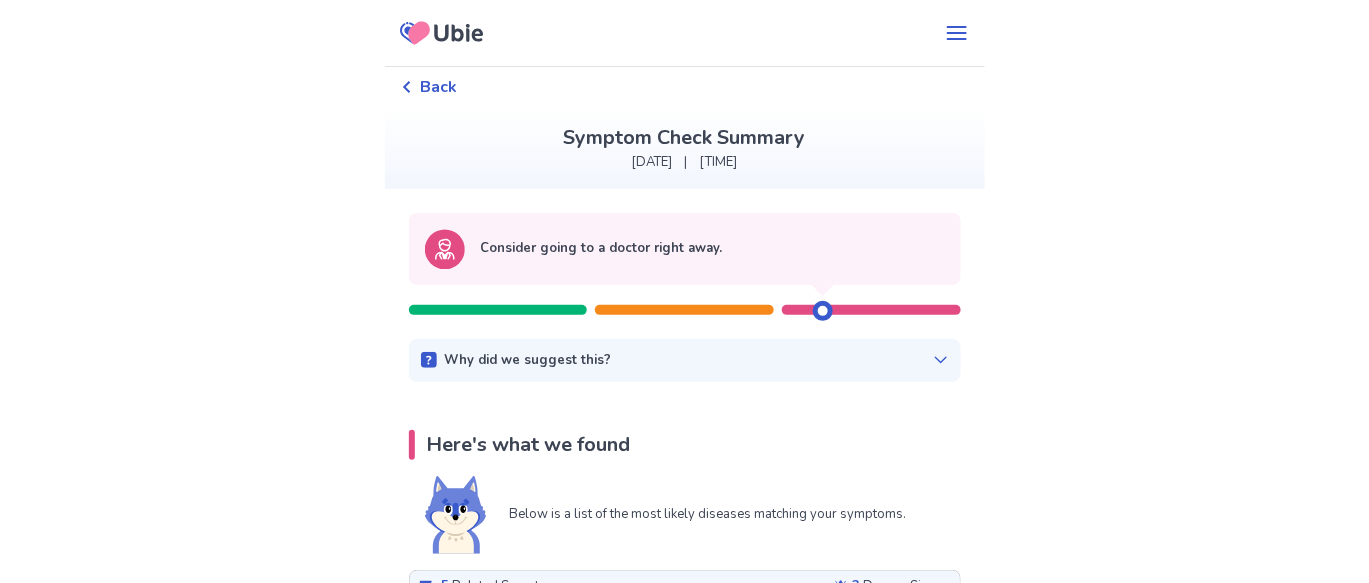 click on "Back" at bounding box center (429, 87) 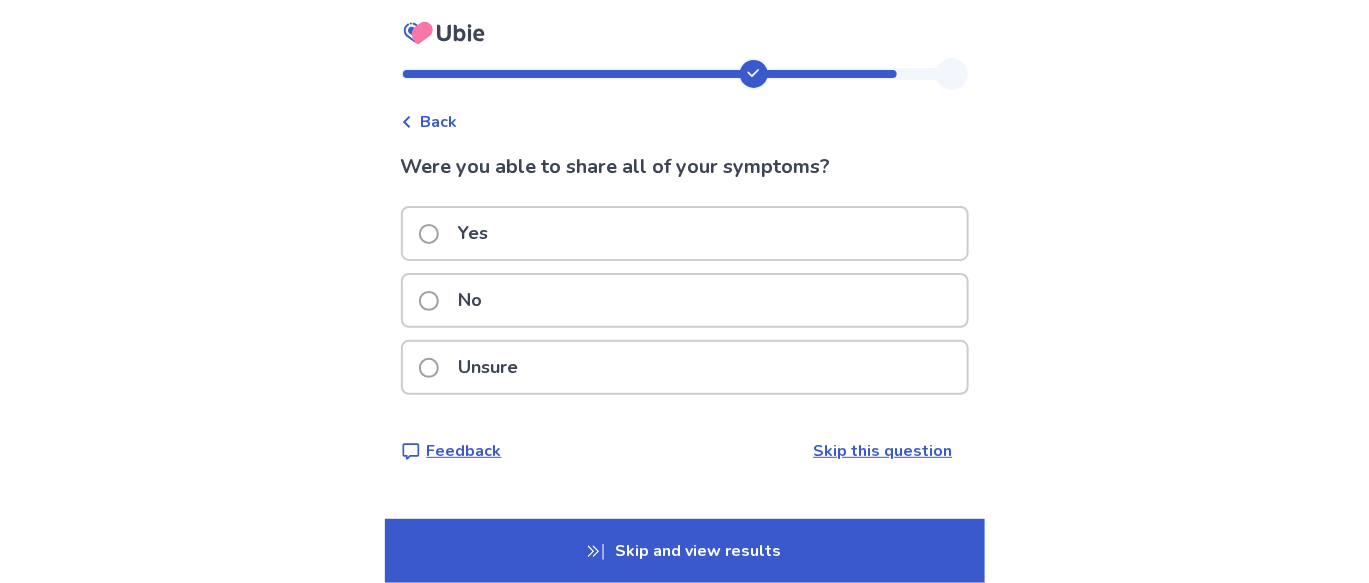 click on "Skip and view results" at bounding box center (685, 551) 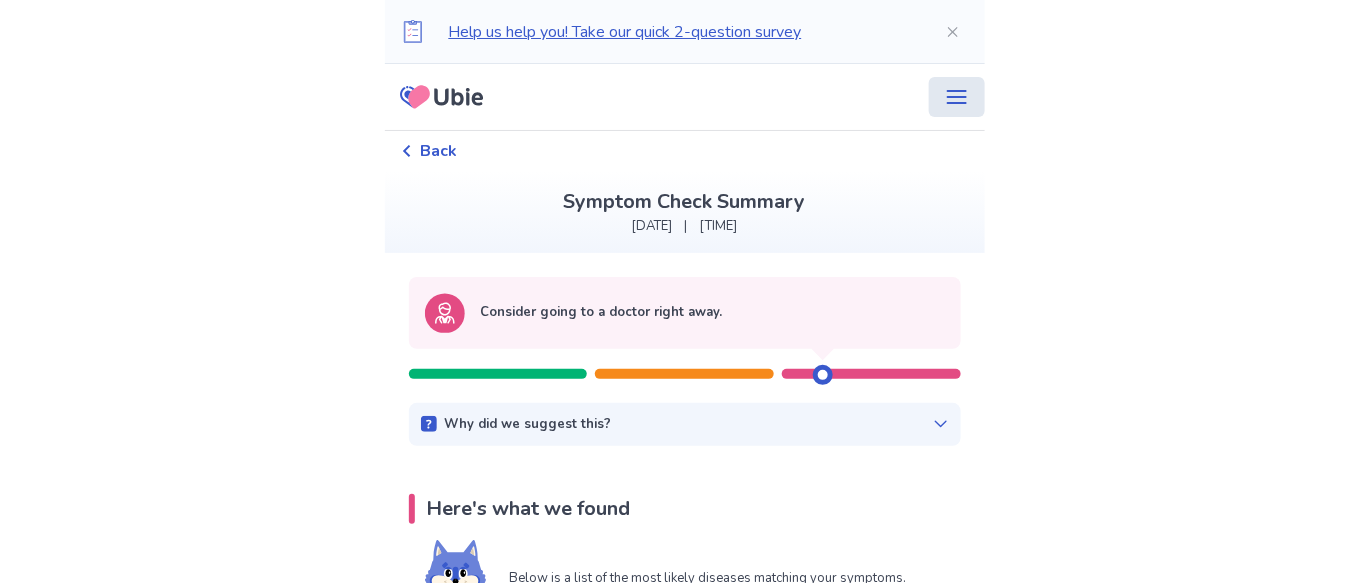 click 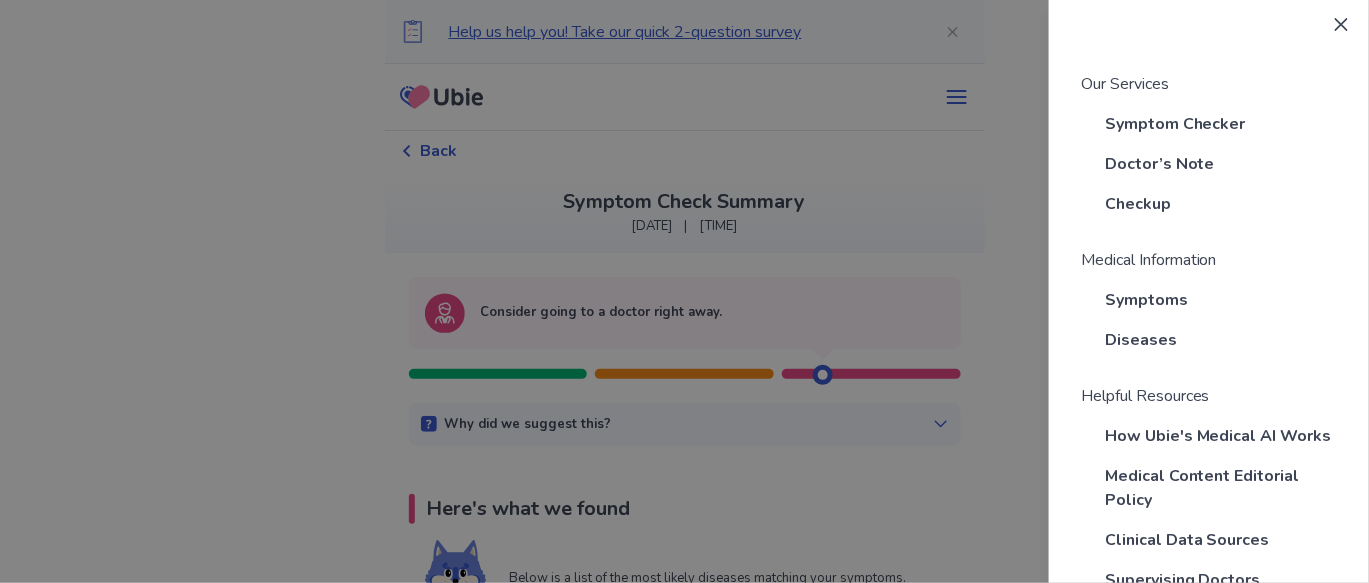 click on "Our Services Symptom Checker Doctor’s Note Checkup Medical Information Symptoms Diseases Helpful Resources How Ubie's Medical AI Works Medical Content Editorial Policy Clinical Data Sources Supervising Doctors Partners Corporate About Us Careers Terms of Use Security Policy Privacy Policy Contact Us Company Website" at bounding box center (684, 291) 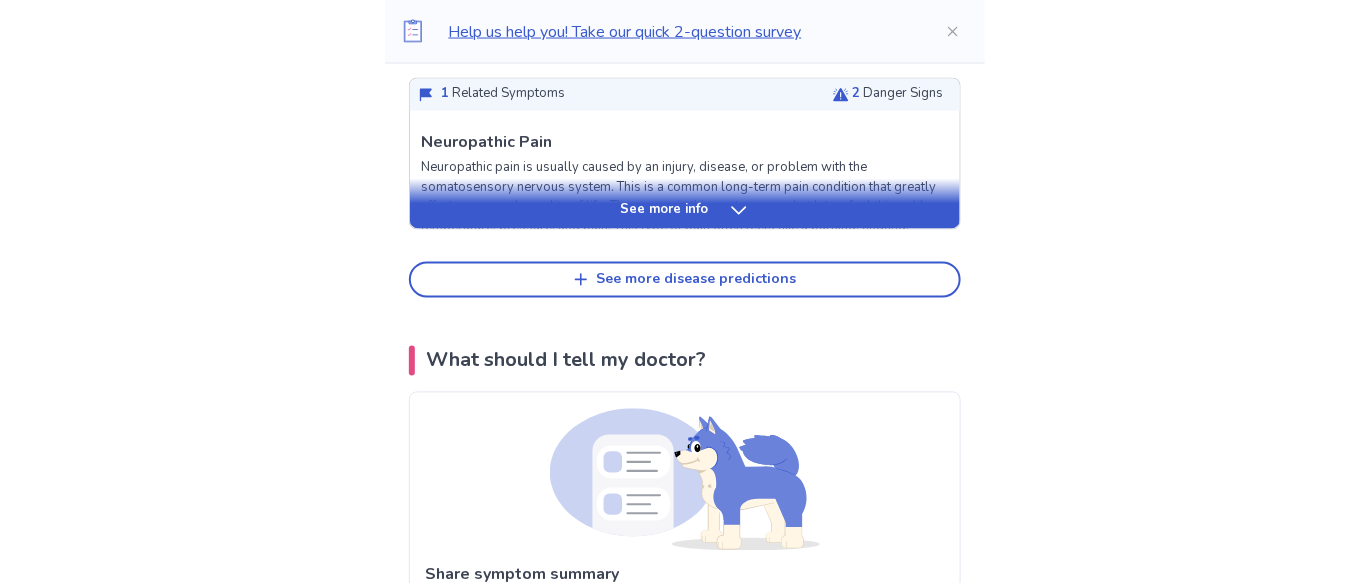 scroll, scrollTop: 1113, scrollLeft: 0, axis: vertical 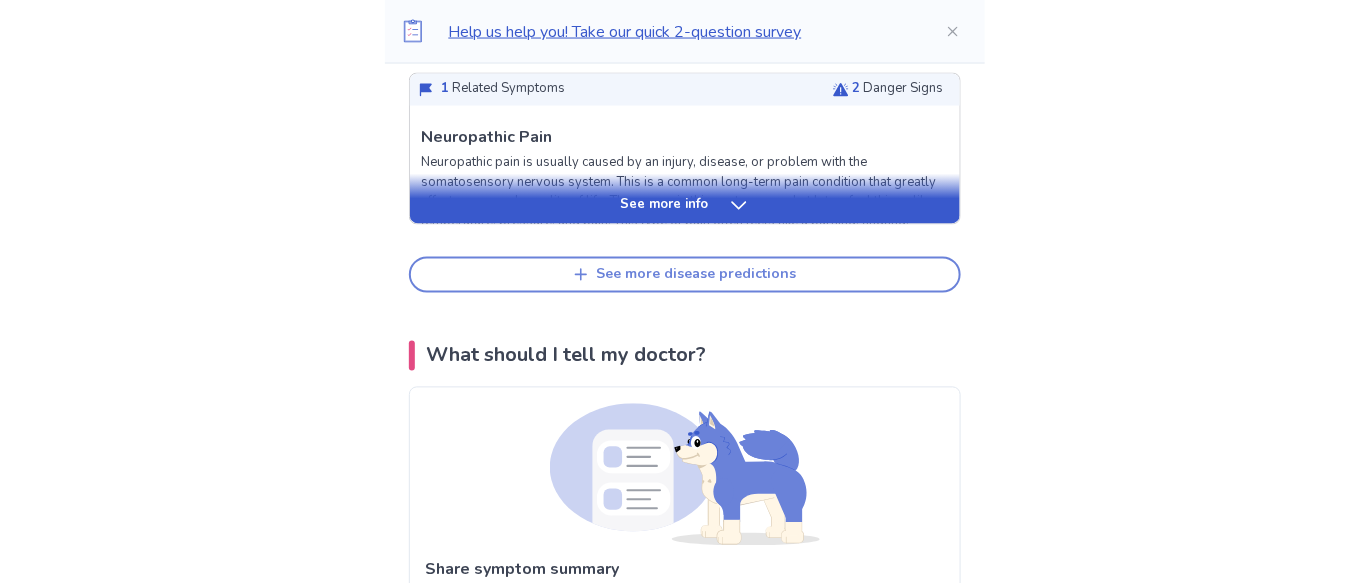 click on "See more disease predictions" at bounding box center (697, 275) 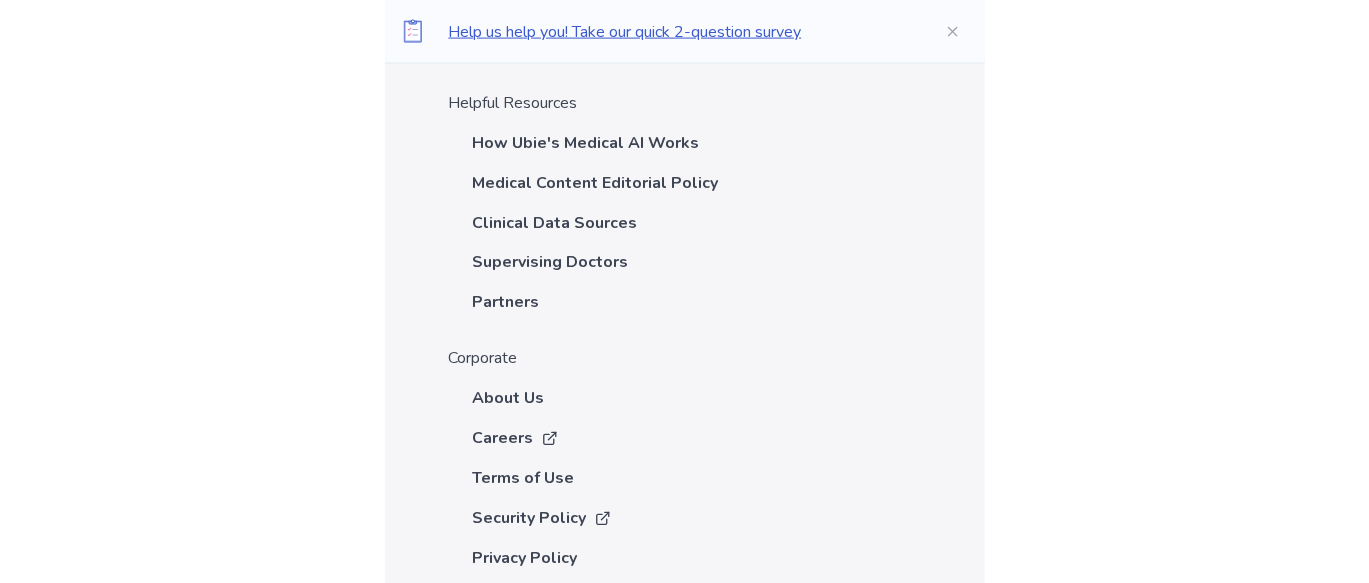 scroll, scrollTop: 5991, scrollLeft: 0, axis: vertical 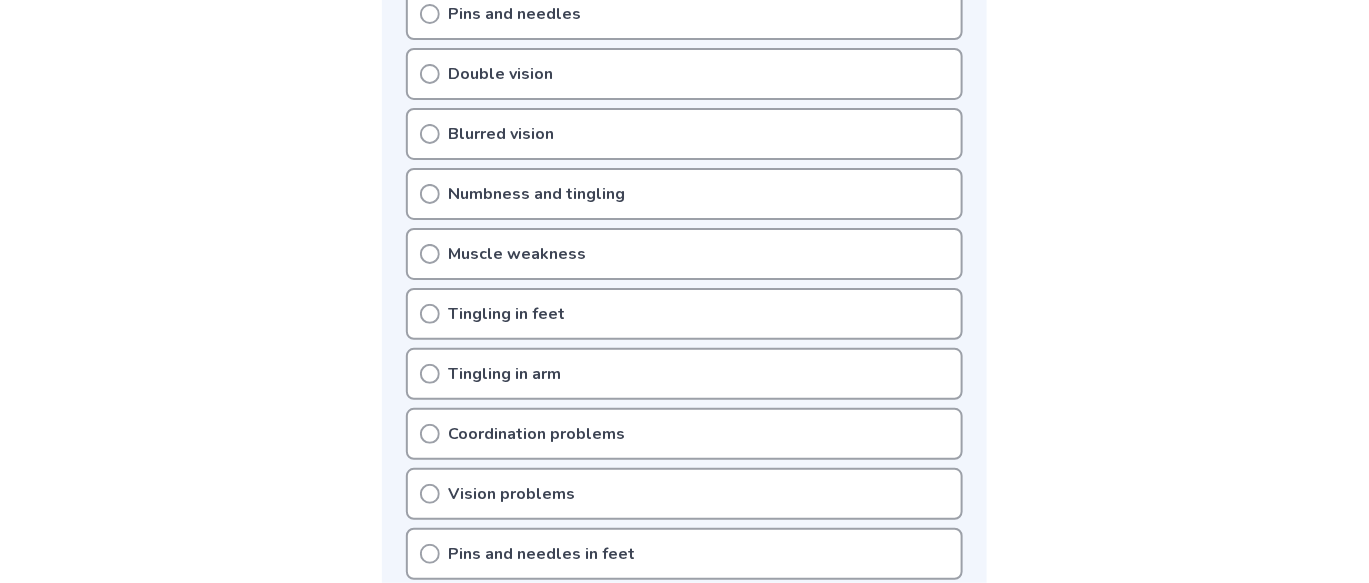 click 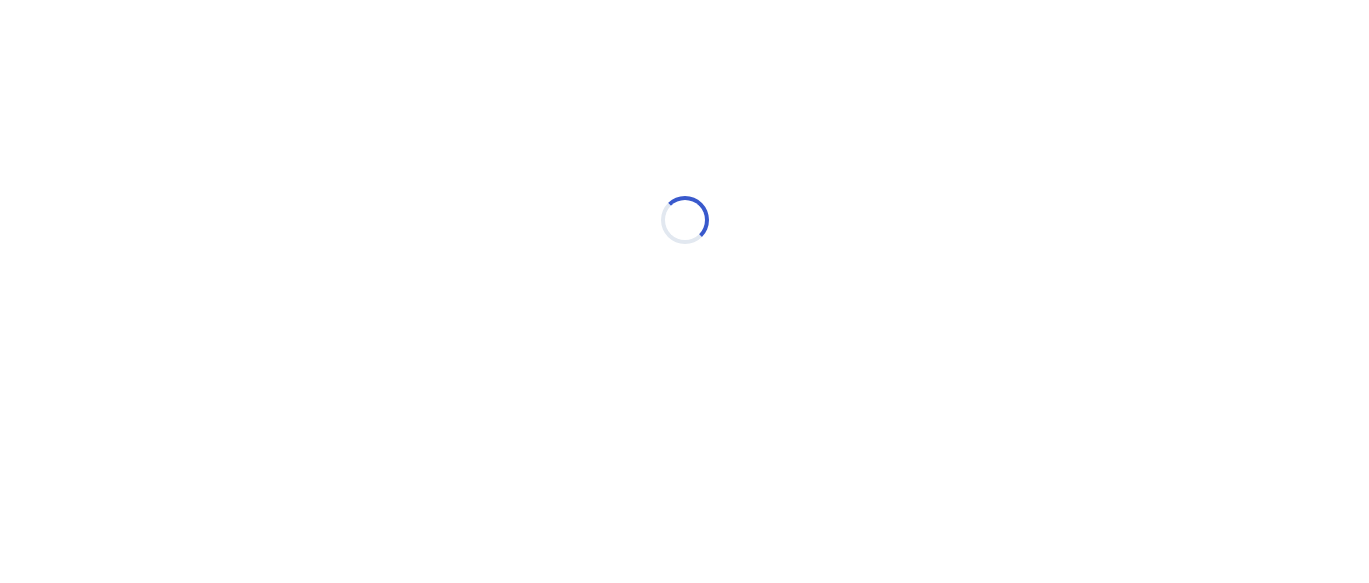 scroll, scrollTop: 0, scrollLeft: 0, axis: both 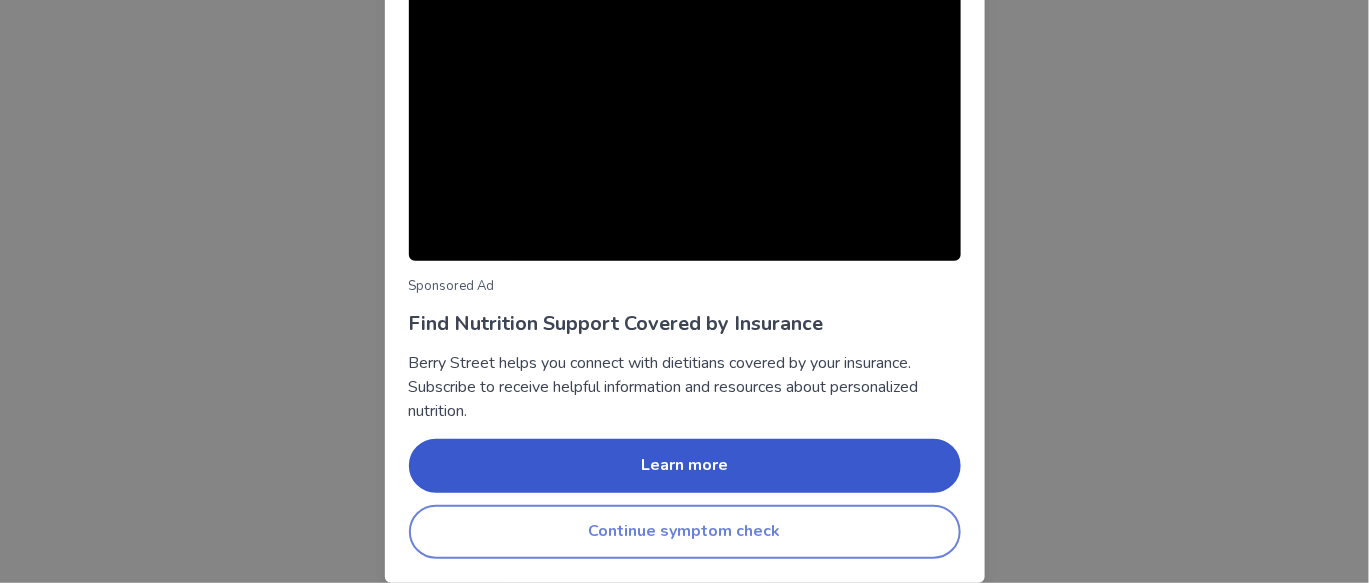 click on "Continue symptom check" at bounding box center (685, 532) 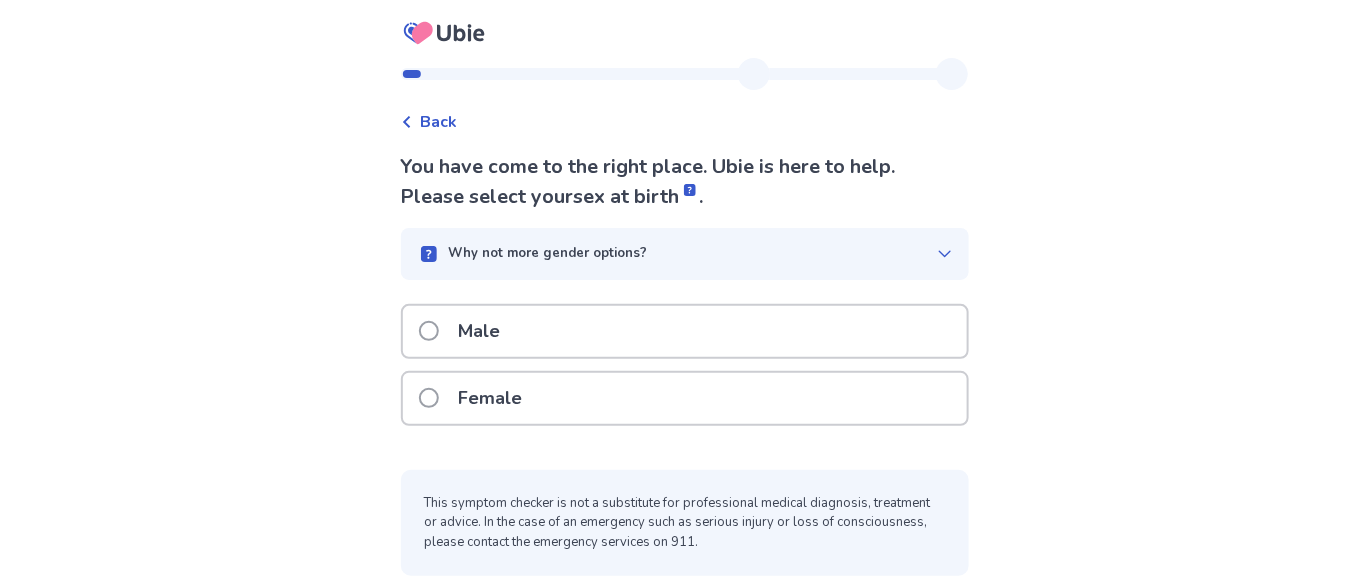 click at bounding box center (429, 398) 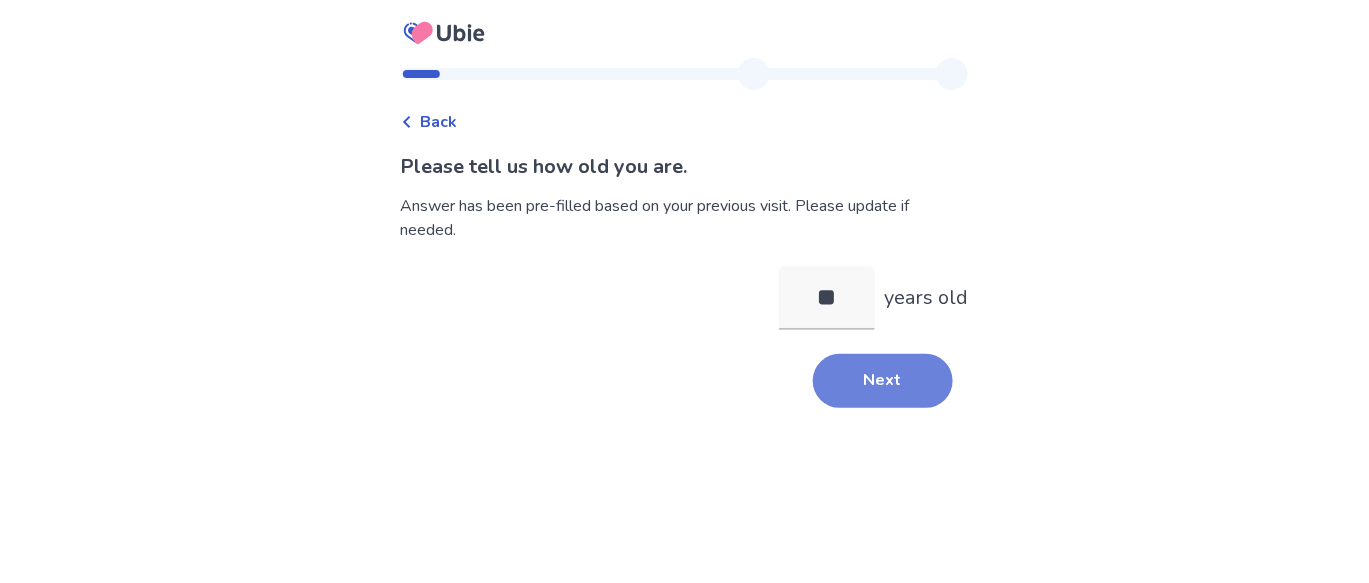 click on "Next" at bounding box center [883, 381] 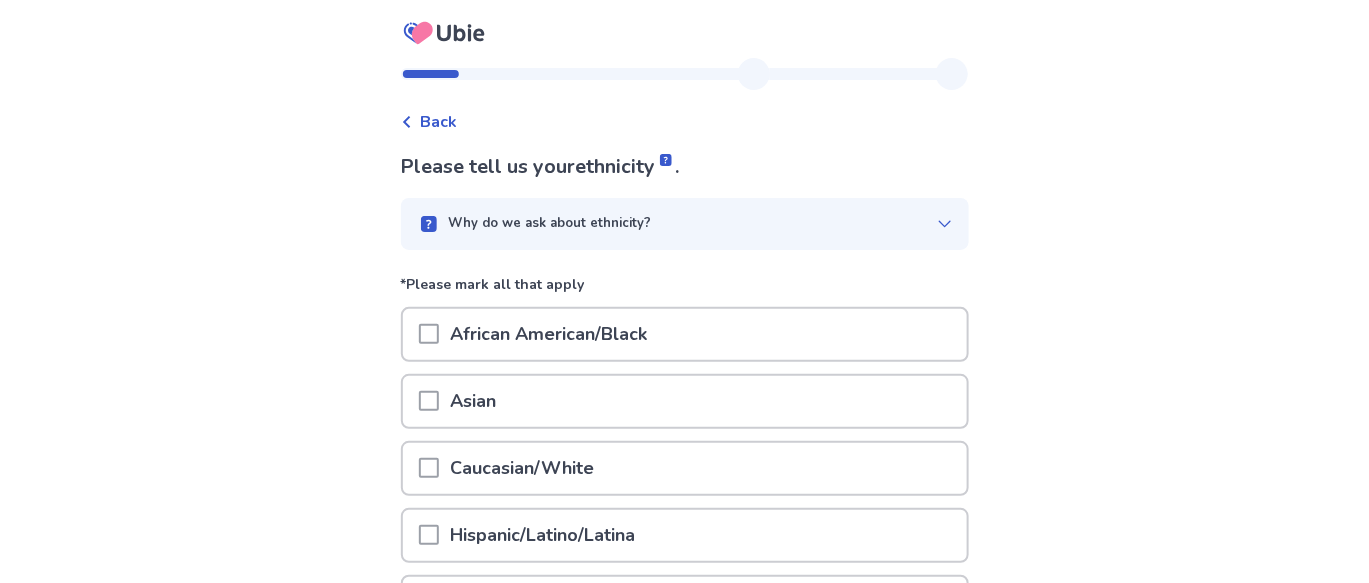 click at bounding box center (429, 468) 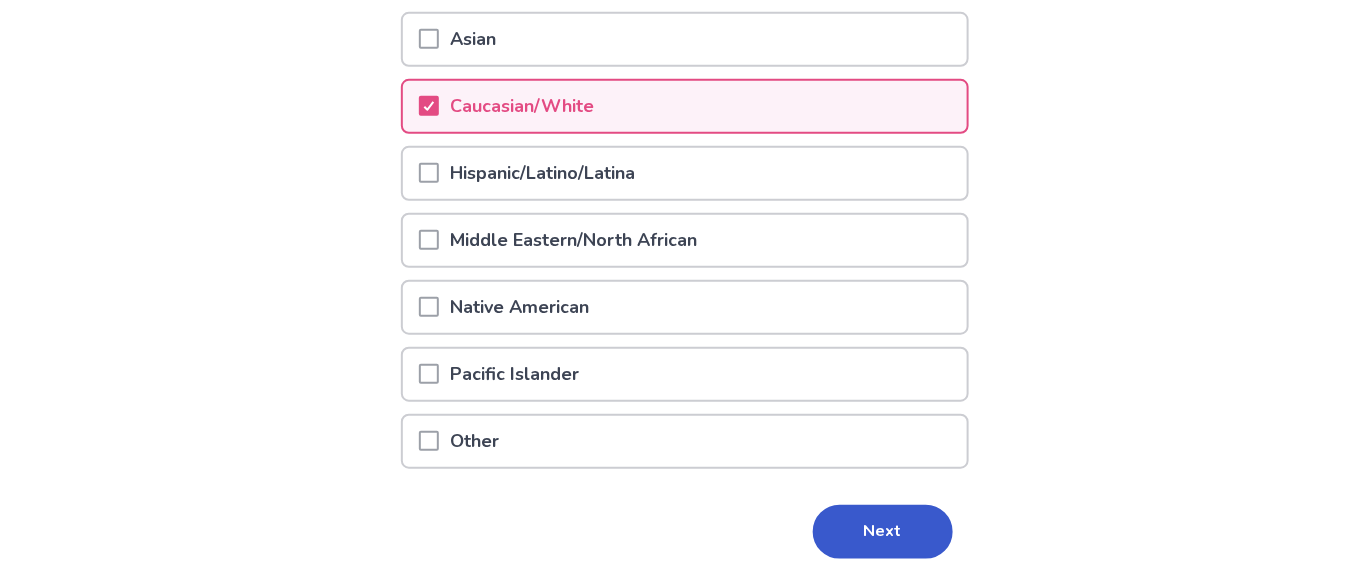 scroll, scrollTop: 370, scrollLeft: 0, axis: vertical 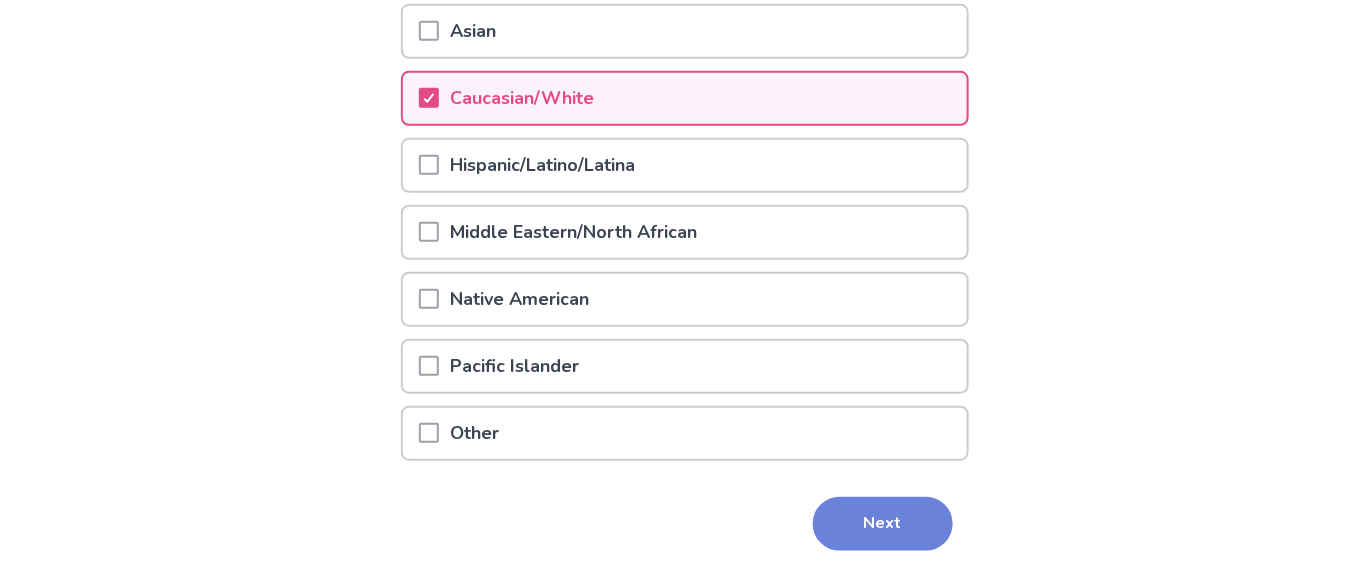click on "Next" at bounding box center (883, 524) 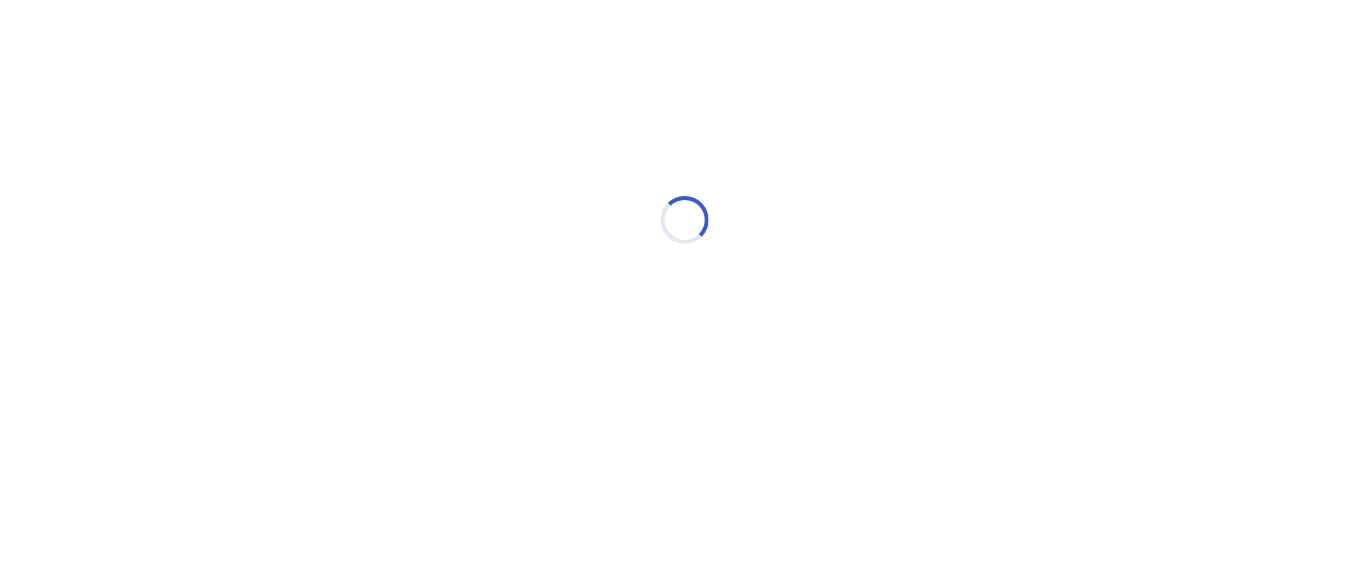 scroll, scrollTop: 0, scrollLeft: 0, axis: both 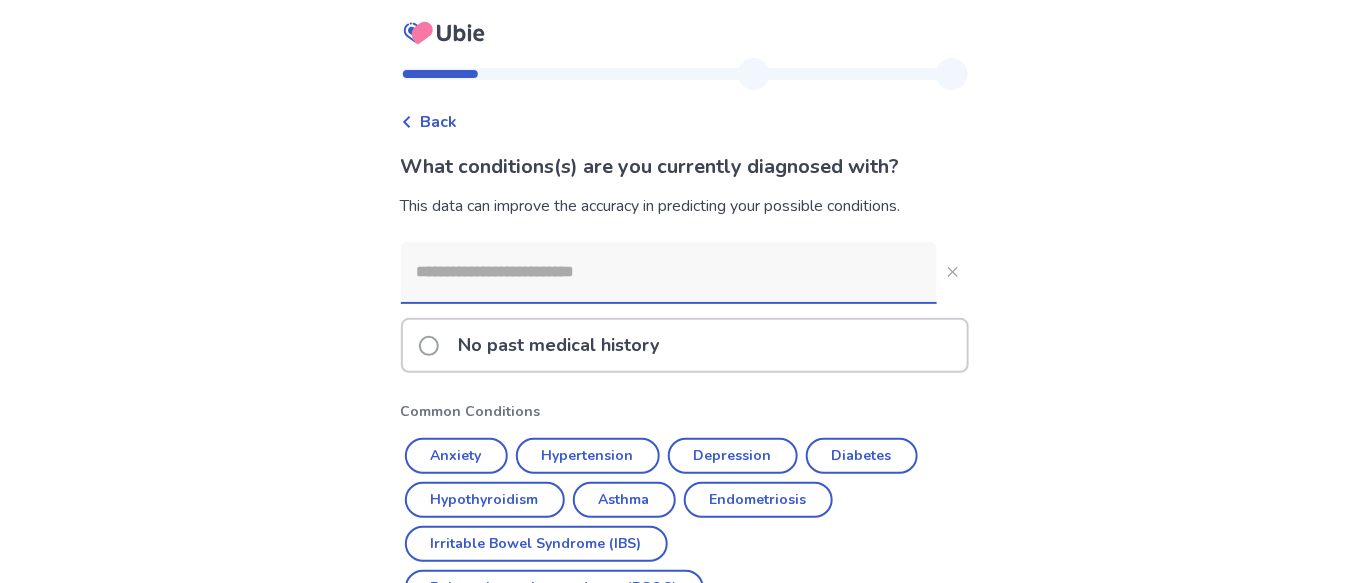 click at bounding box center [669, 272] 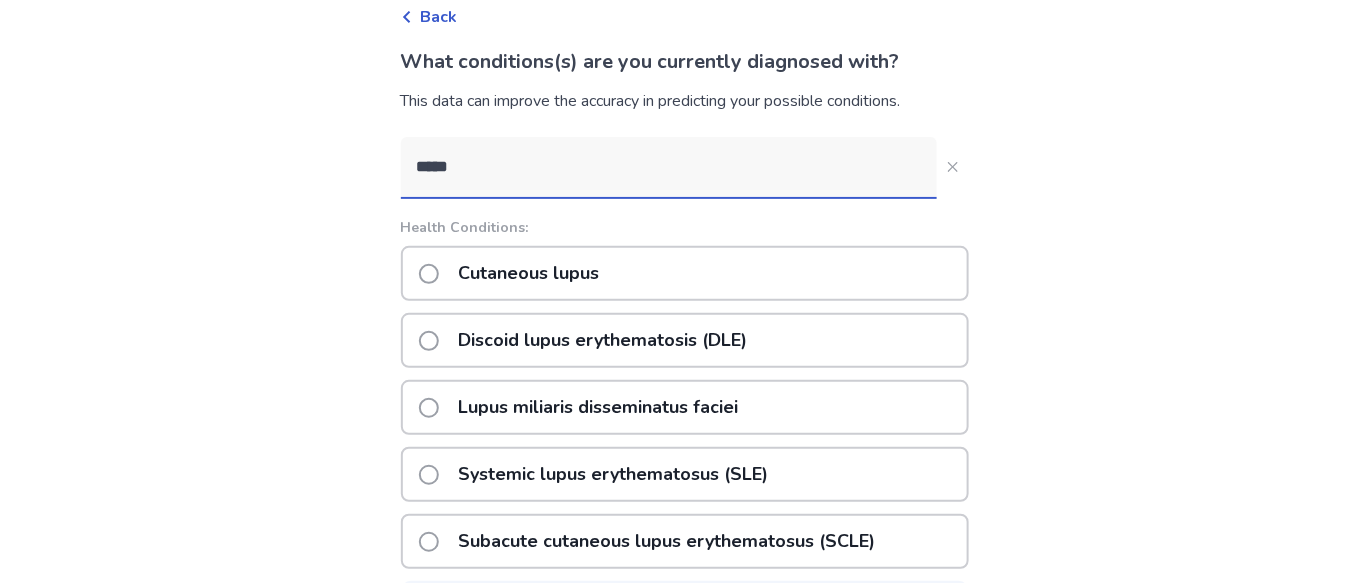 scroll, scrollTop: 108, scrollLeft: 0, axis: vertical 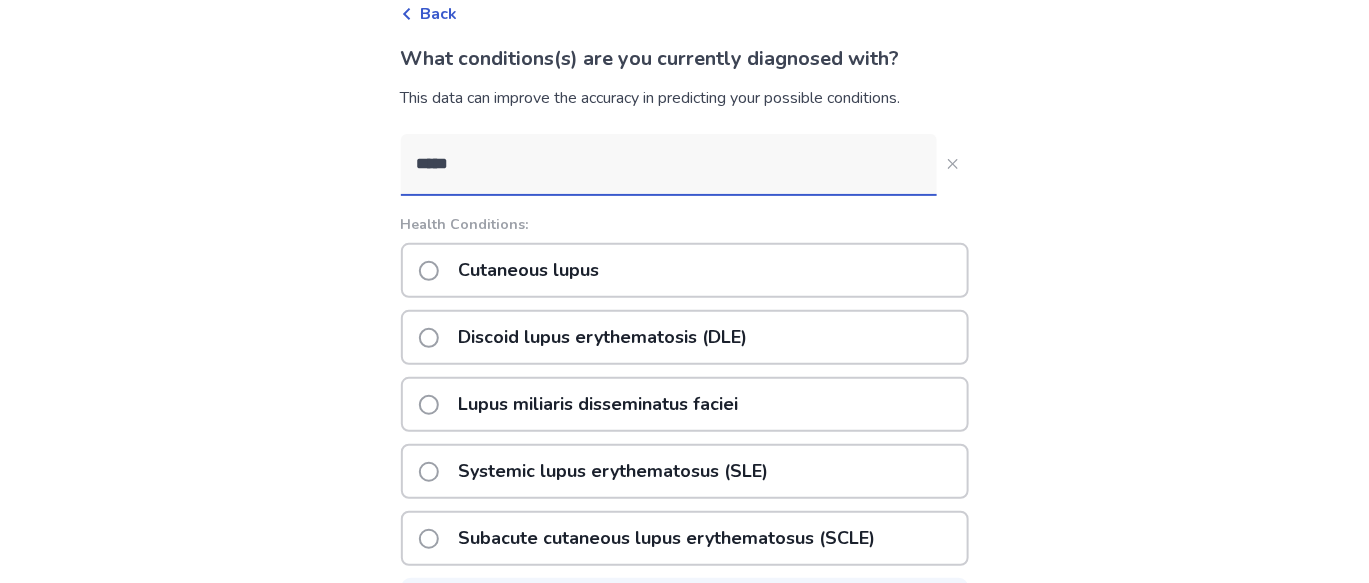 type on "*****" 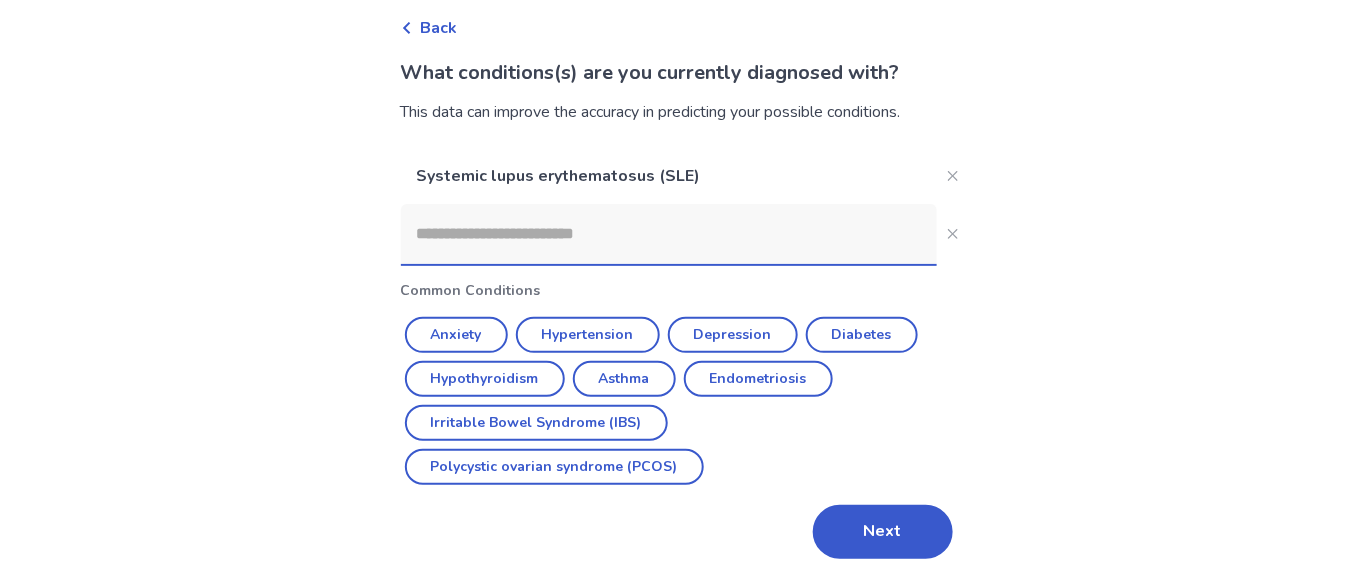 scroll, scrollTop: 94, scrollLeft: 0, axis: vertical 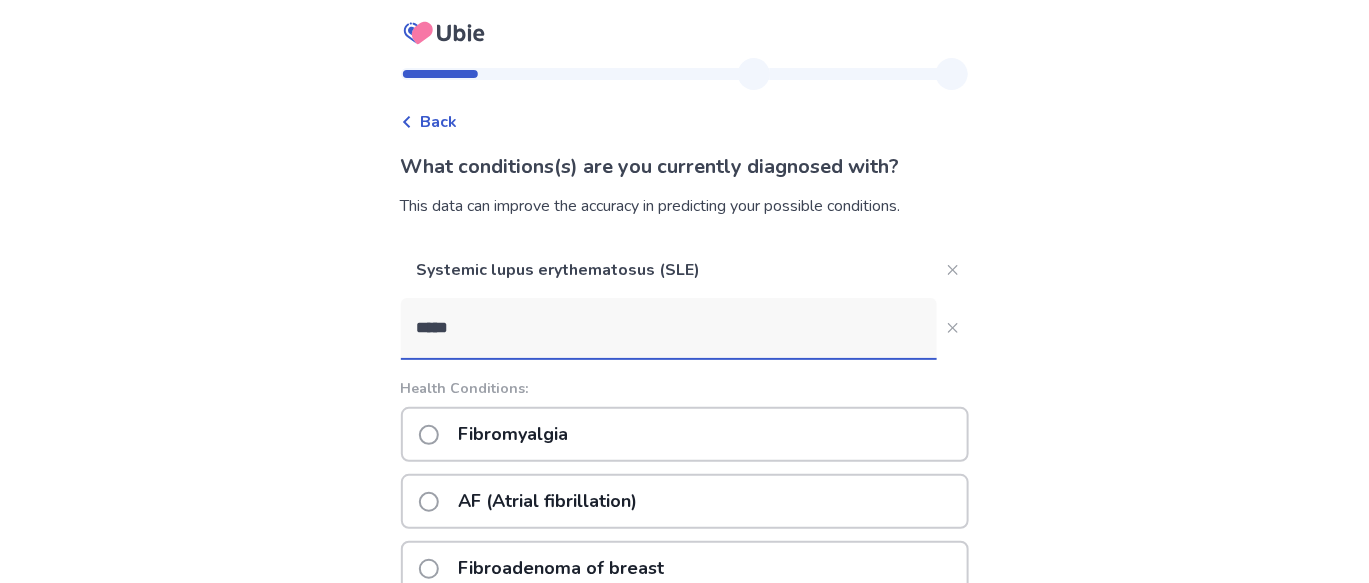 type on "*****" 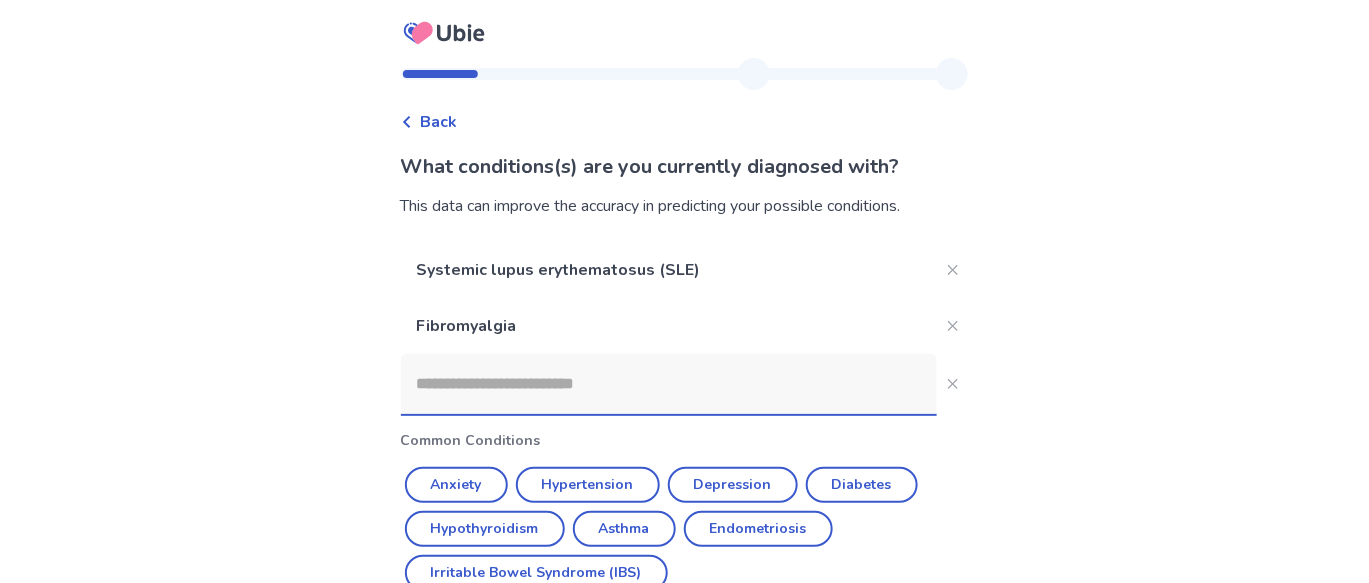 click at bounding box center [669, 384] 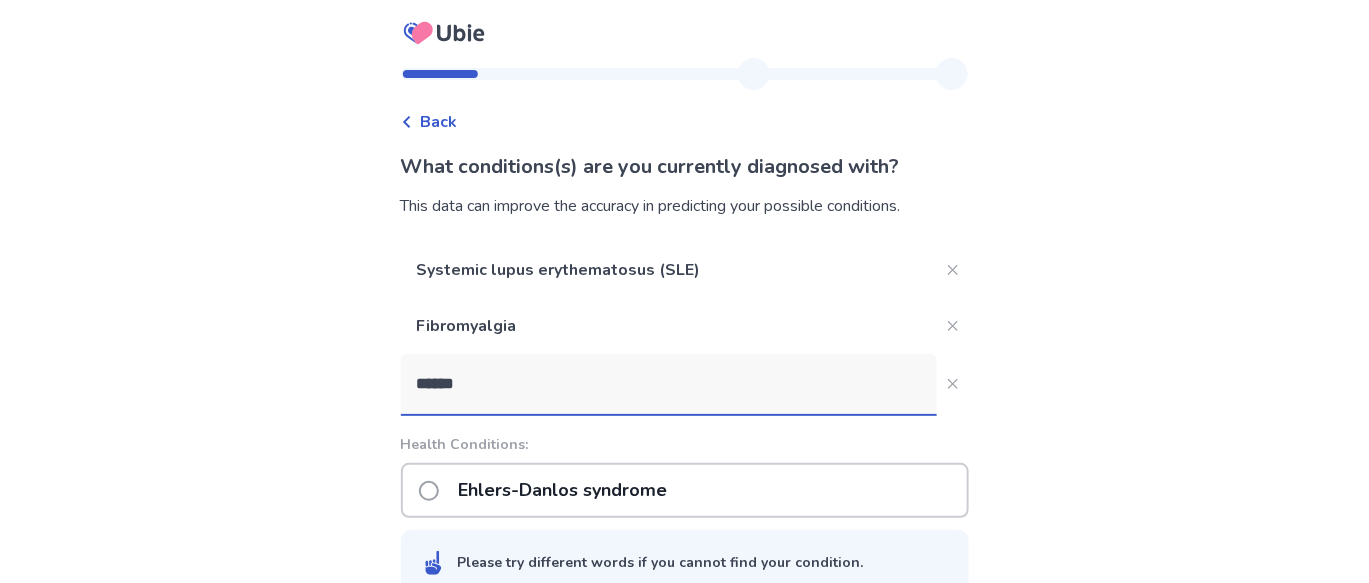 type on "******" 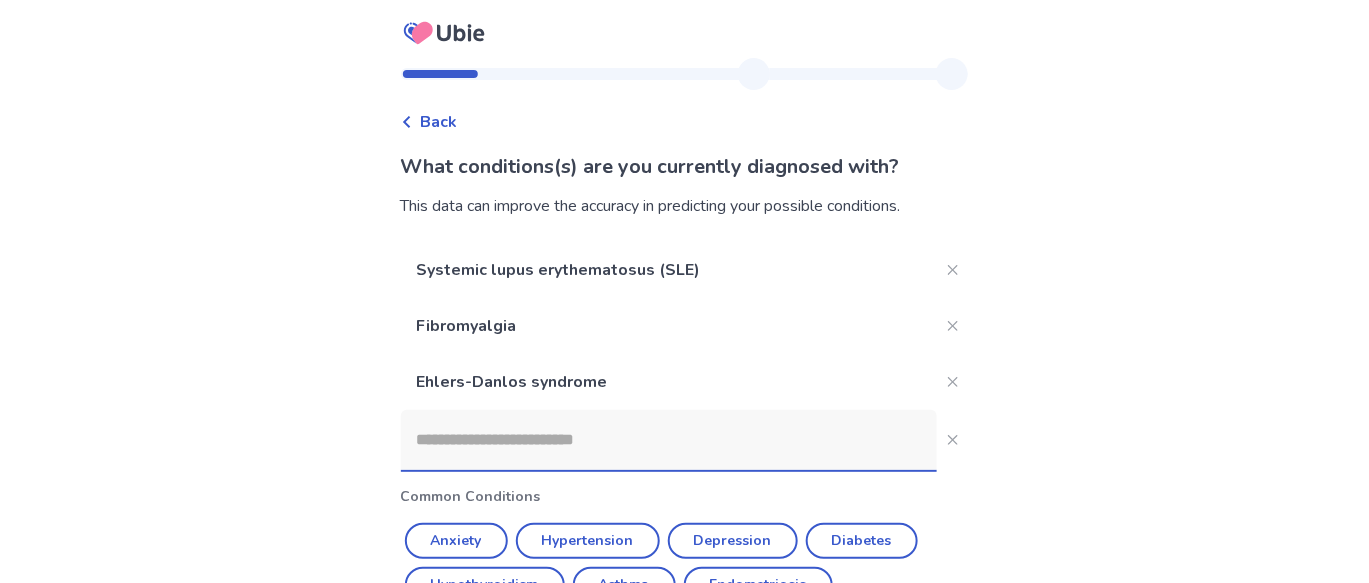 click at bounding box center [669, 440] 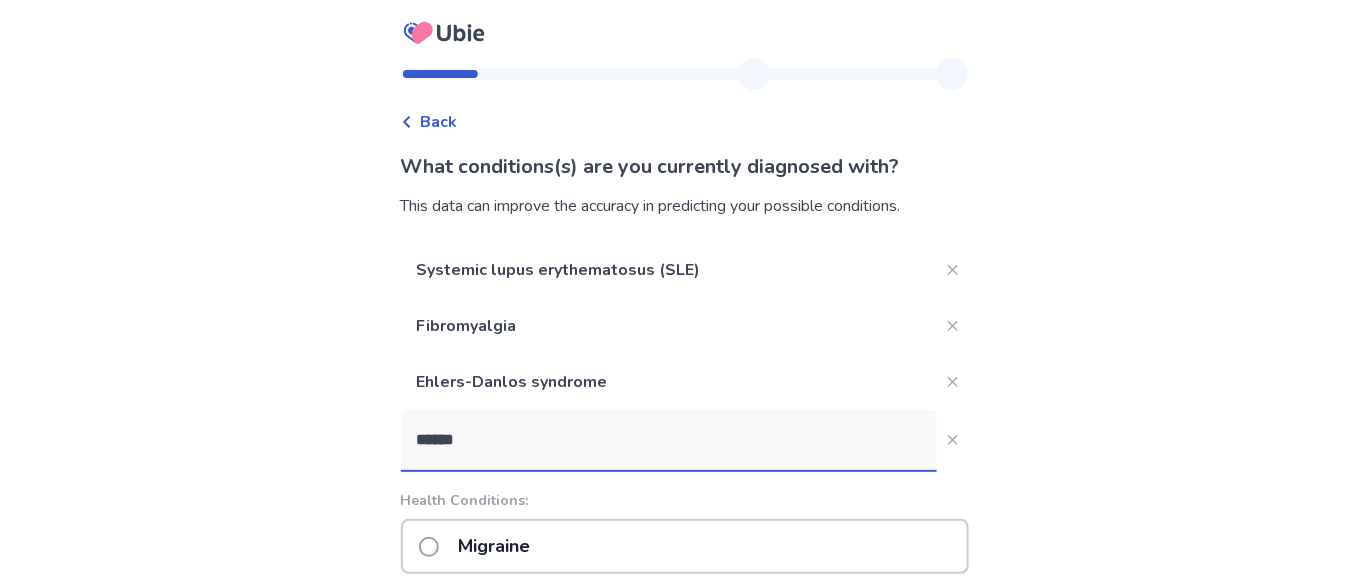 type on "******" 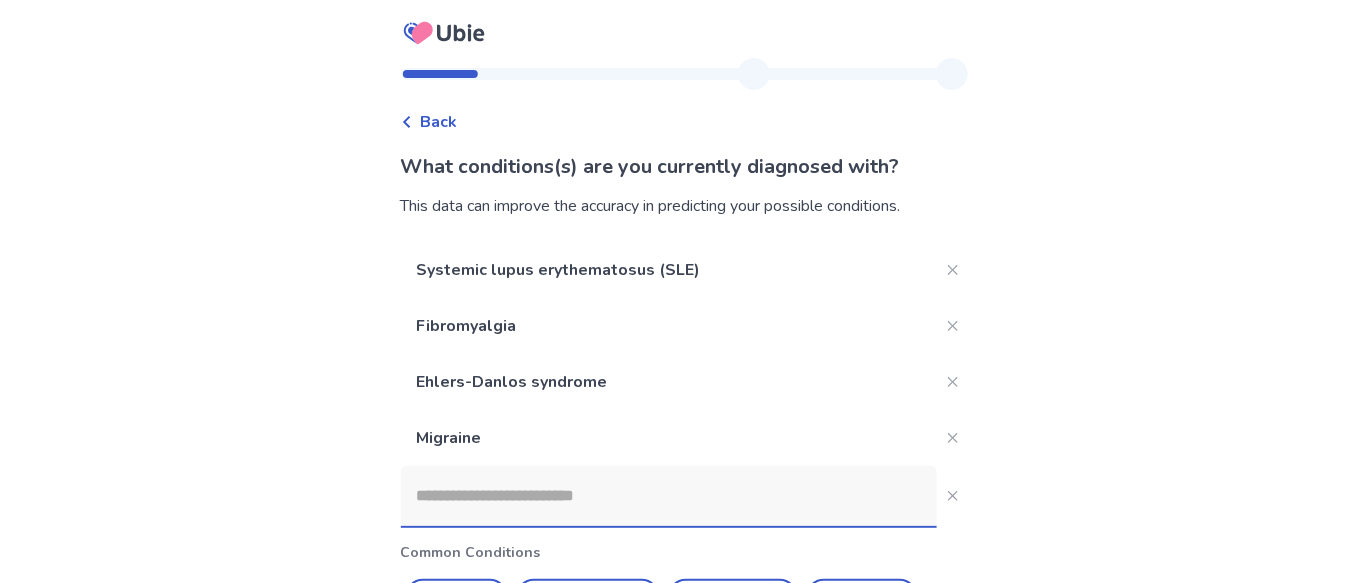 click at bounding box center [669, 496] 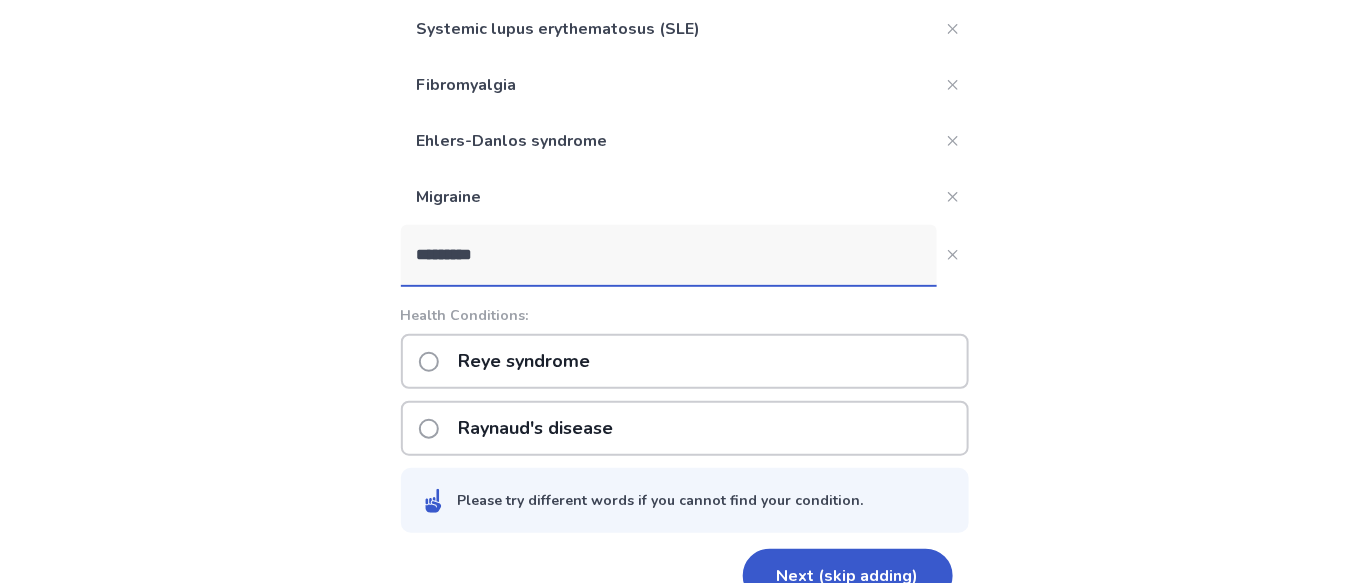 scroll, scrollTop: 242, scrollLeft: 0, axis: vertical 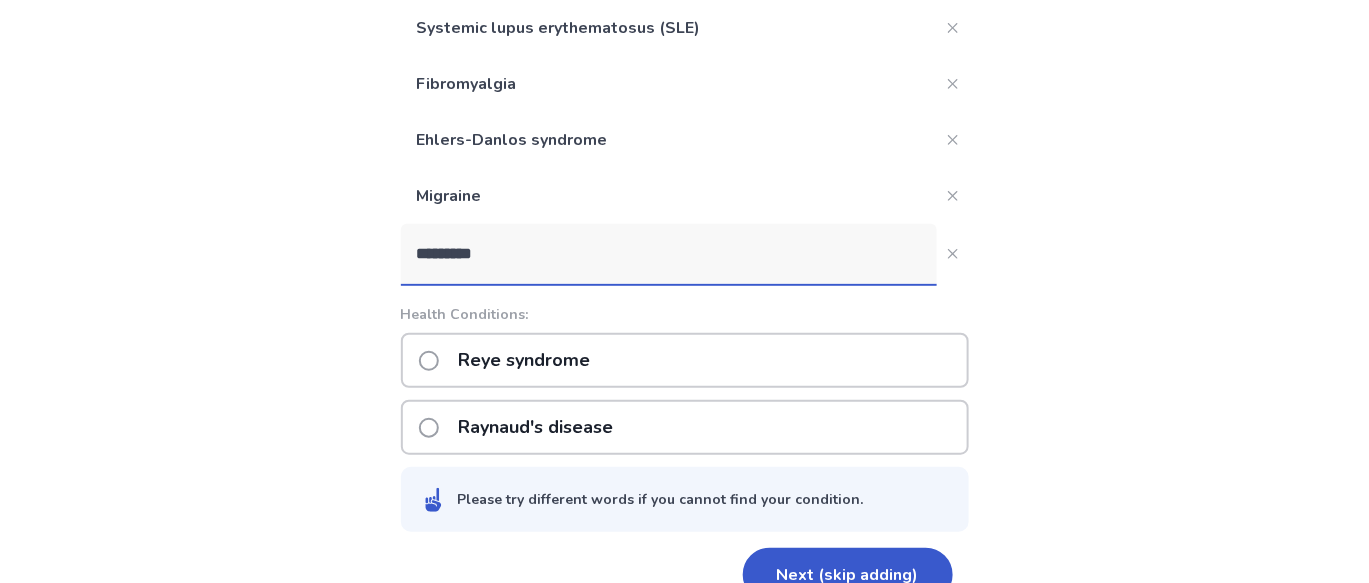 type on "*********" 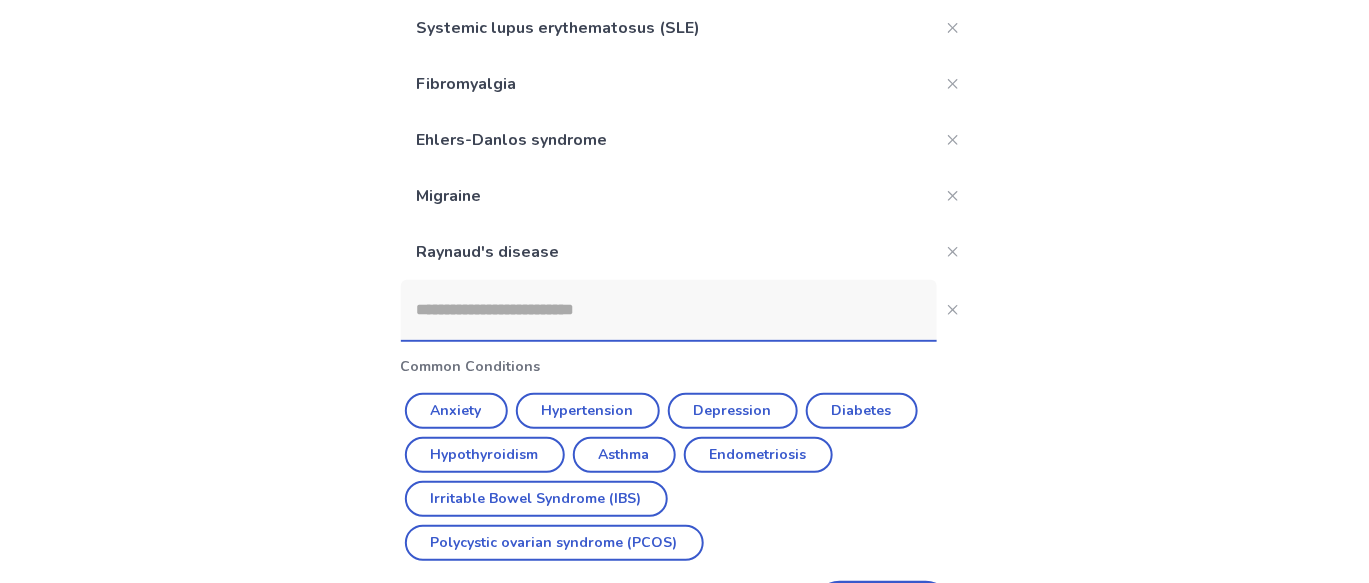 click at bounding box center (669, 310) 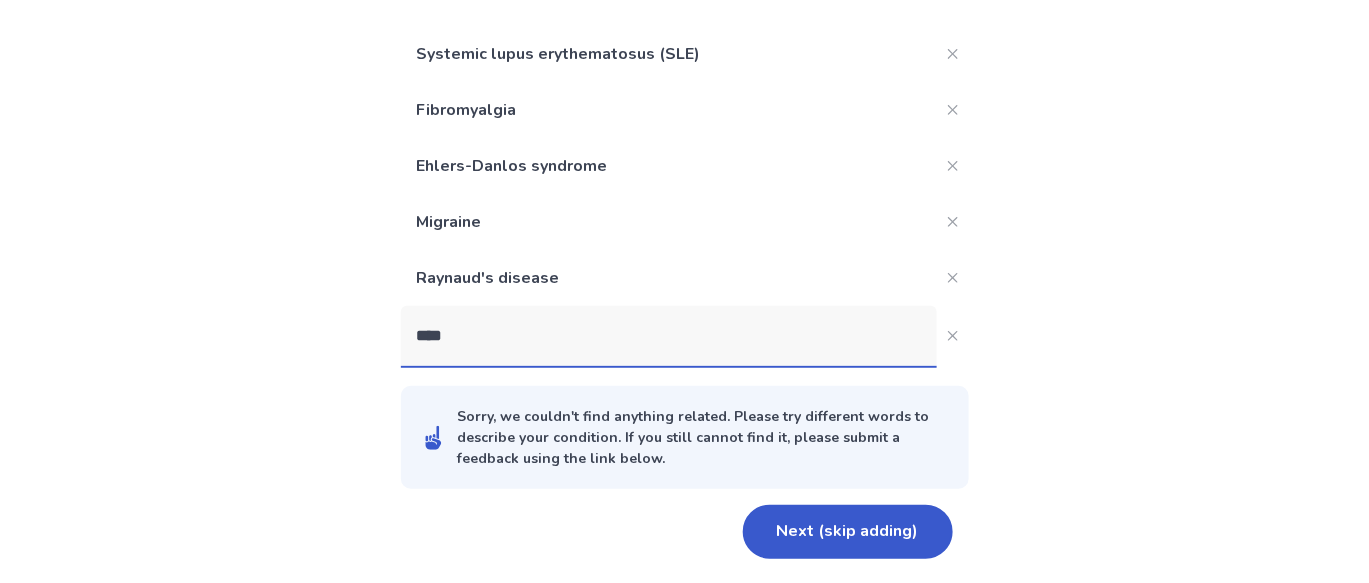 scroll, scrollTop: 242, scrollLeft: 0, axis: vertical 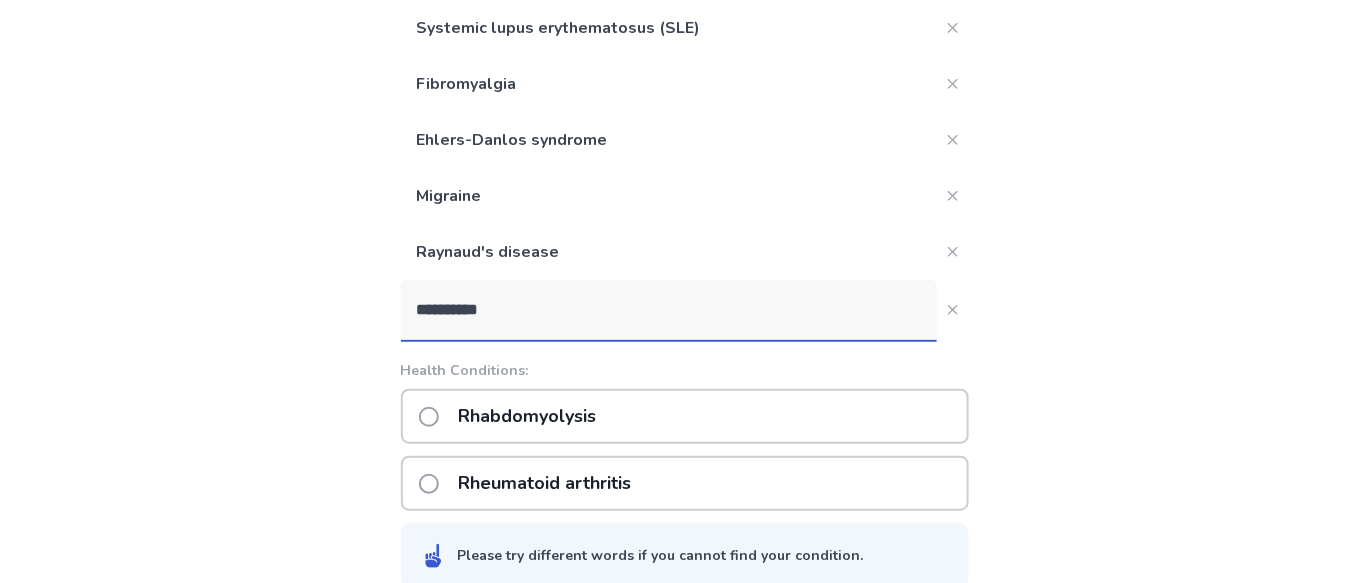 type on "**********" 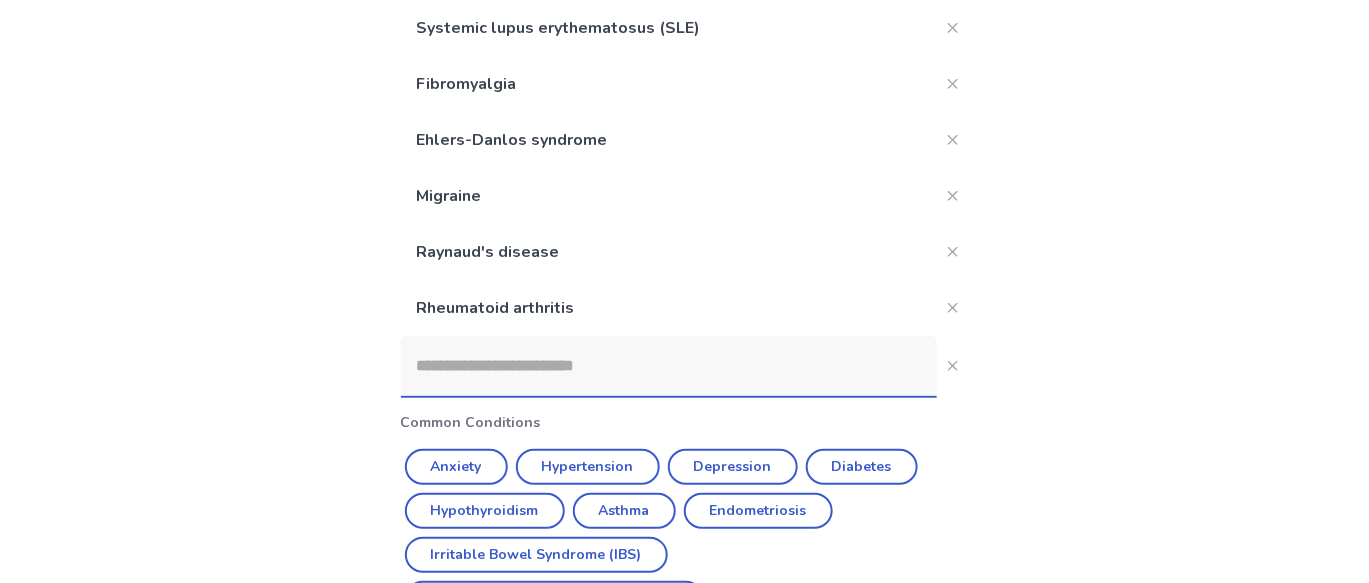 click at bounding box center [669, 366] 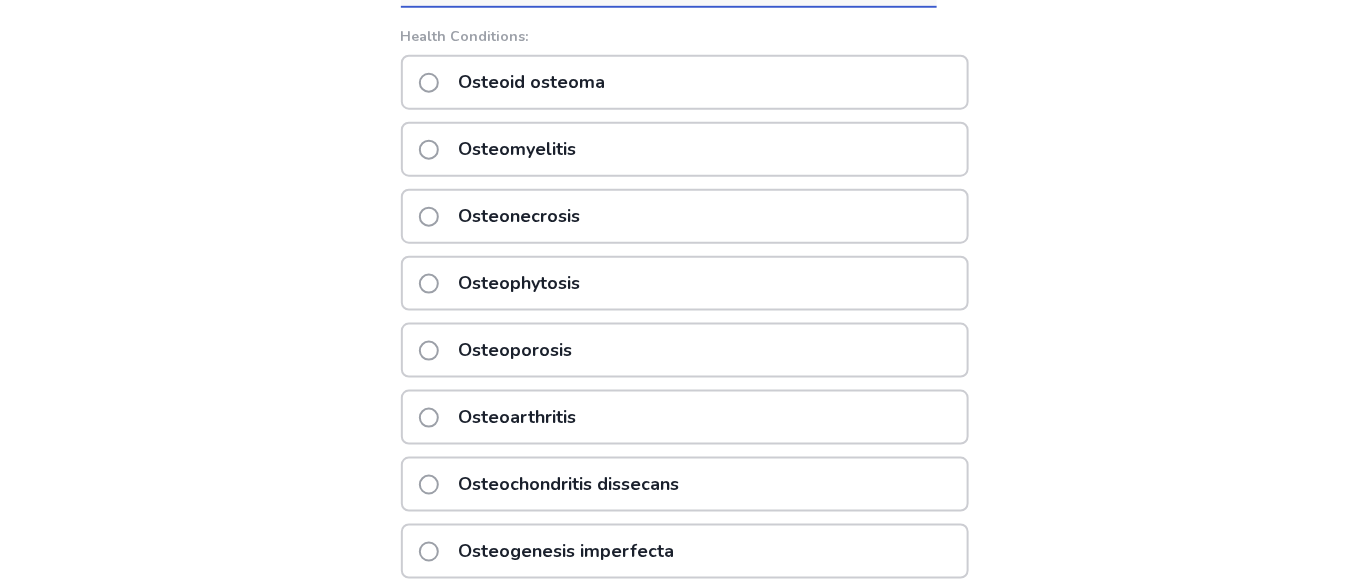 scroll, scrollTop: 634, scrollLeft: 0, axis: vertical 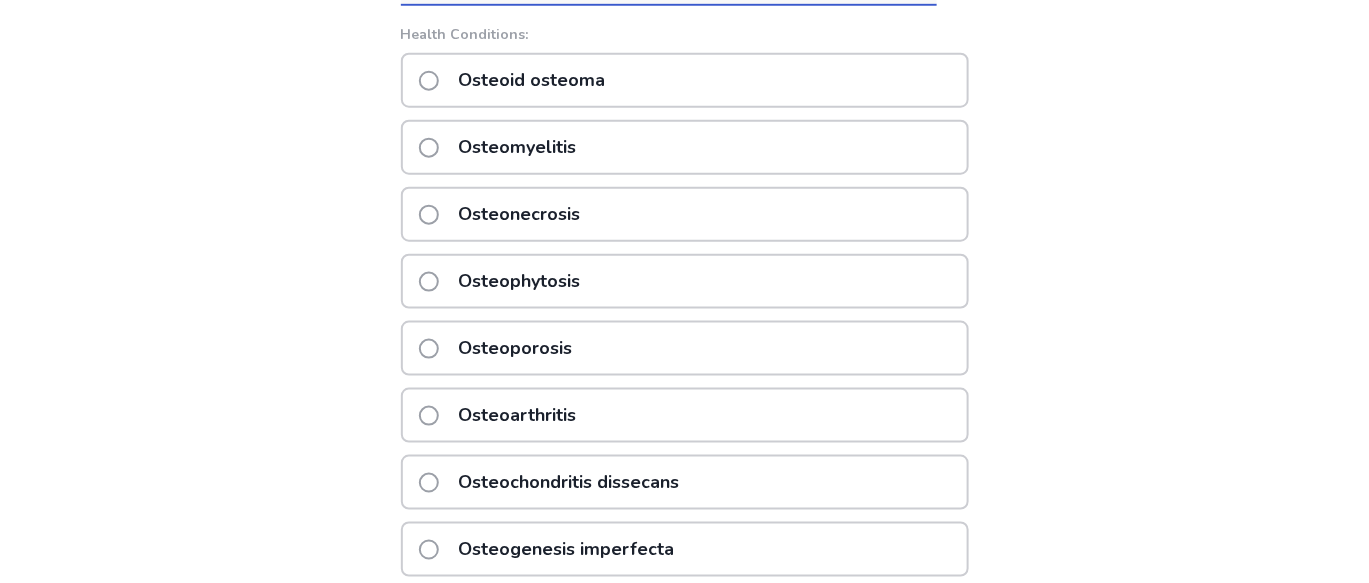 type on "*****" 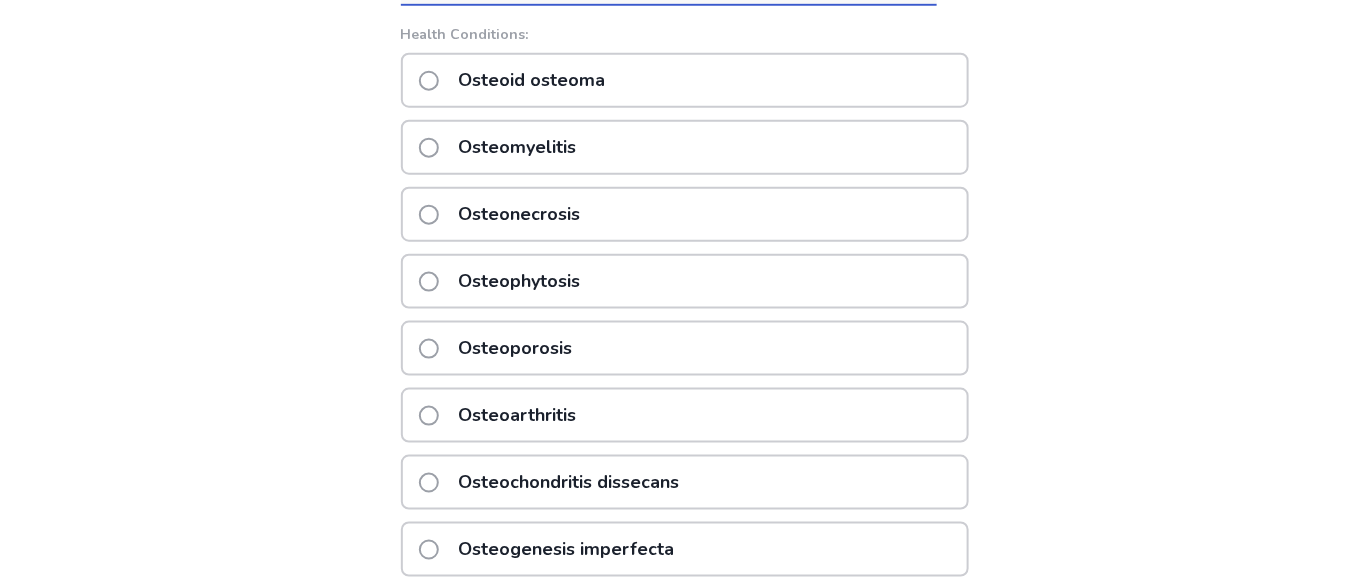 scroll, scrollTop: 429, scrollLeft: 0, axis: vertical 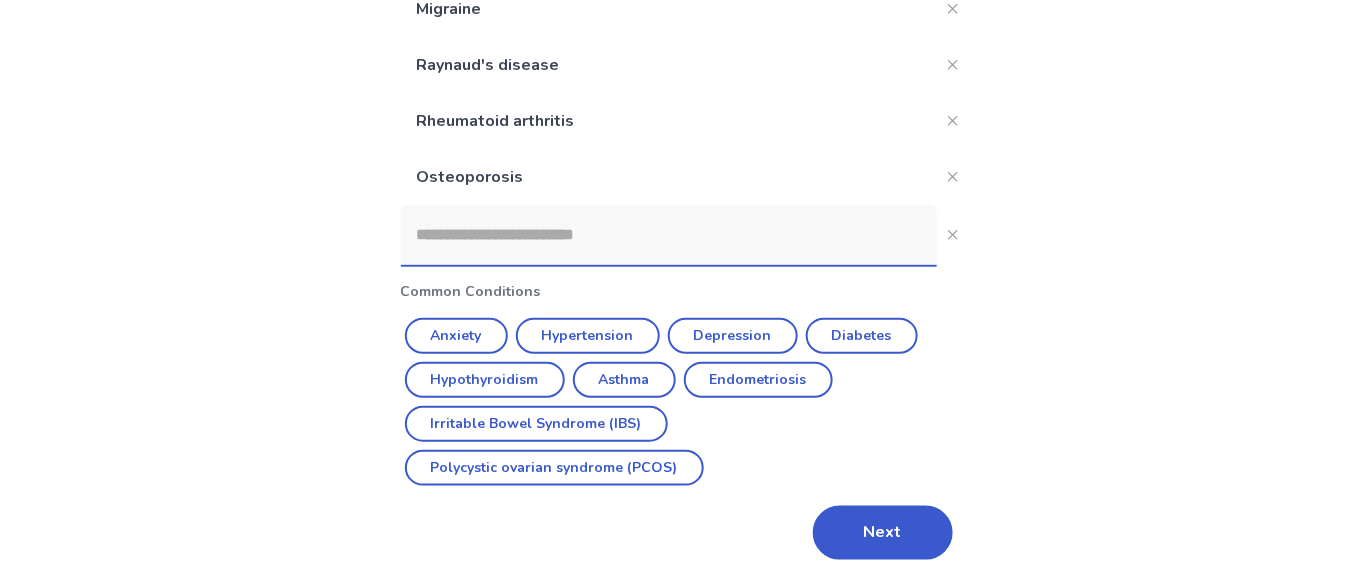 click at bounding box center [669, 235] 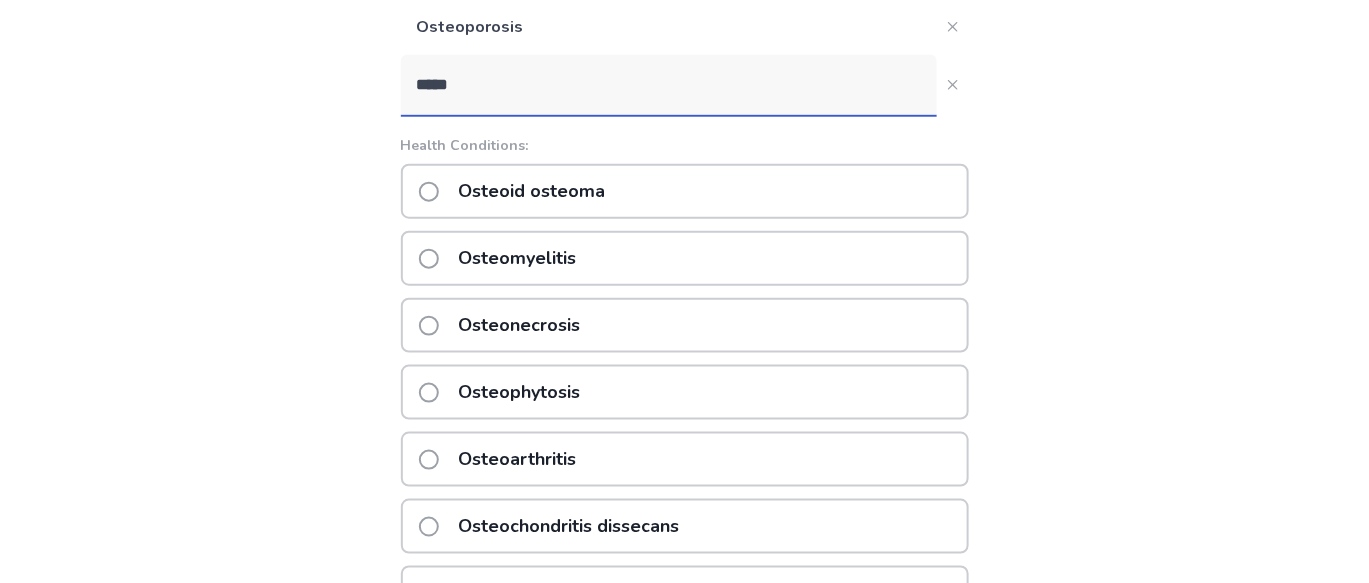 scroll, scrollTop: 587, scrollLeft: 0, axis: vertical 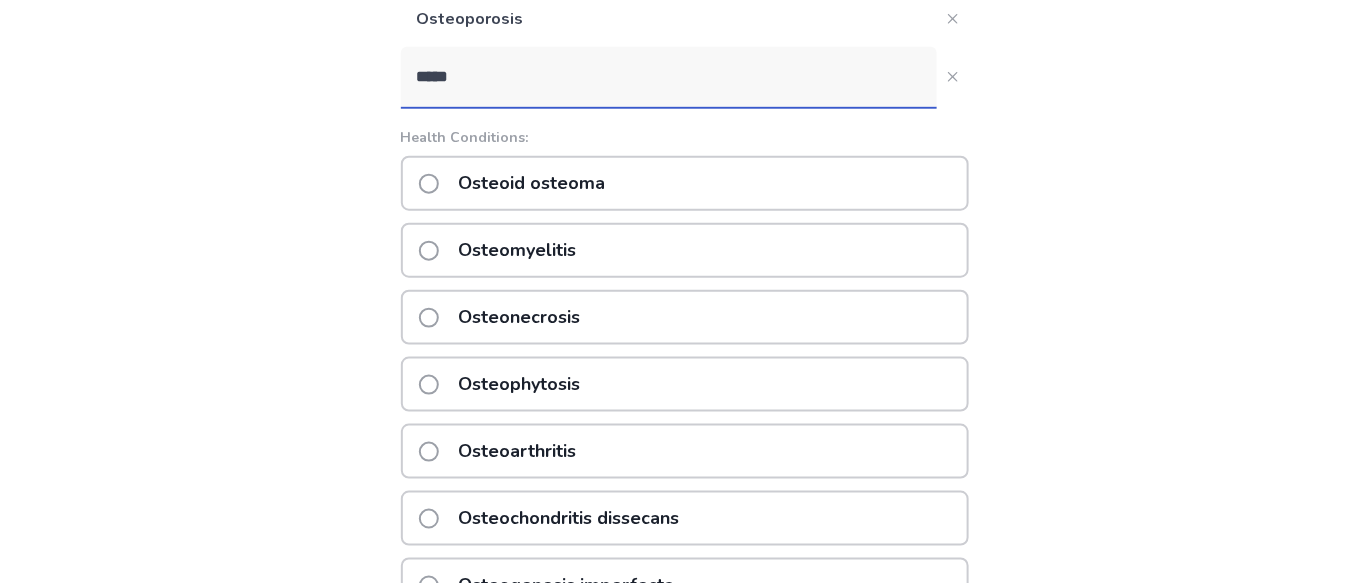 type on "*****" 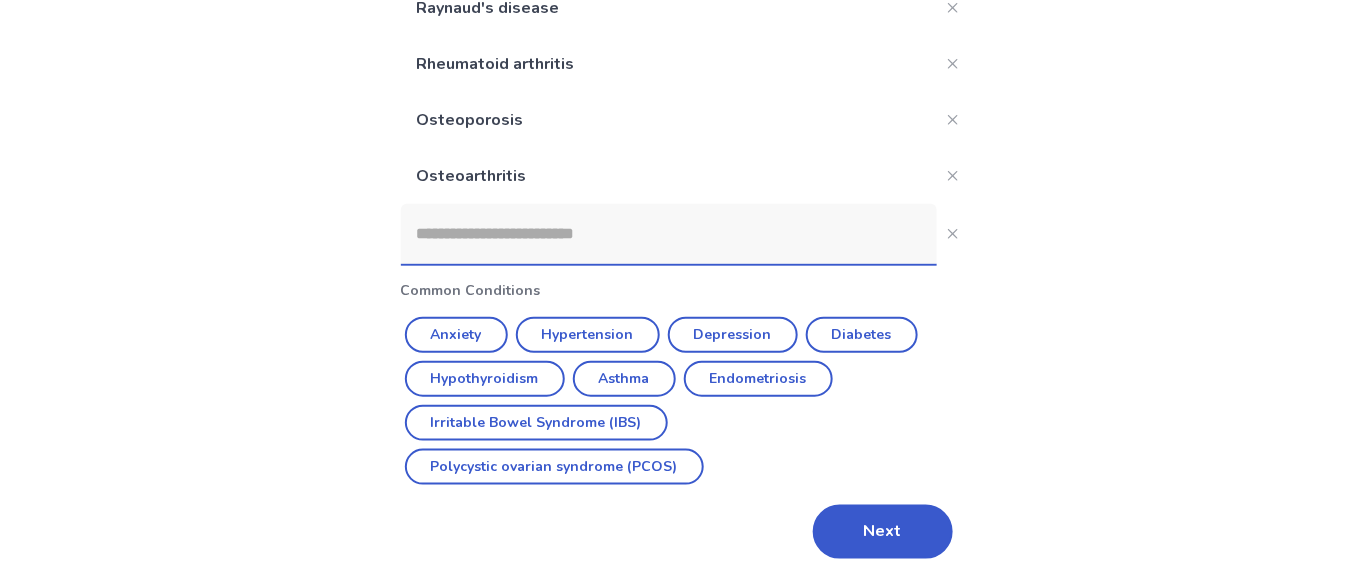 scroll, scrollTop: 486, scrollLeft: 0, axis: vertical 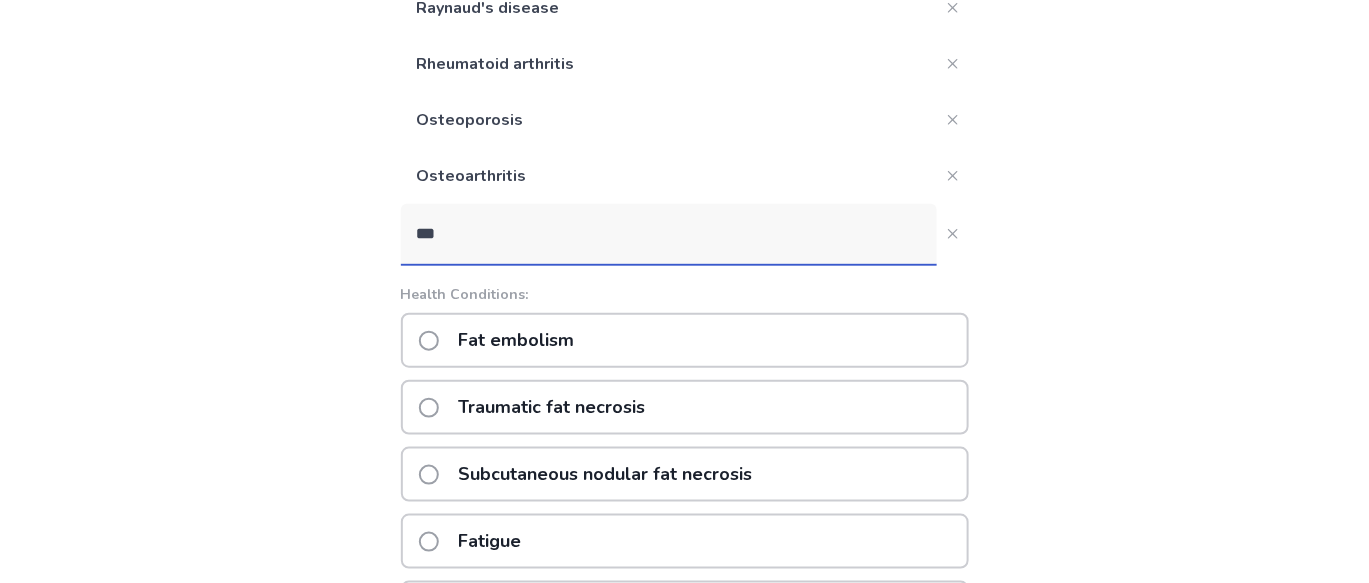 type on "***" 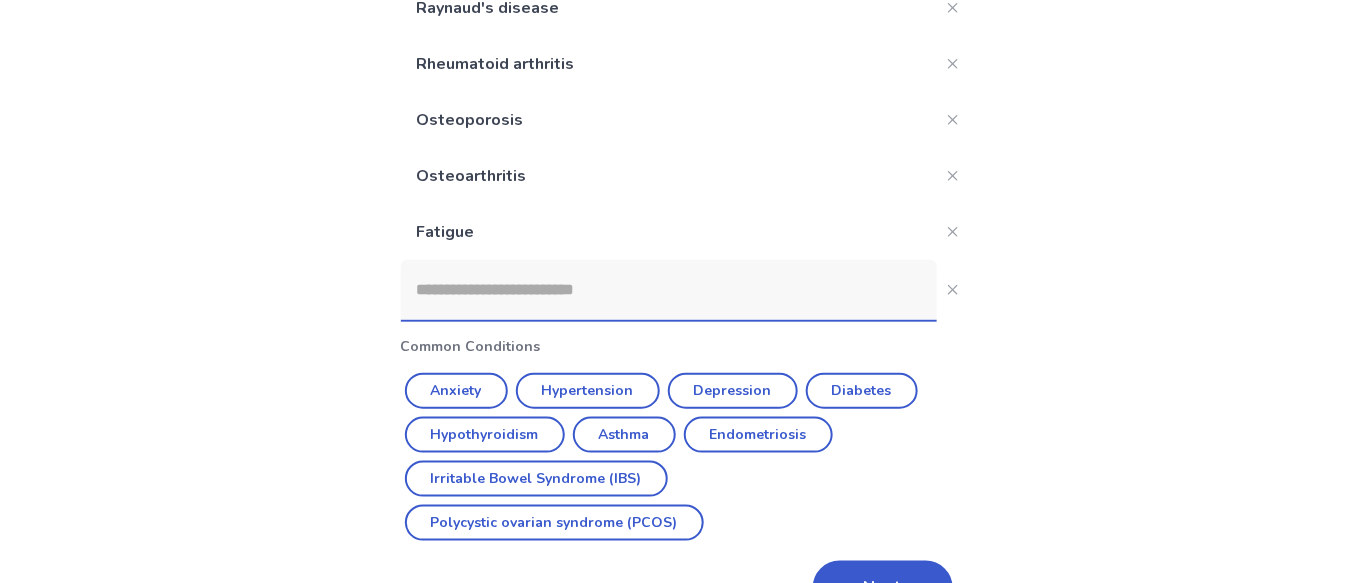 click at bounding box center [669, 290] 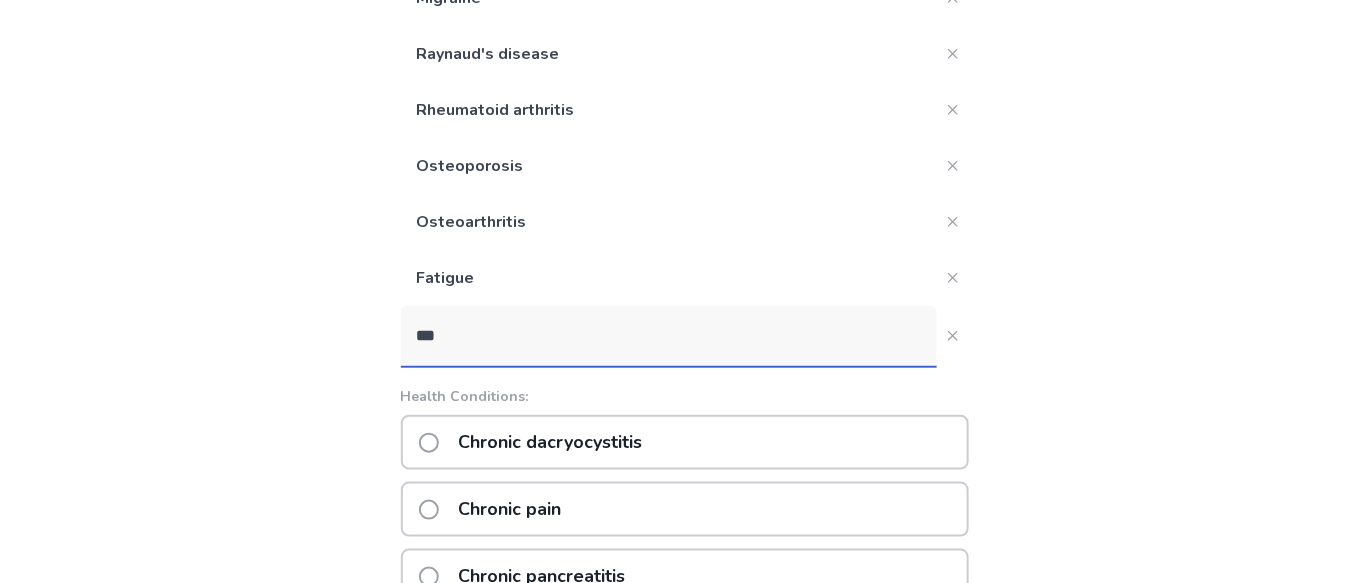 scroll, scrollTop: 486, scrollLeft: 0, axis: vertical 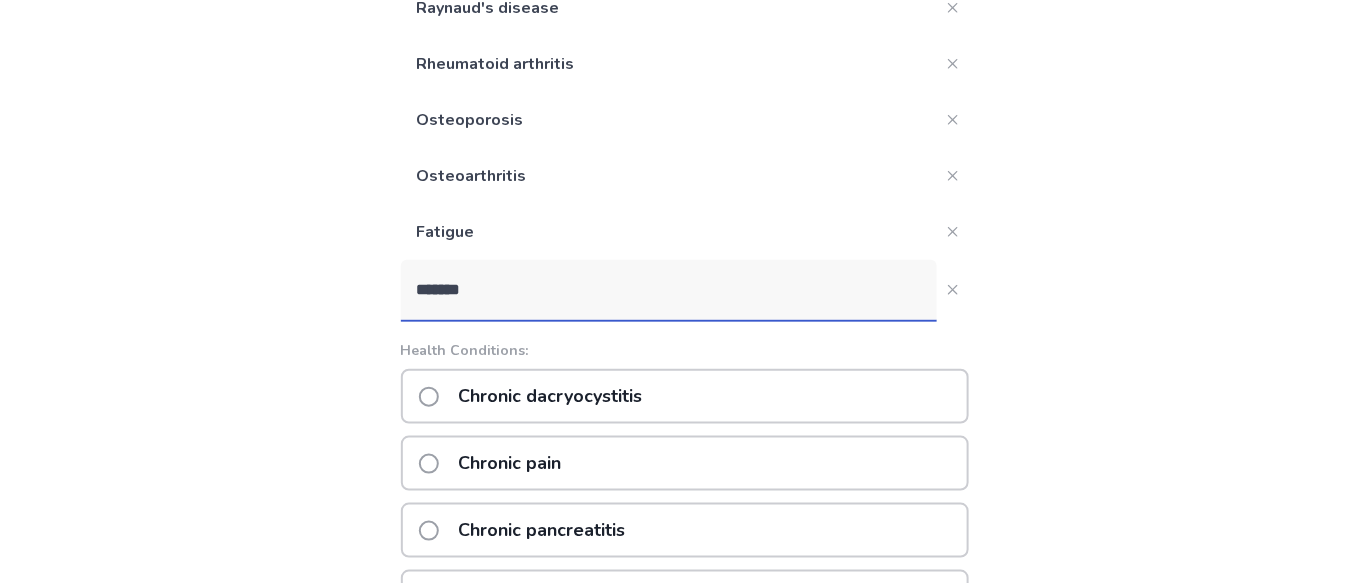 type on "*******" 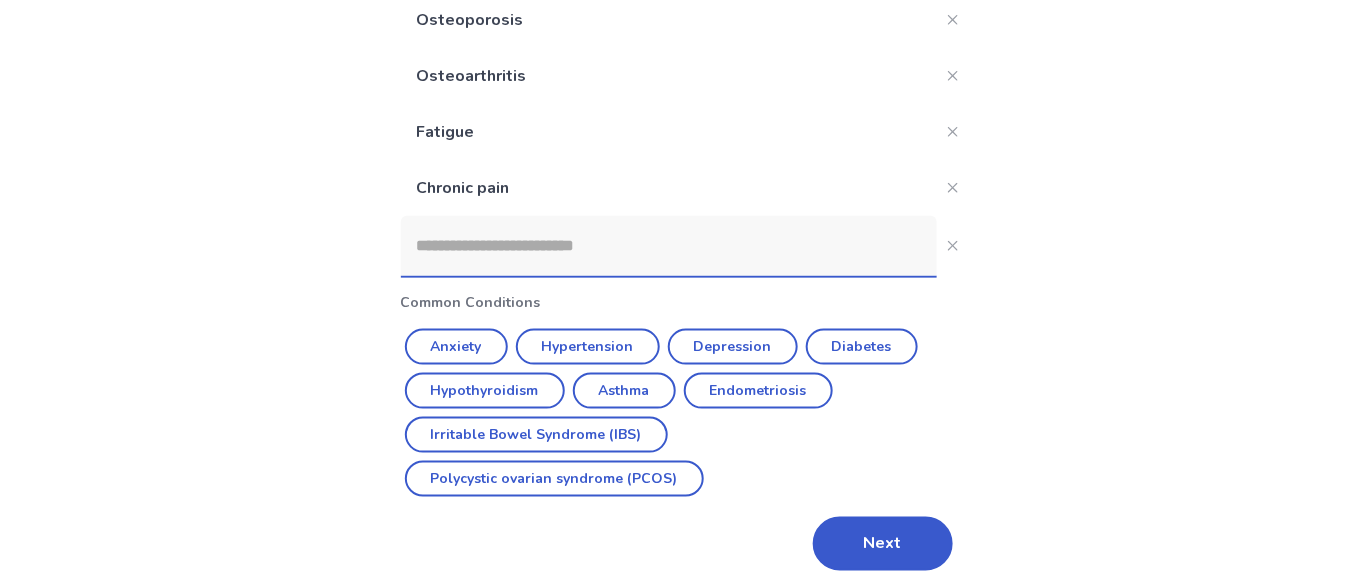 scroll, scrollTop: 598, scrollLeft: 0, axis: vertical 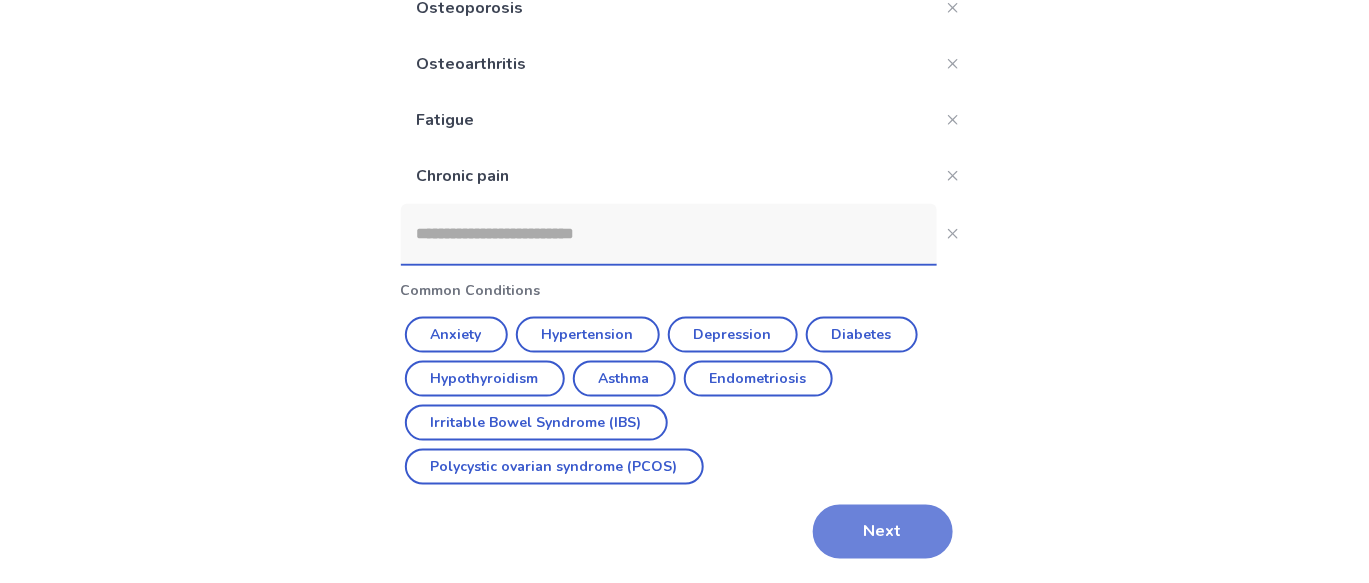 click on "Next" at bounding box center (883, 532) 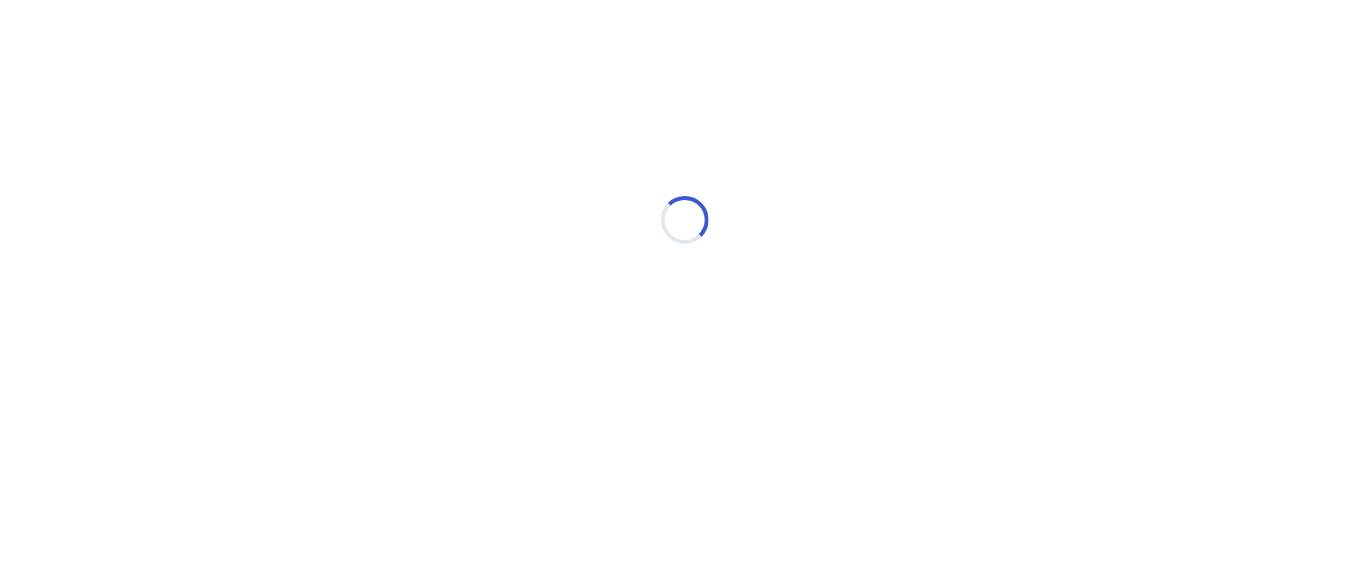 scroll, scrollTop: 0, scrollLeft: 0, axis: both 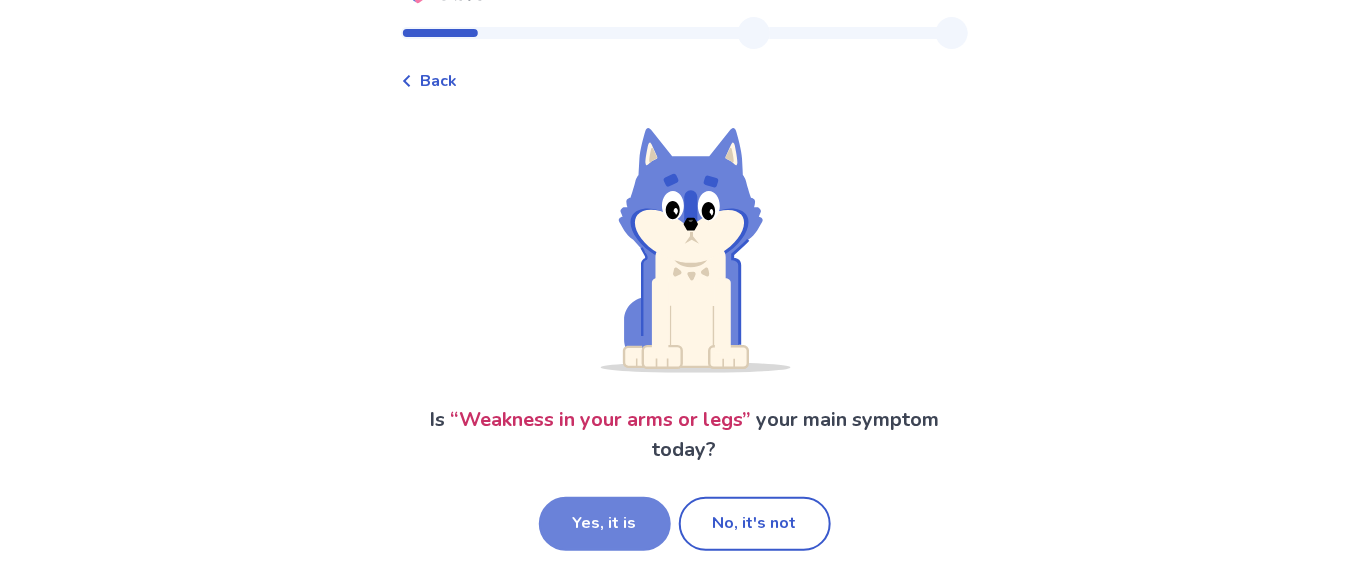 click on "Yes, it is" at bounding box center (605, 524) 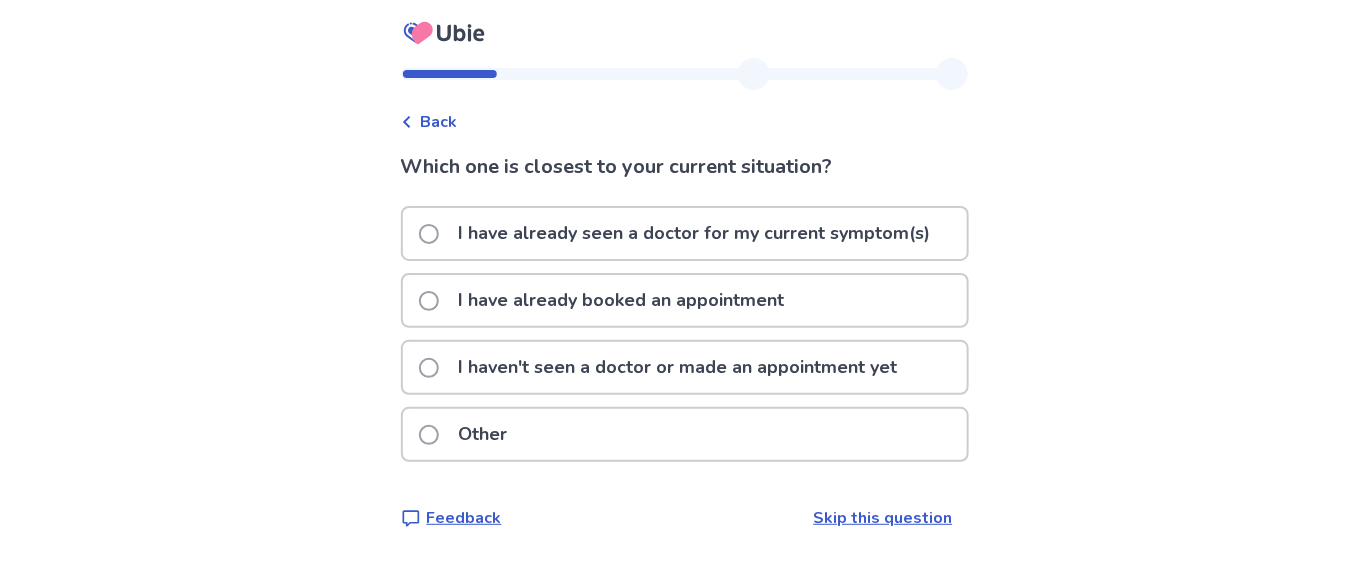 click at bounding box center (429, 234) 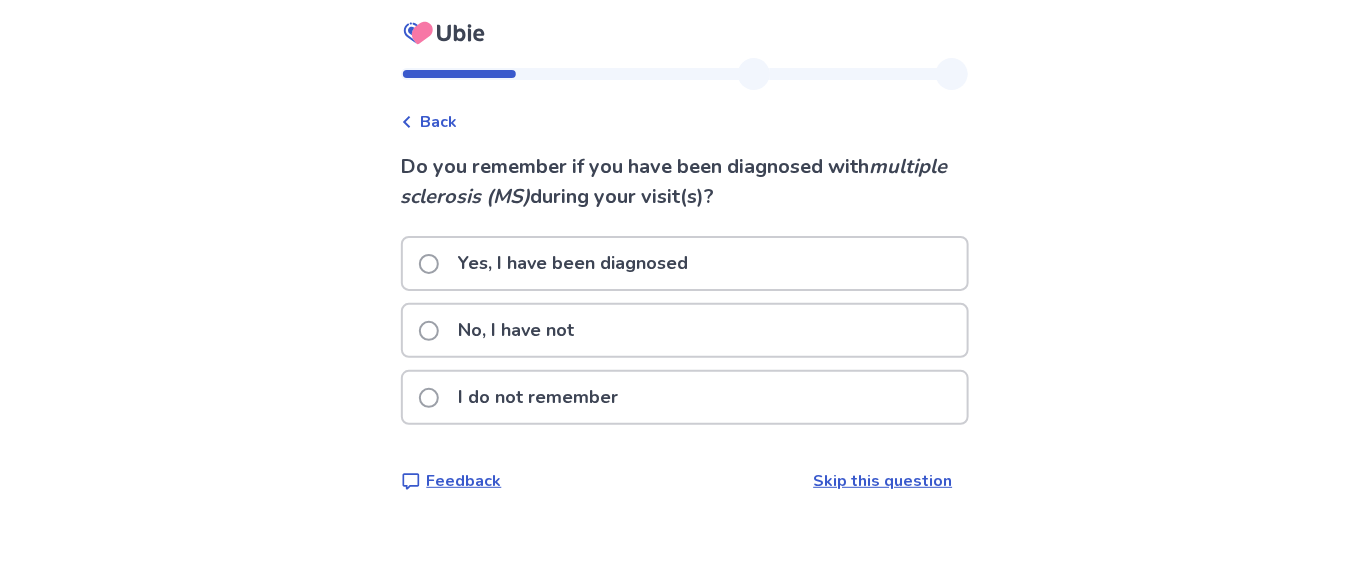 click at bounding box center (429, 331) 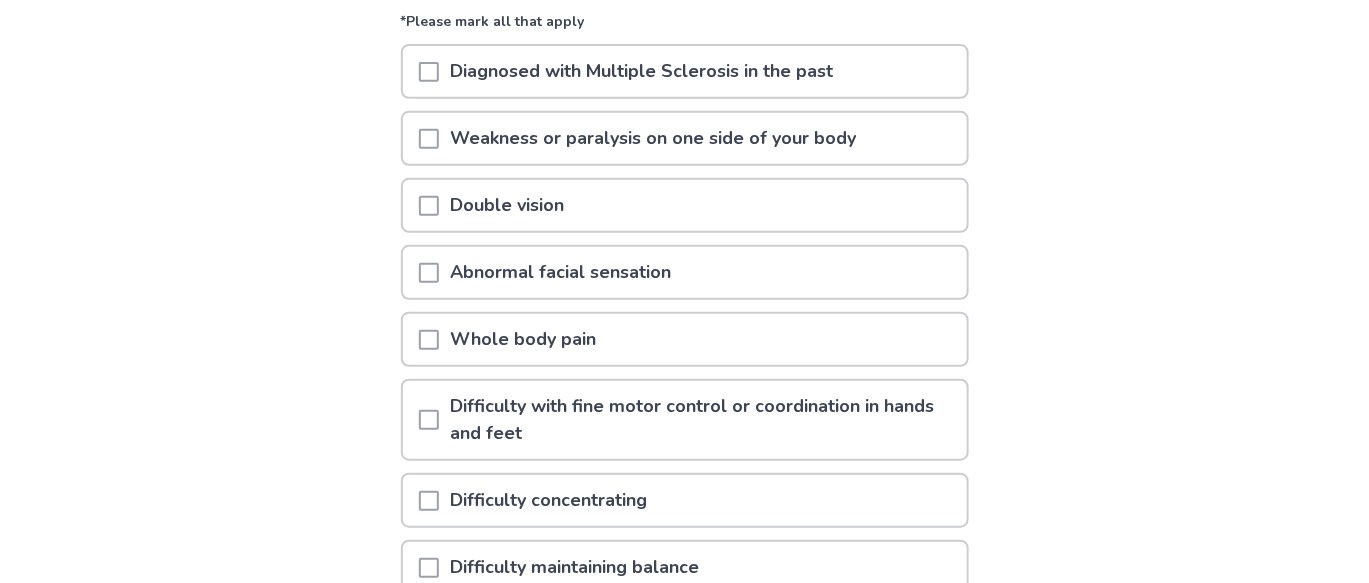 scroll, scrollTop: 224, scrollLeft: 0, axis: vertical 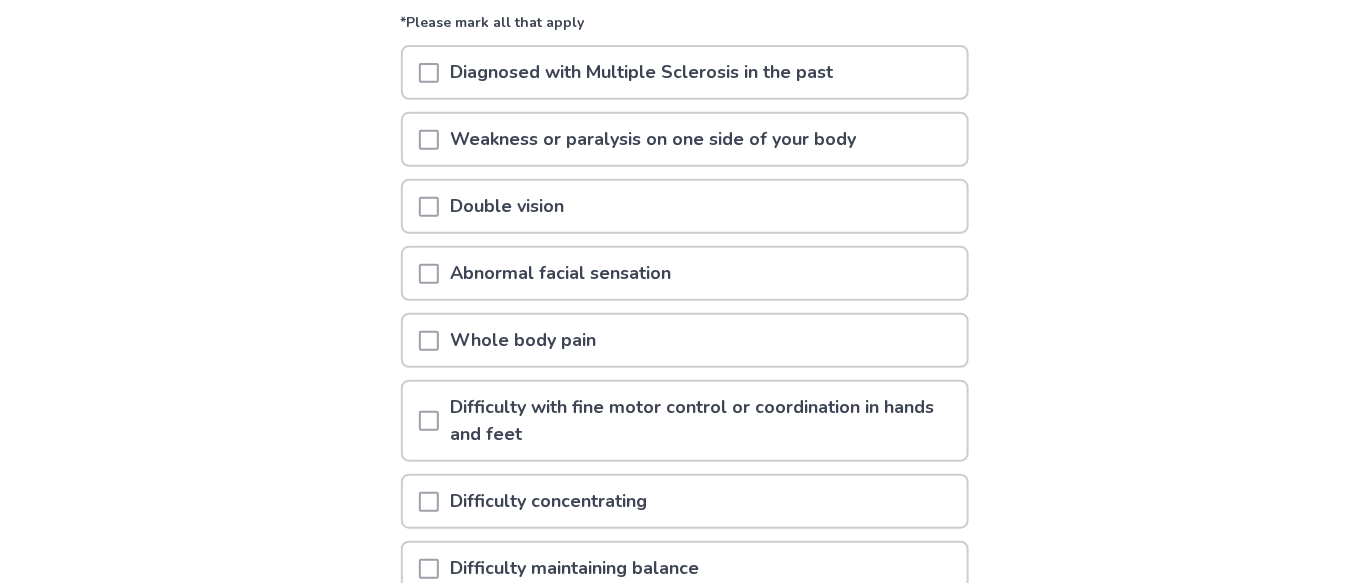 click at bounding box center [429, 341] 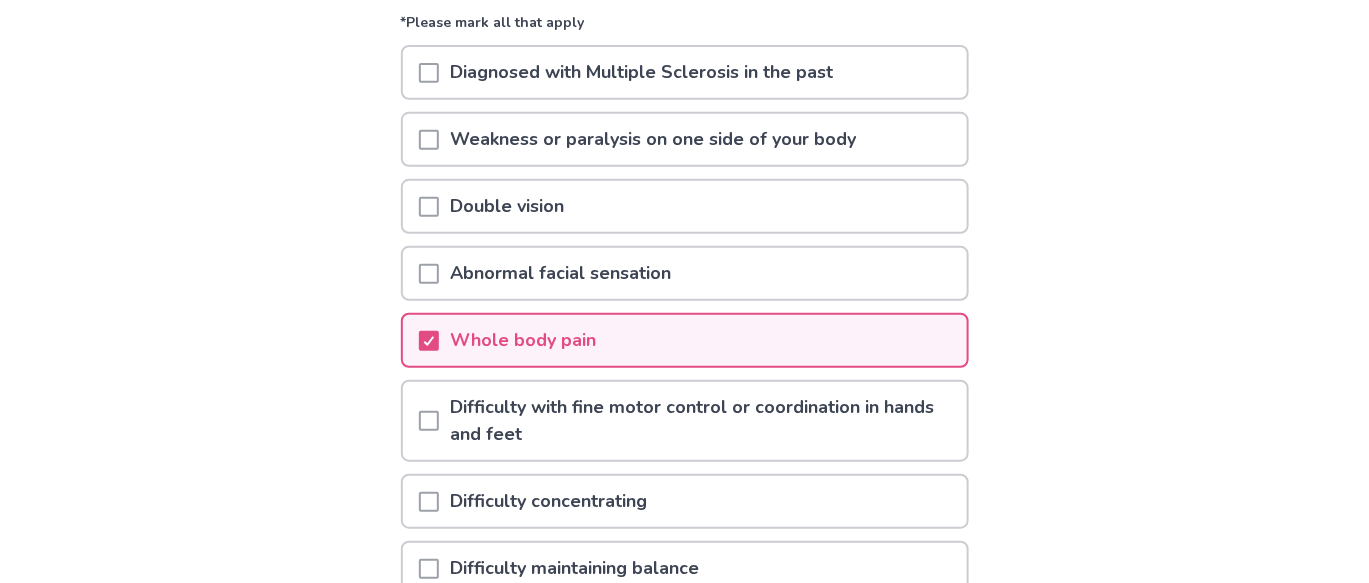 click at bounding box center [429, 421] 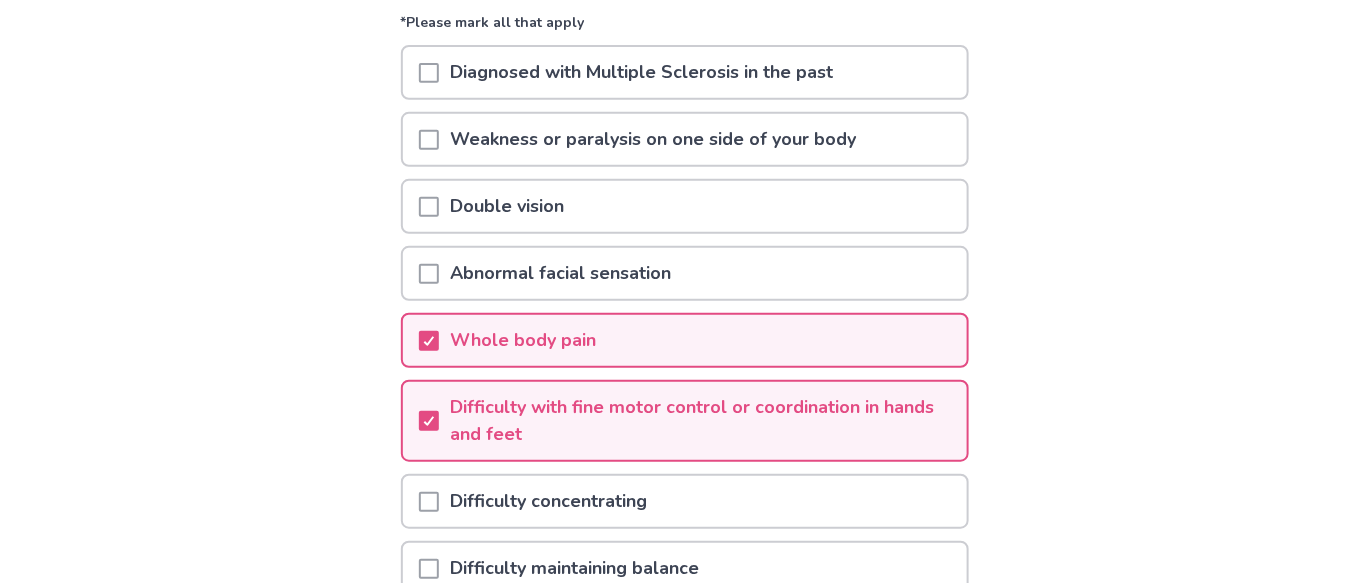 click at bounding box center [429, 502] 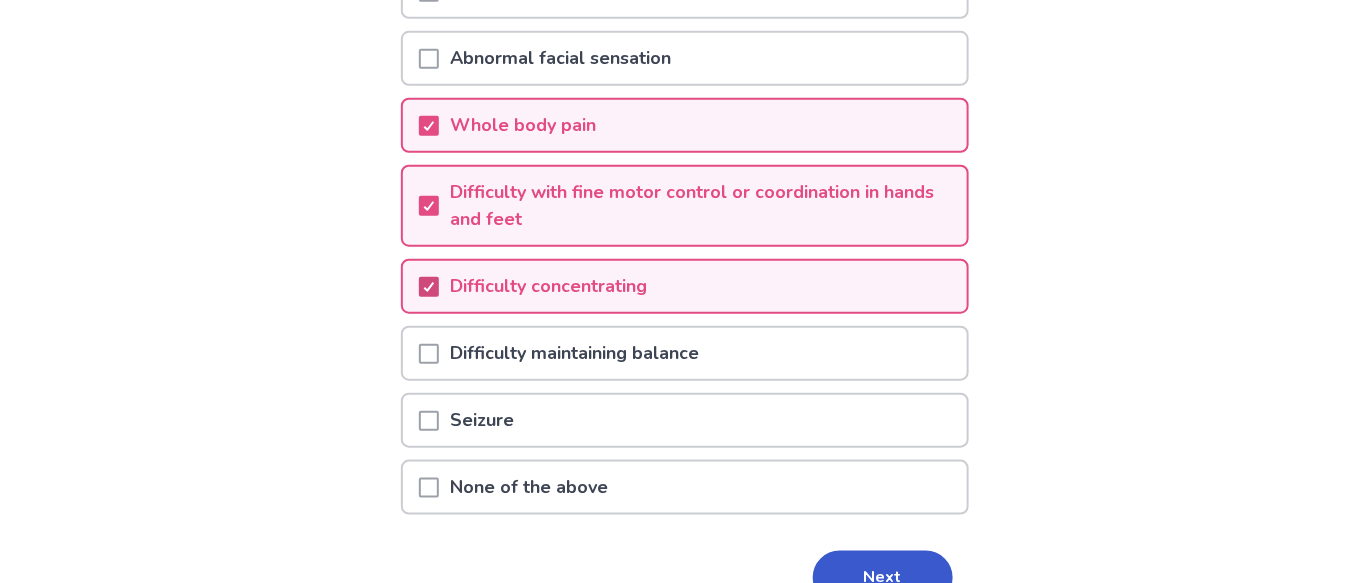 scroll, scrollTop: 444, scrollLeft: 0, axis: vertical 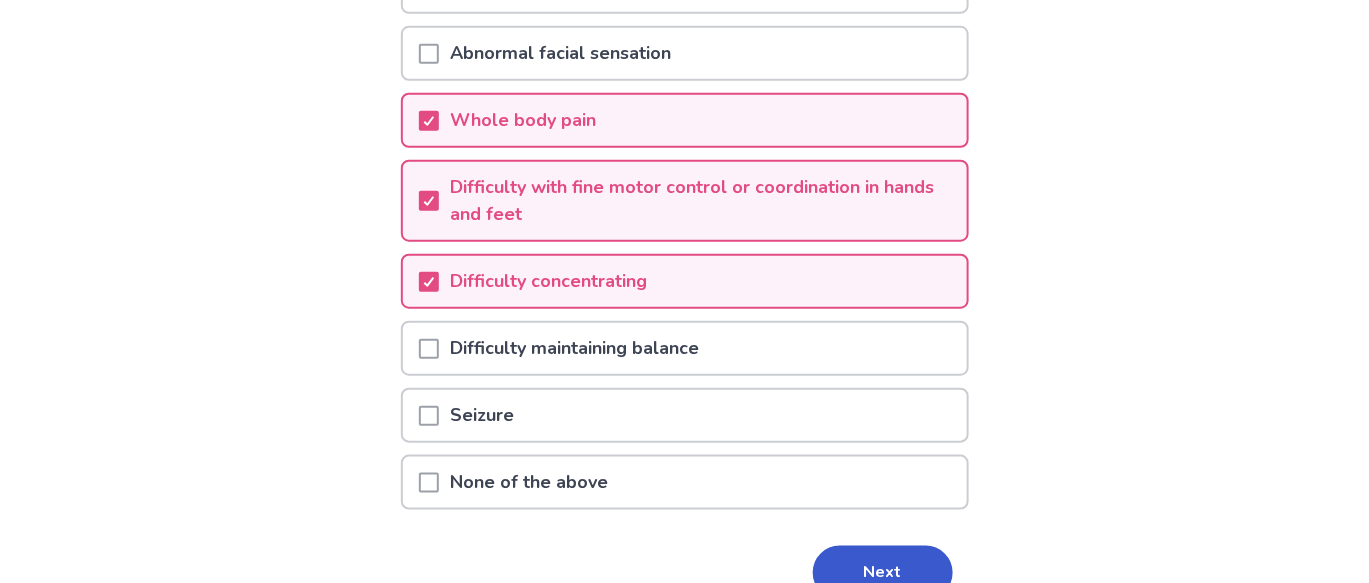 click at bounding box center [429, 349] 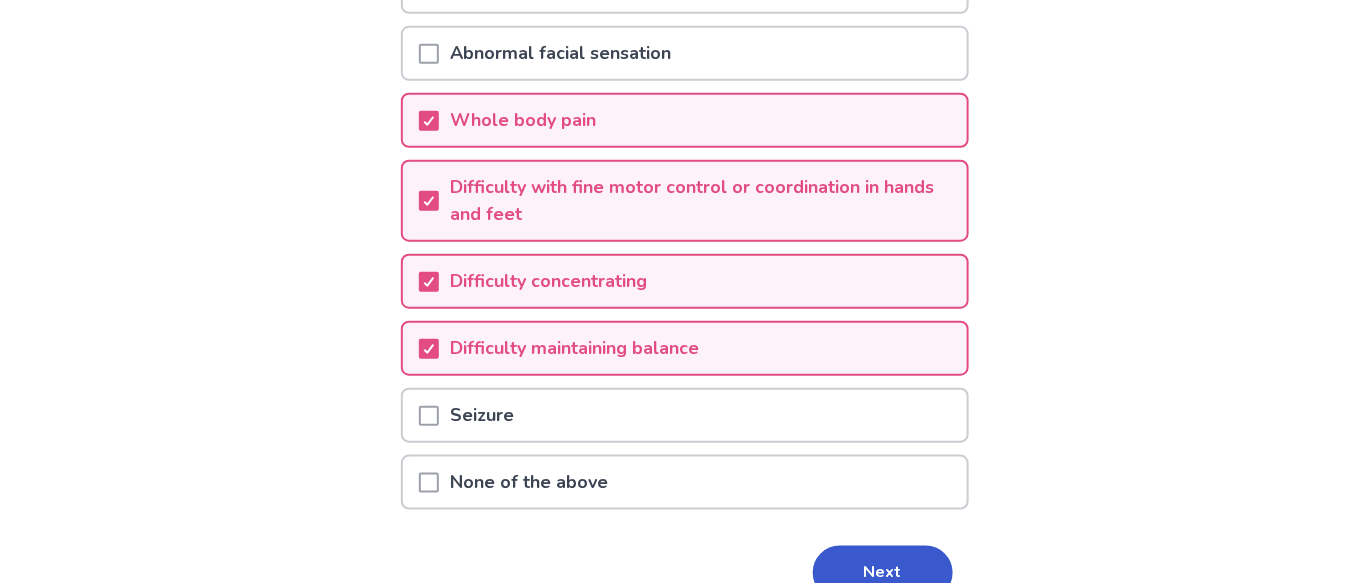 click at bounding box center [429, 416] 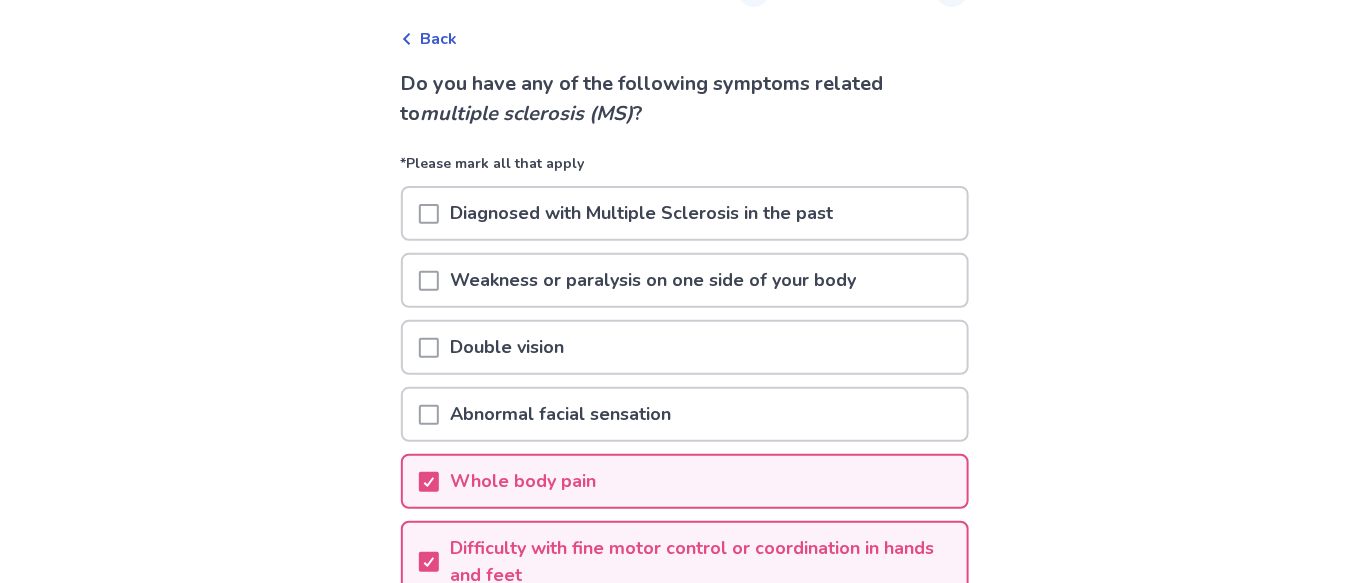 scroll, scrollTop: 79, scrollLeft: 0, axis: vertical 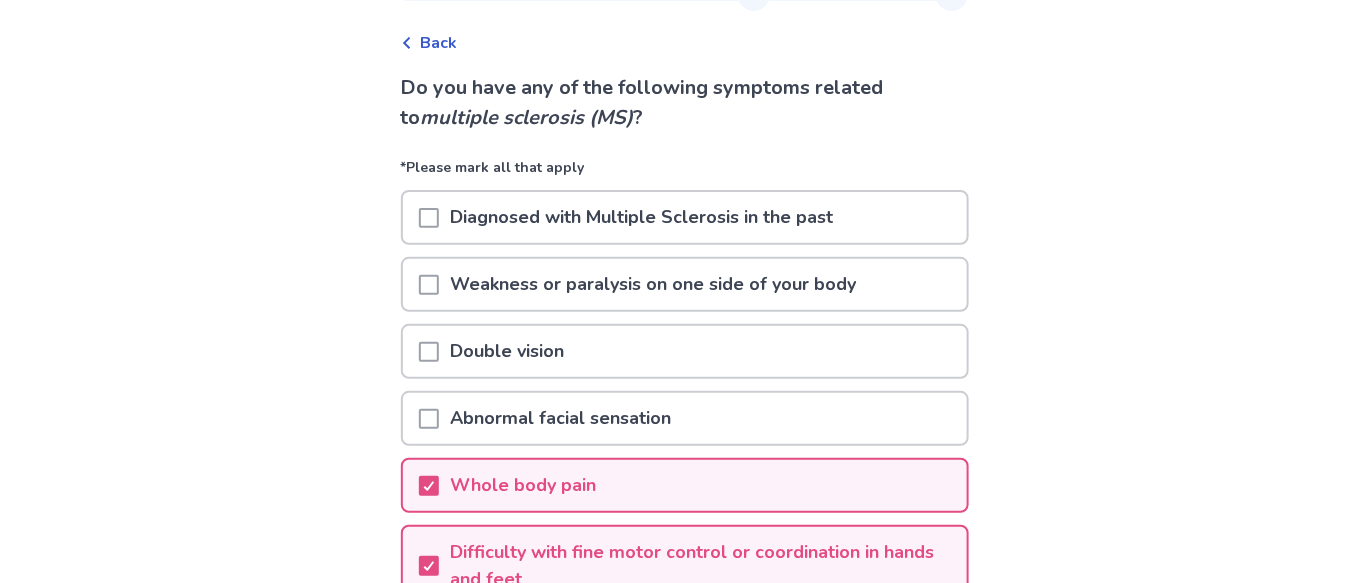 click at bounding box center (429, 419) 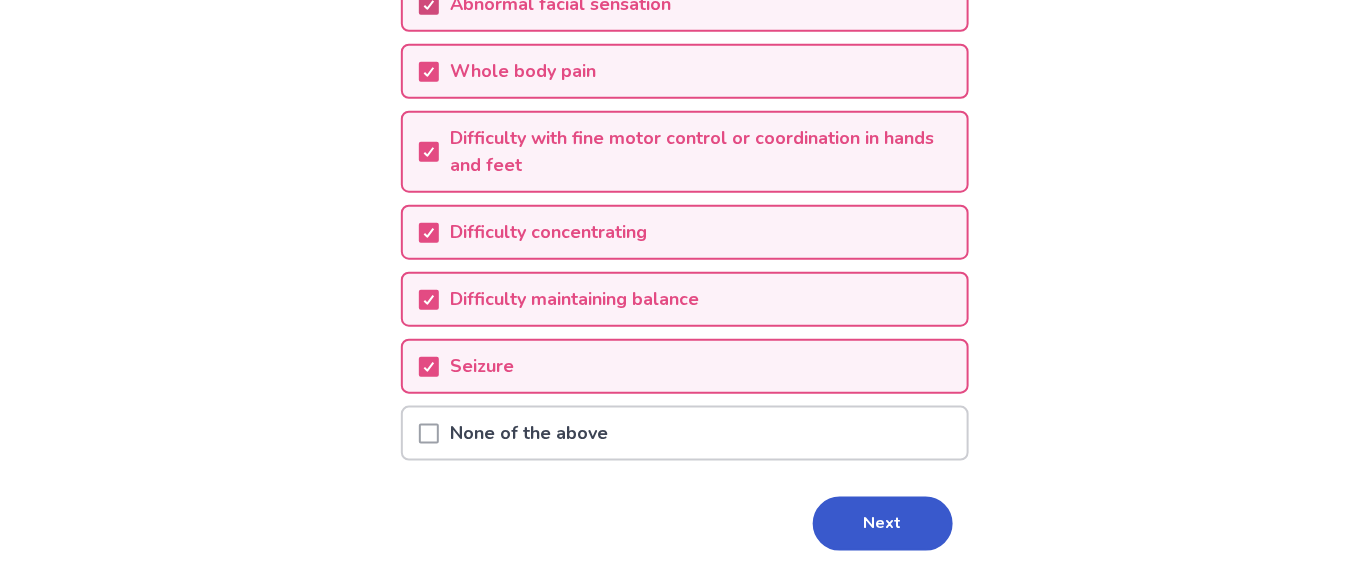 scroll, scrollTop: 537, scrollLeft: 0, axis: vertical 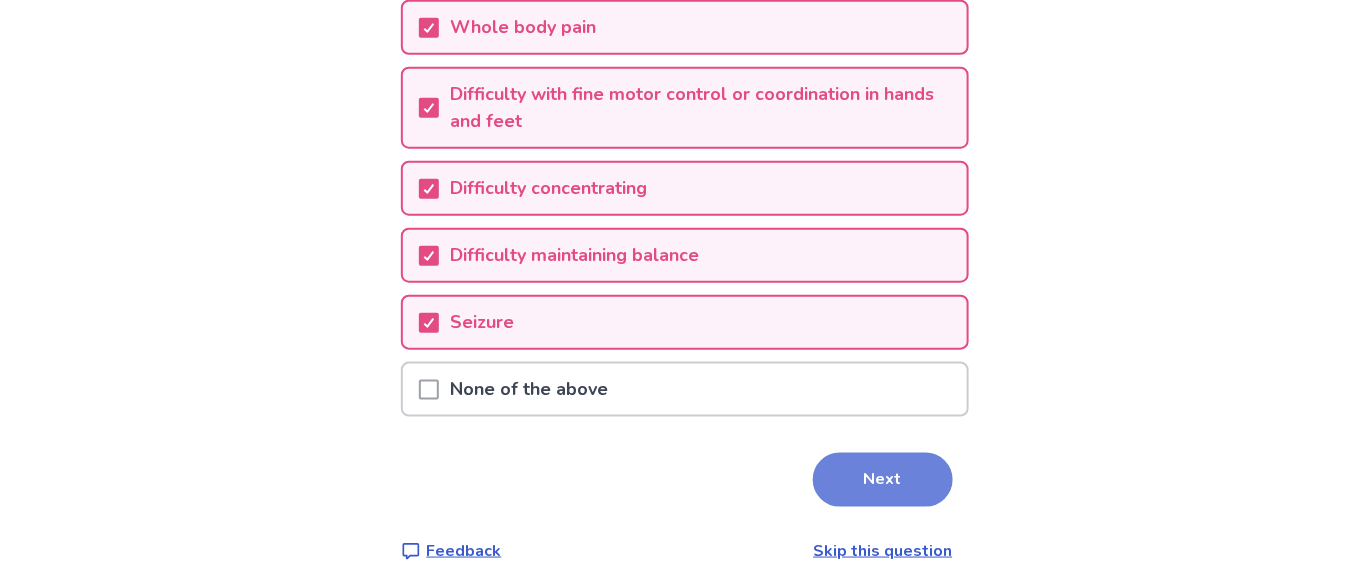click on "Next" at bounding box center [883, 480] 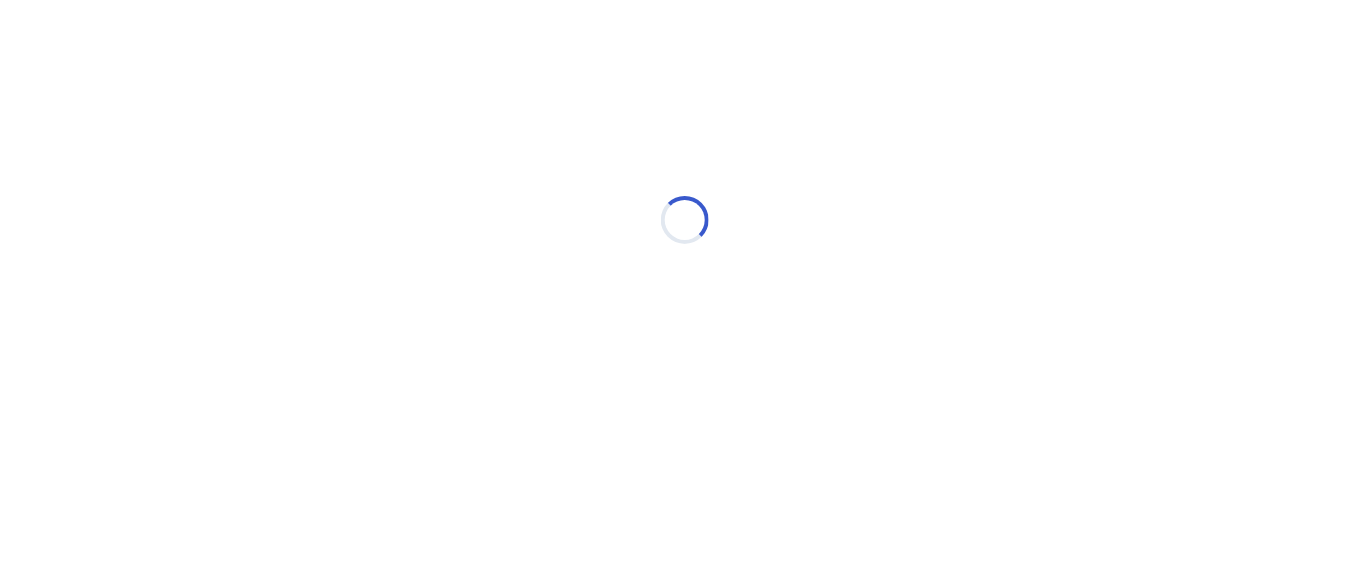scroll, scrollTop: 0, scrollLeft: 0, axis: both 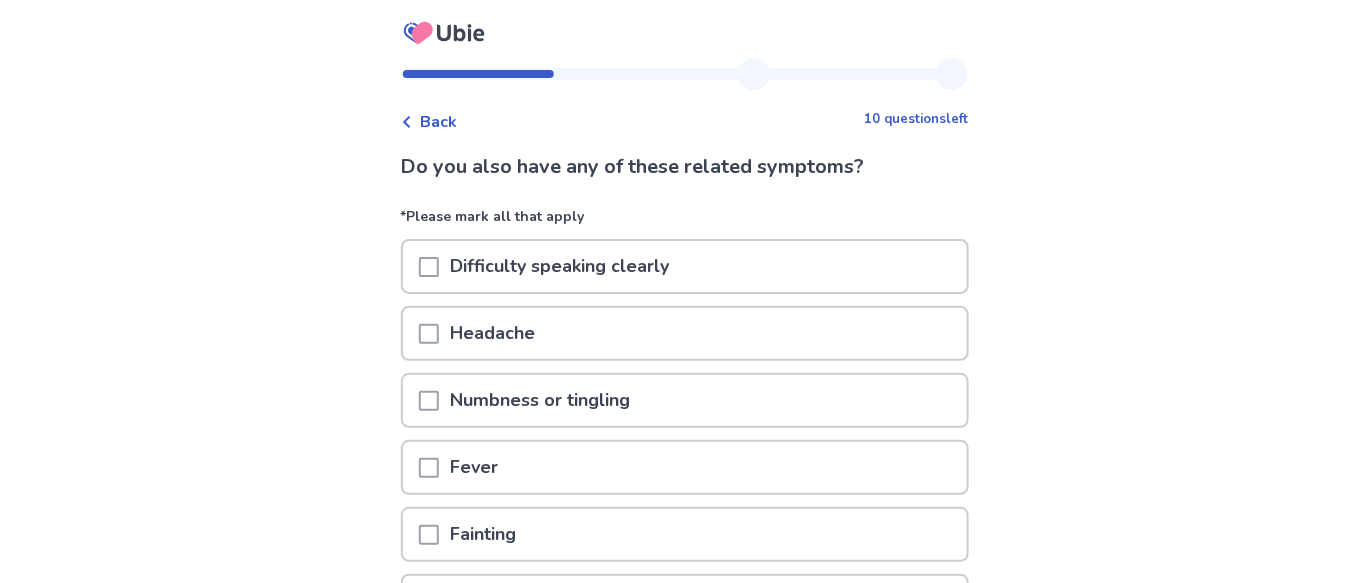 click at bounding box center (429, 401) 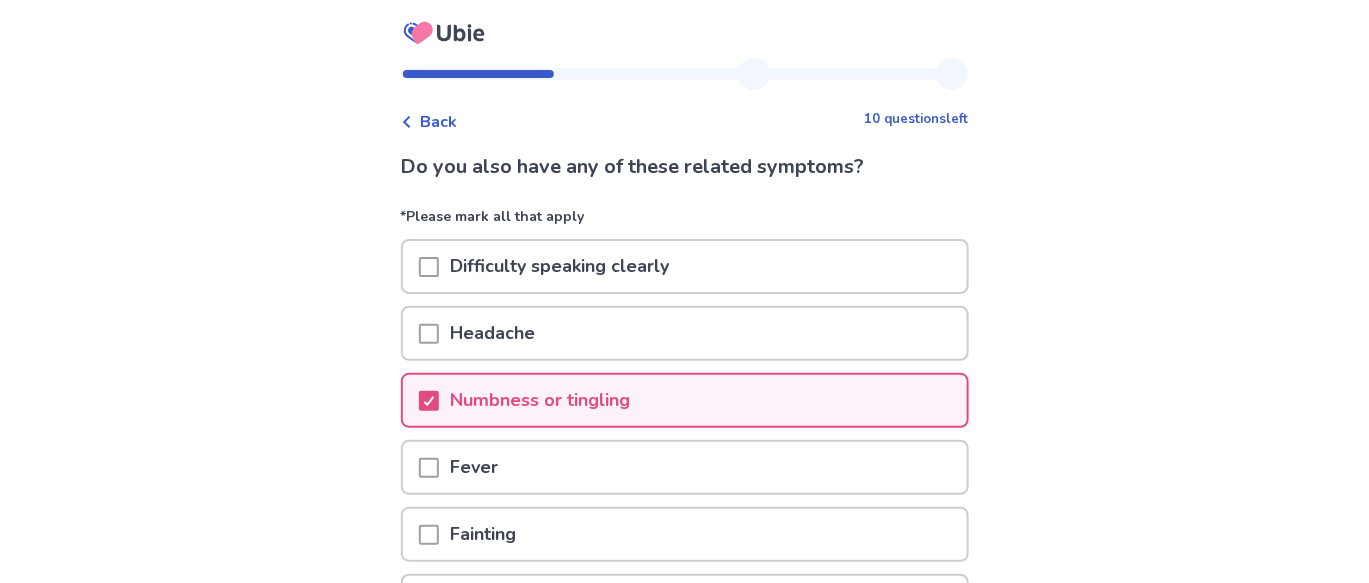 click at bounding box center [429, 334] 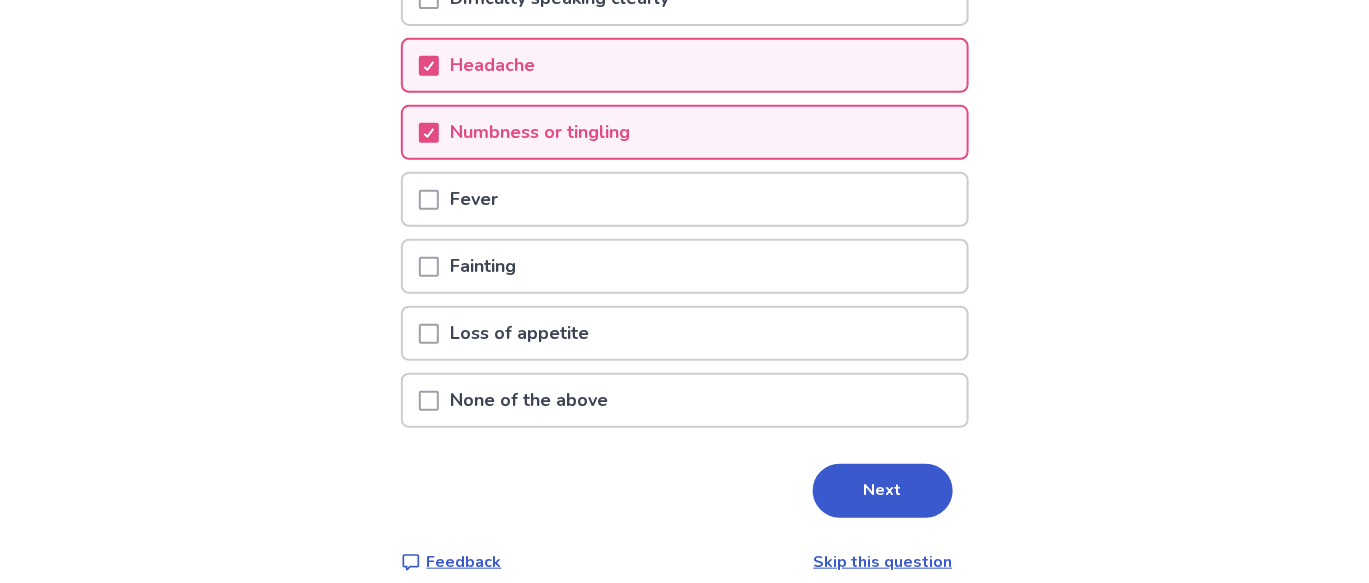 scroll, scrollTop: 283, scrollLeft: 0, axis: vertical 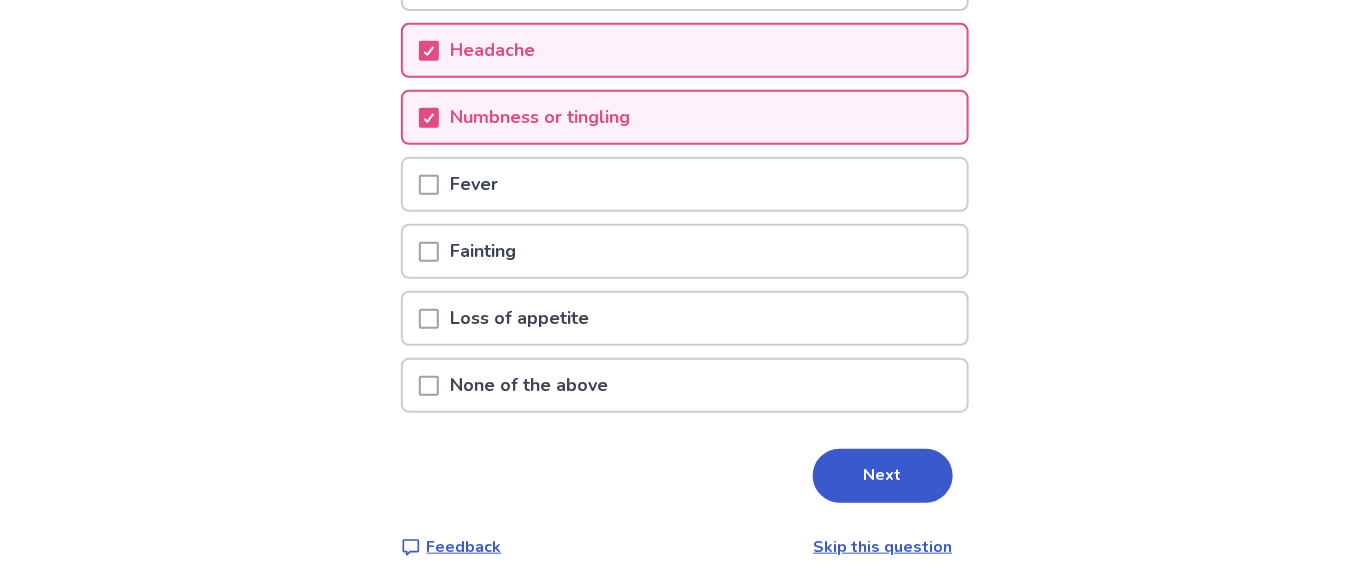click on "Fever" at bounding box center (685, 184) 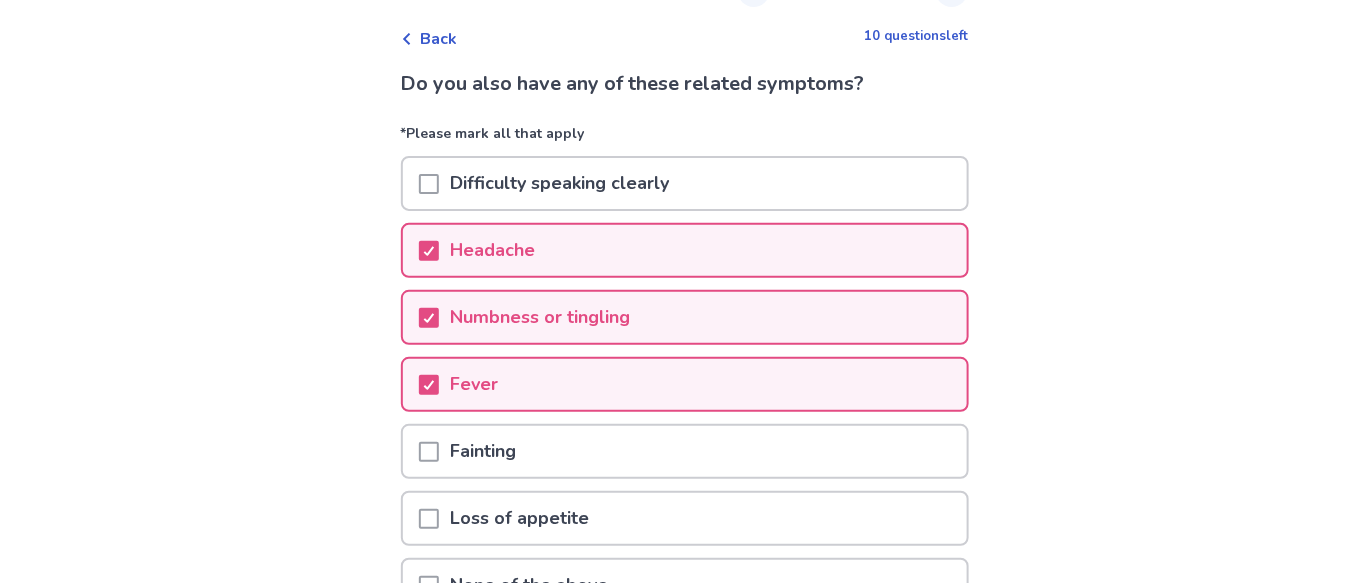 scroll, scrollTop: 81, scrollLeft: 0, axis: vertical 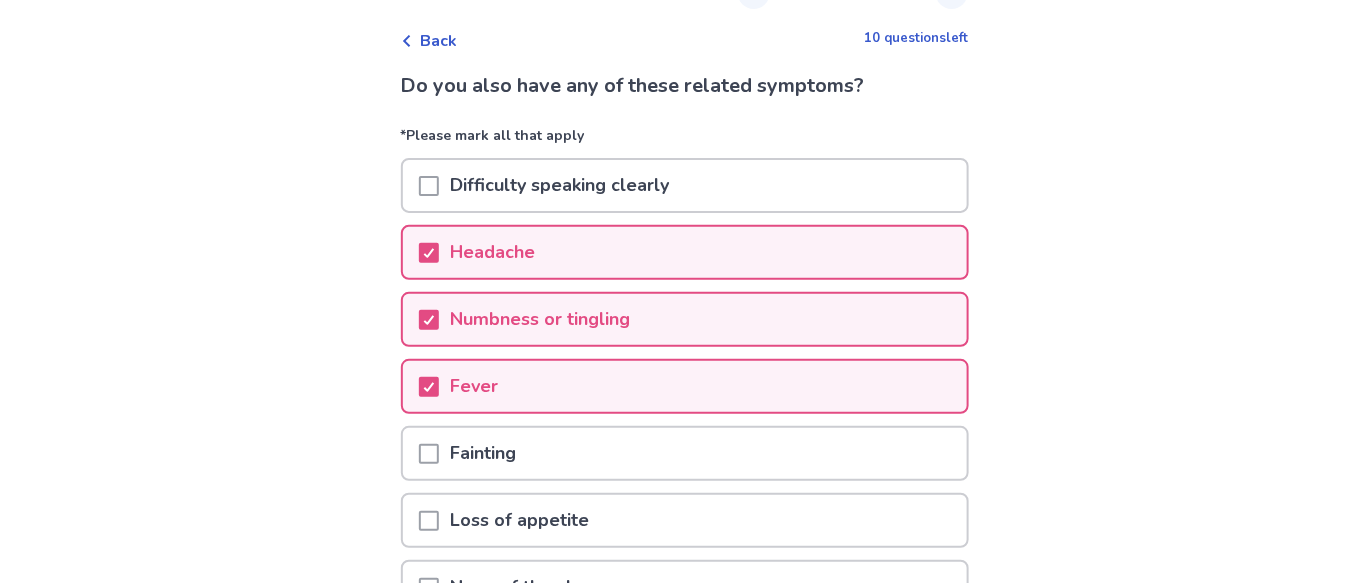 click on "Difficulty speaking clearly" at bounding box center [685, 185] 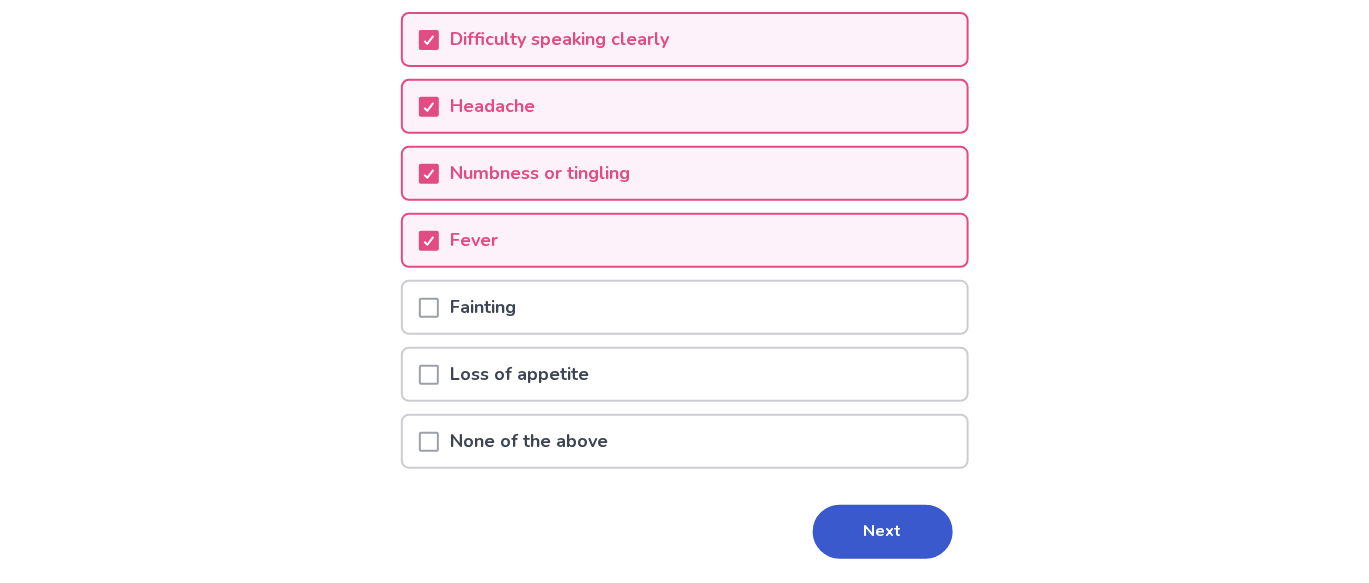 scroll, scrollTop: 283, scrollLeft: 0, axis: vertical 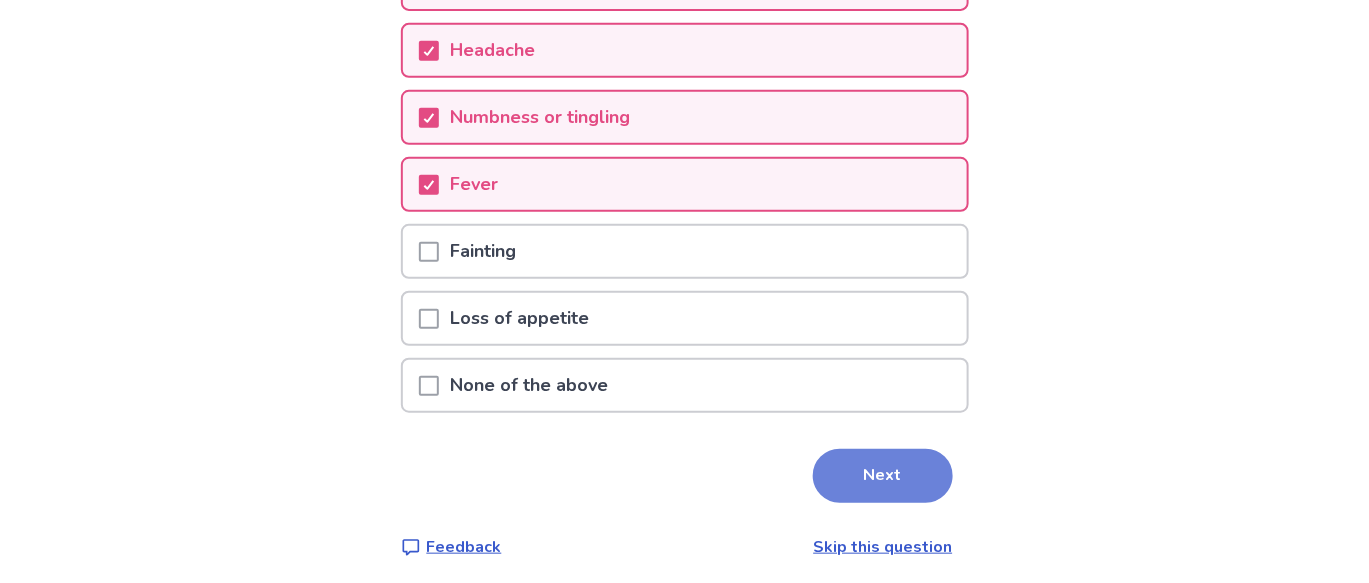 click on "Next" at bounding box center (883, 476) 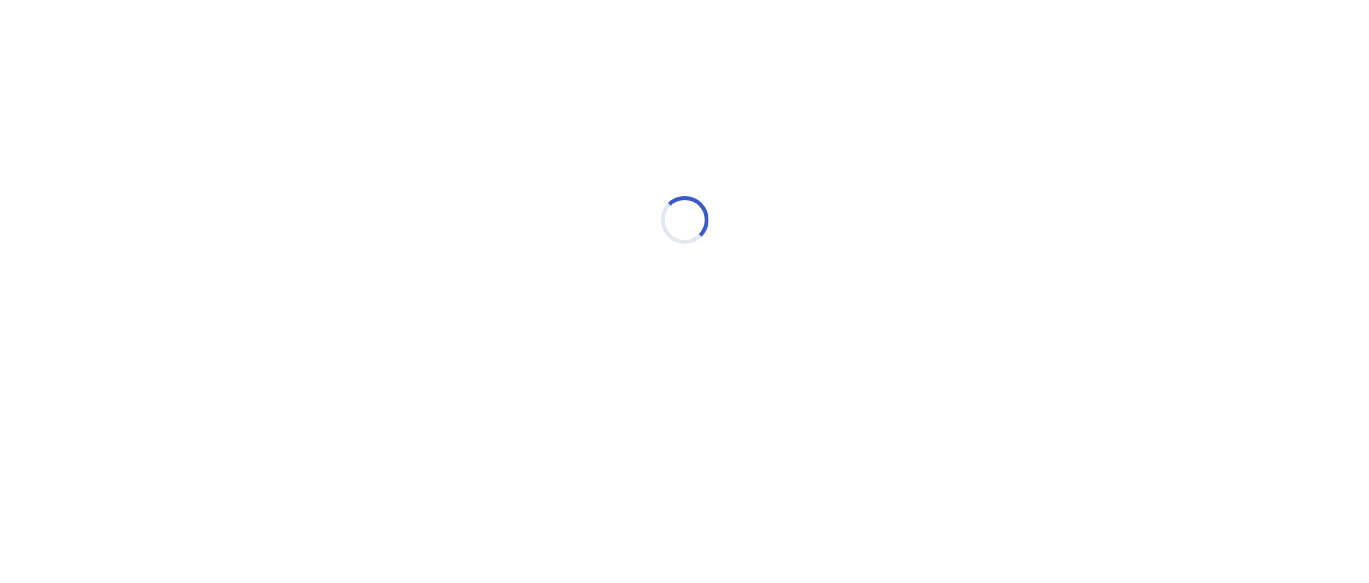 scroll, scrollTop: 0, scrollLeft: 0, axis: both 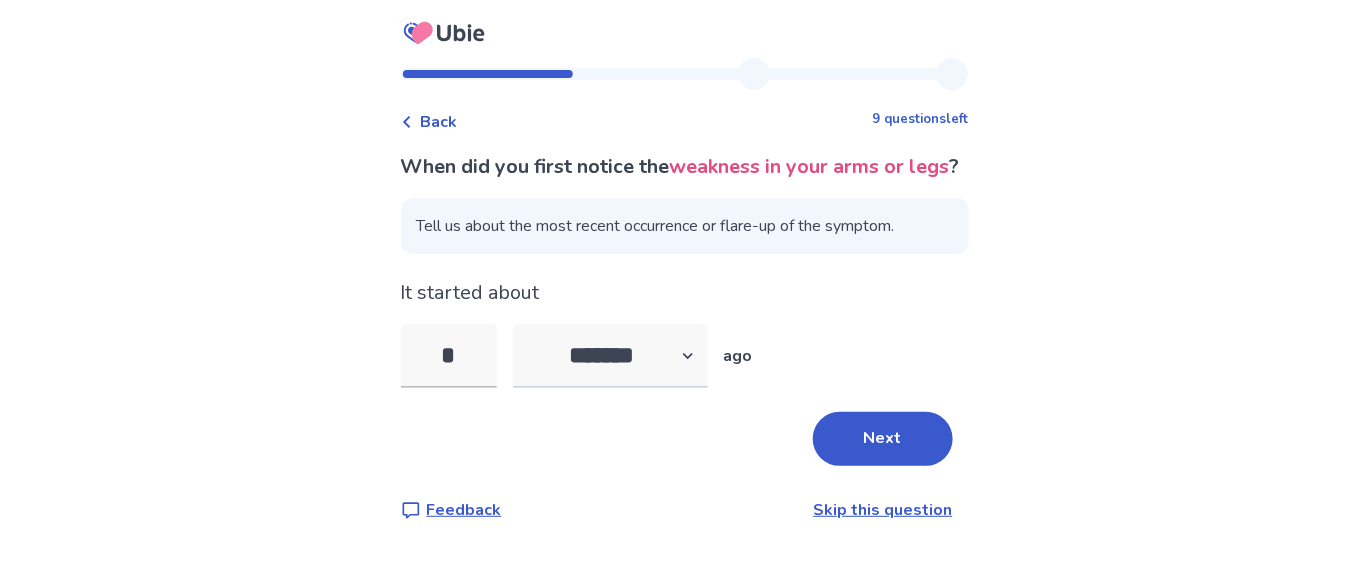type on "*" 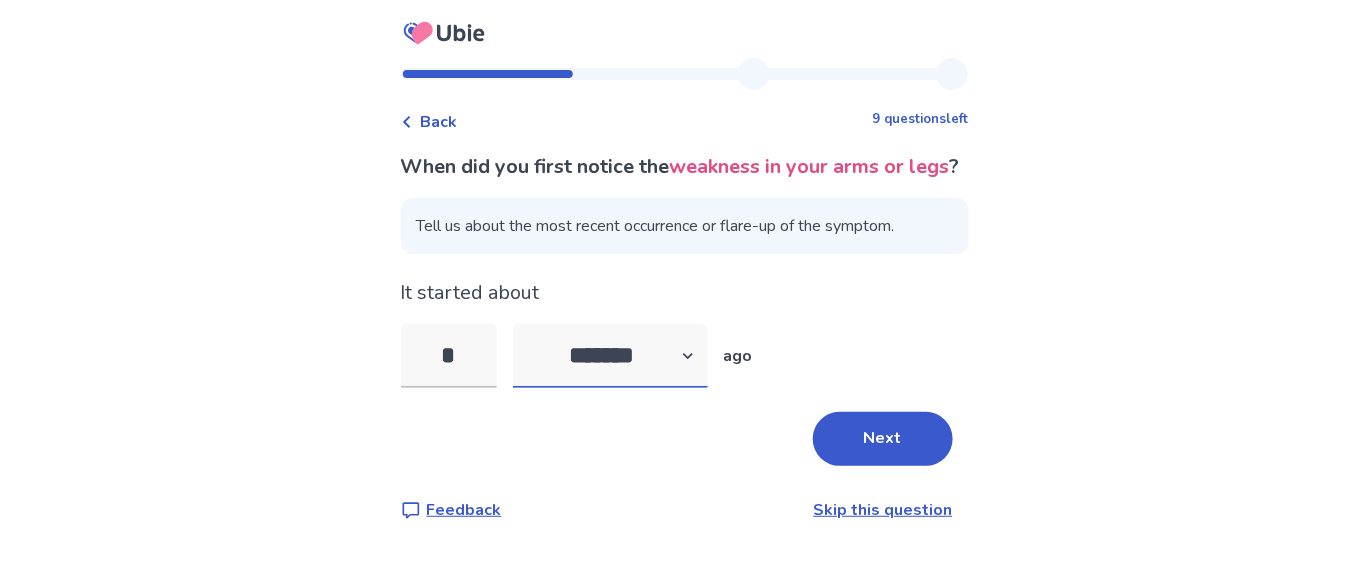 click on "******* ****** ******* ******** *******" at bounding box center (610, 356) 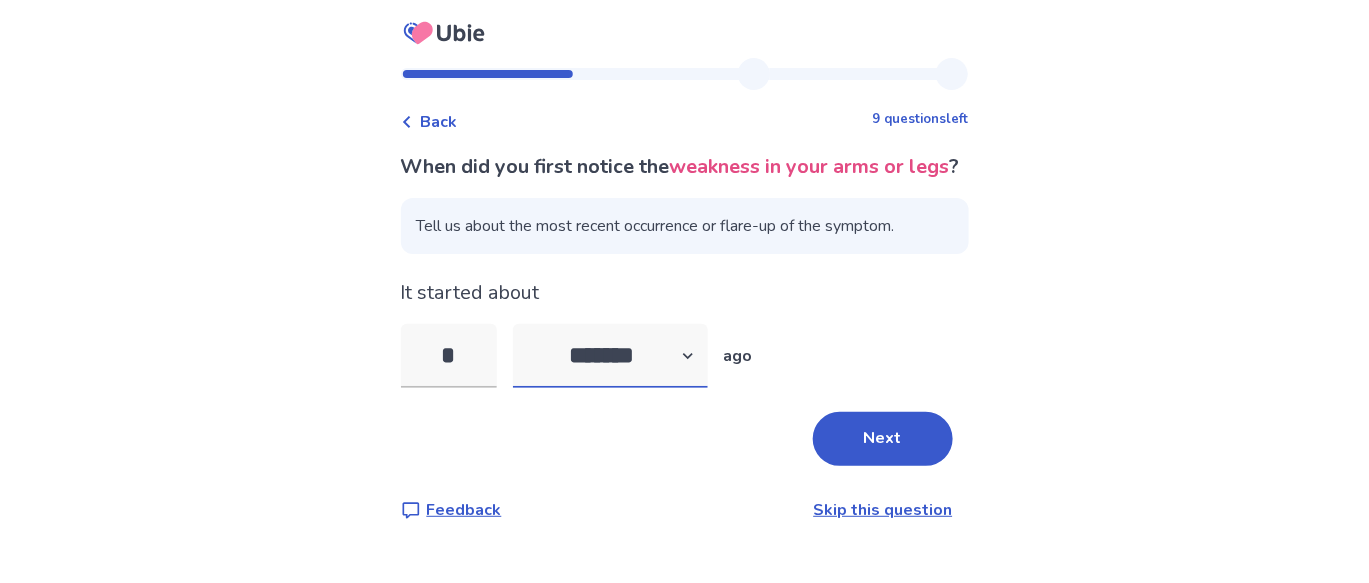 select on "*" 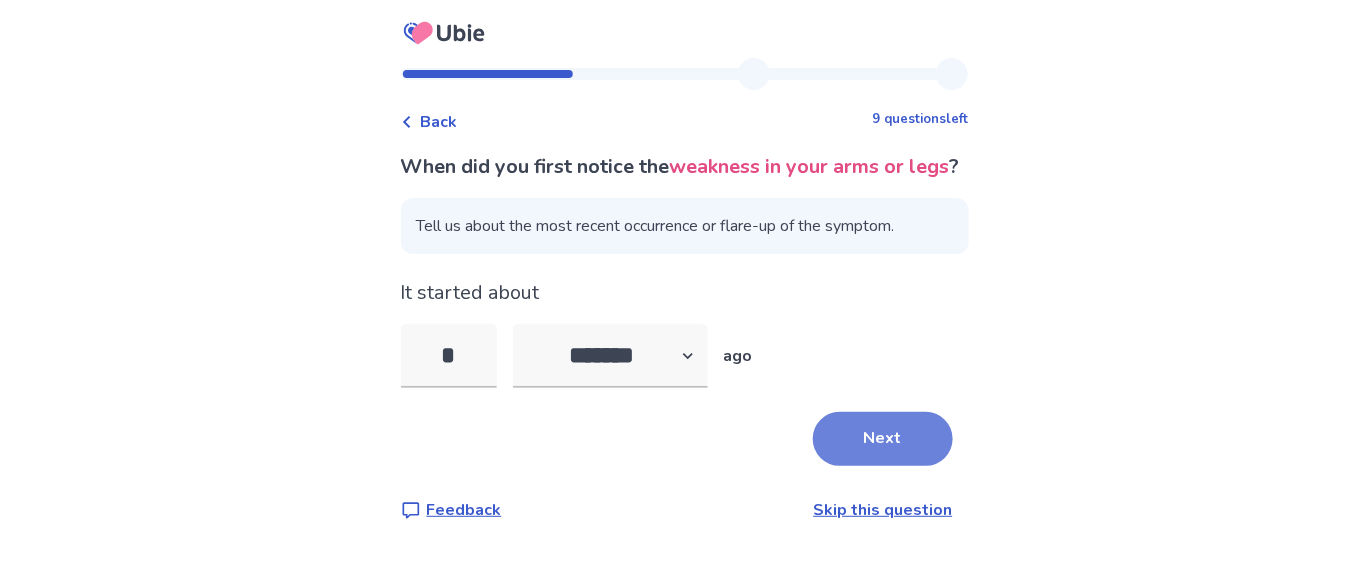 click on "Next" at bounding box center [883, 439] 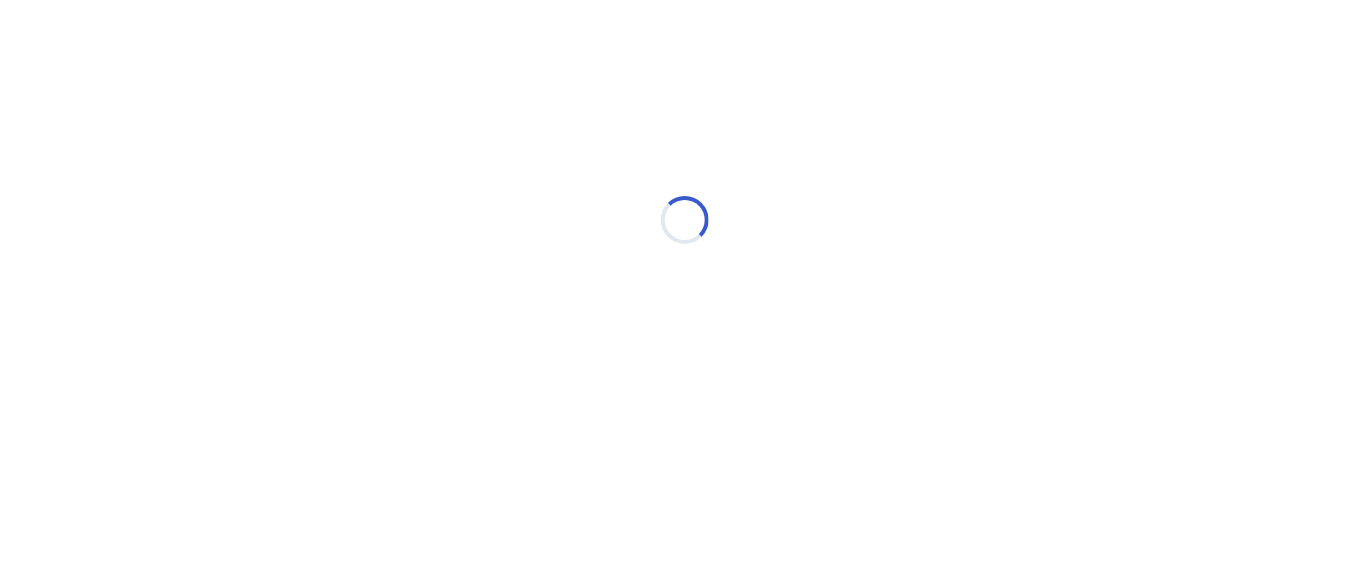 select on "*" 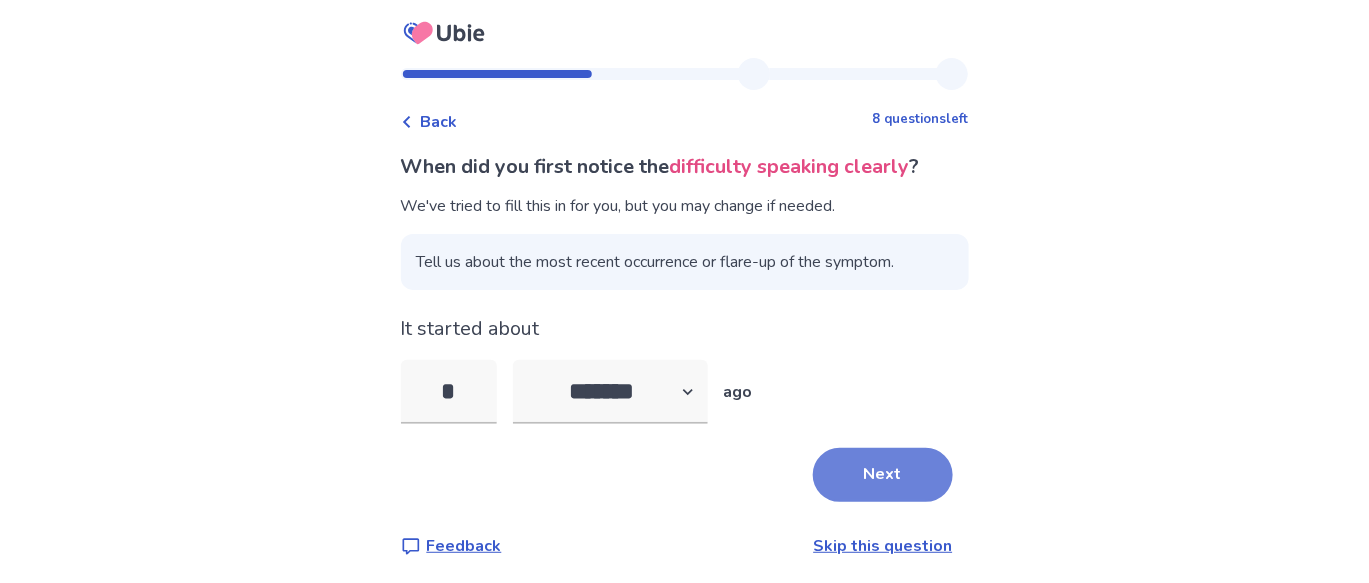 type on "*" 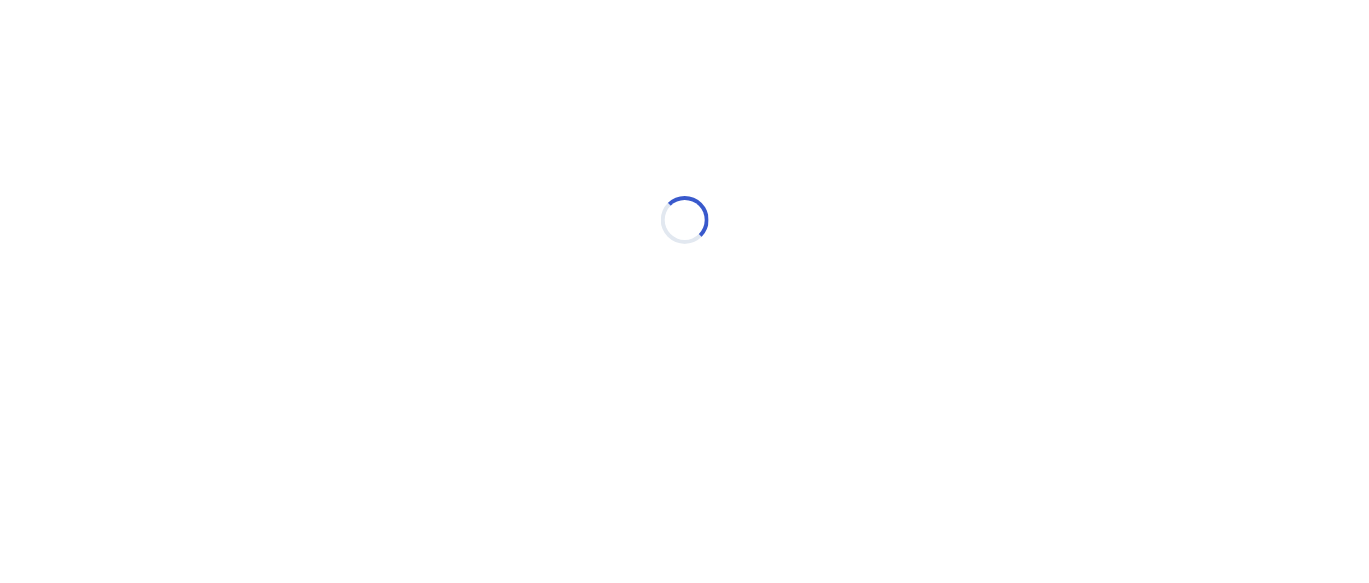 select on "*" 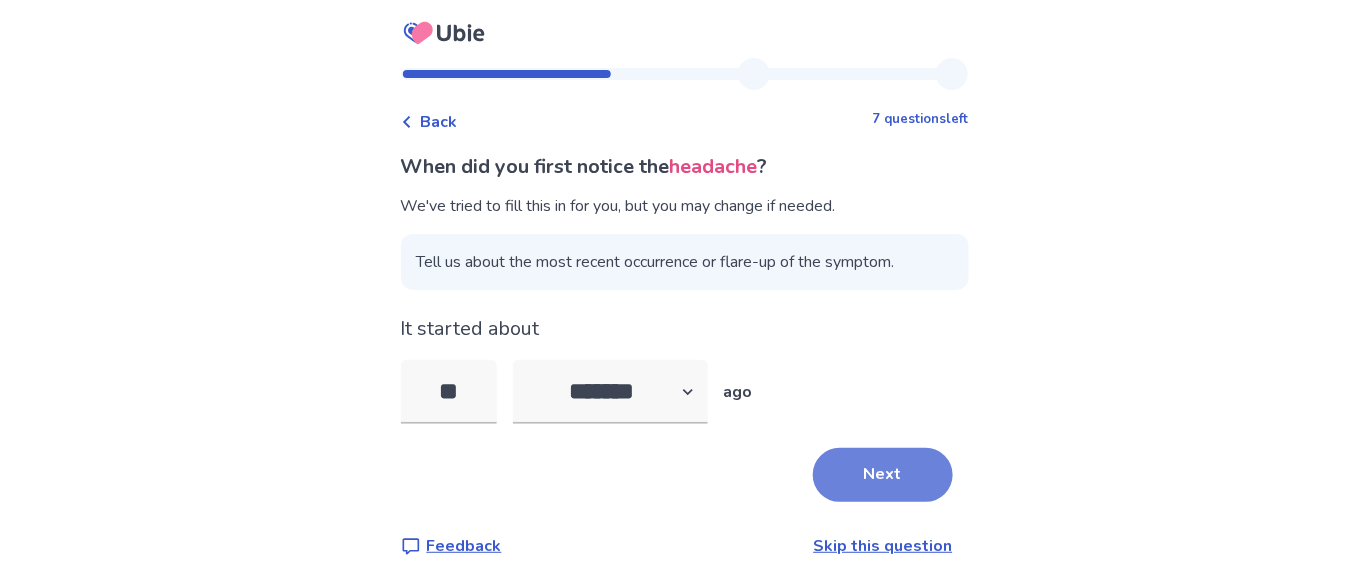 type on "**" 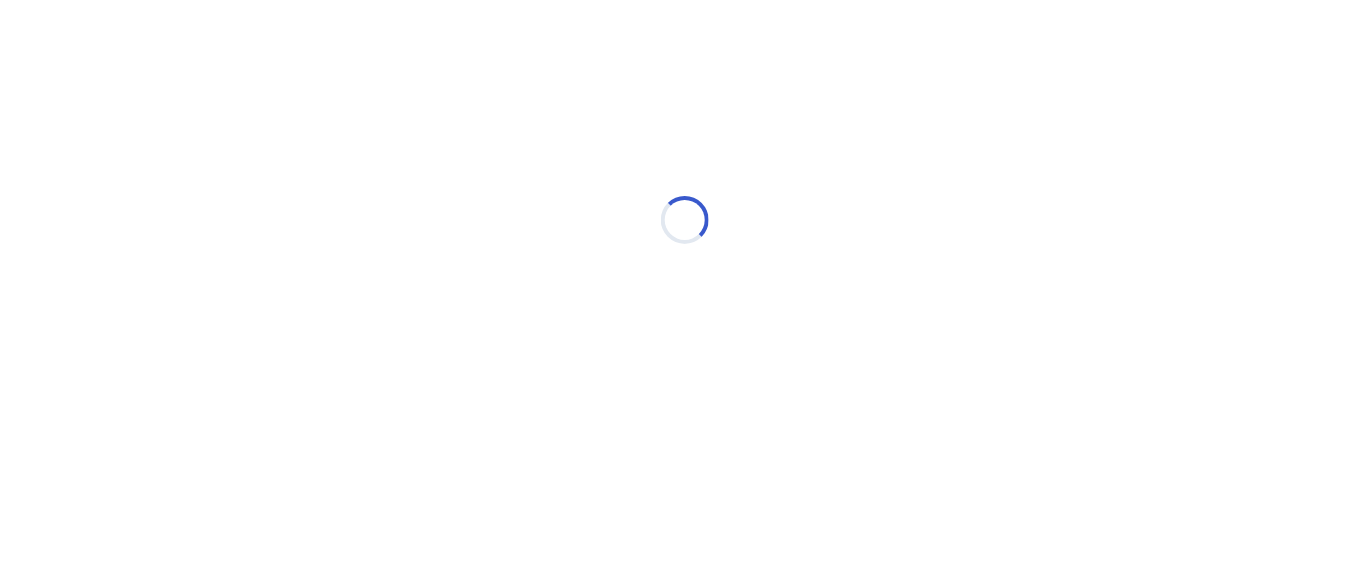 select on "*" 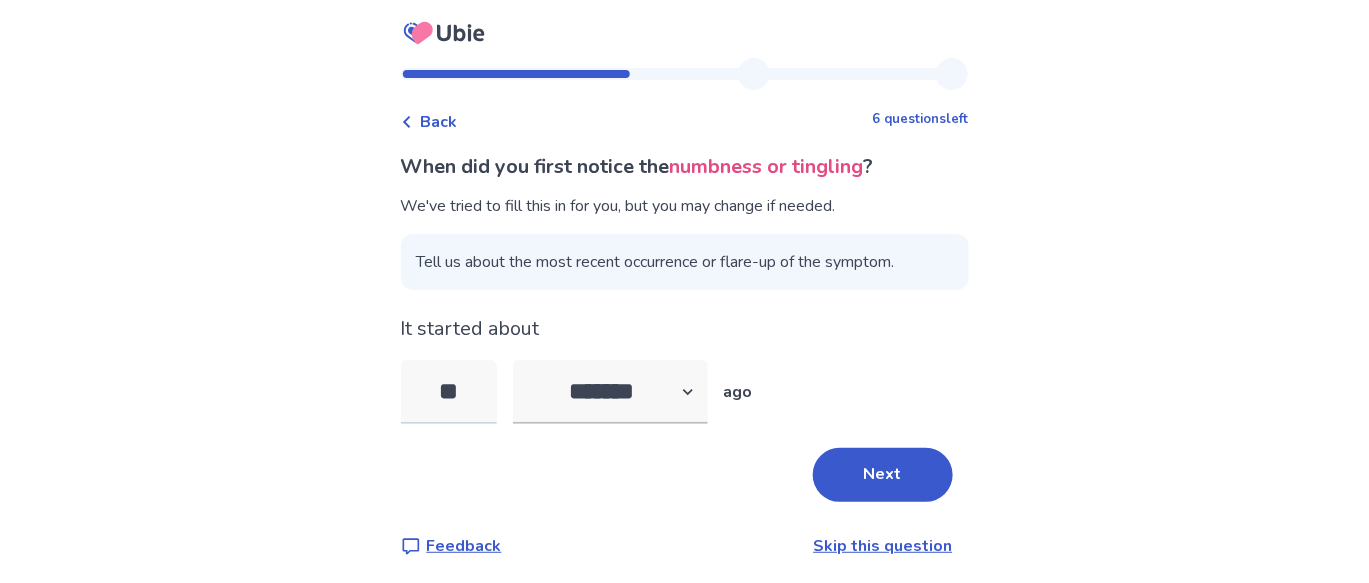 type on "*" 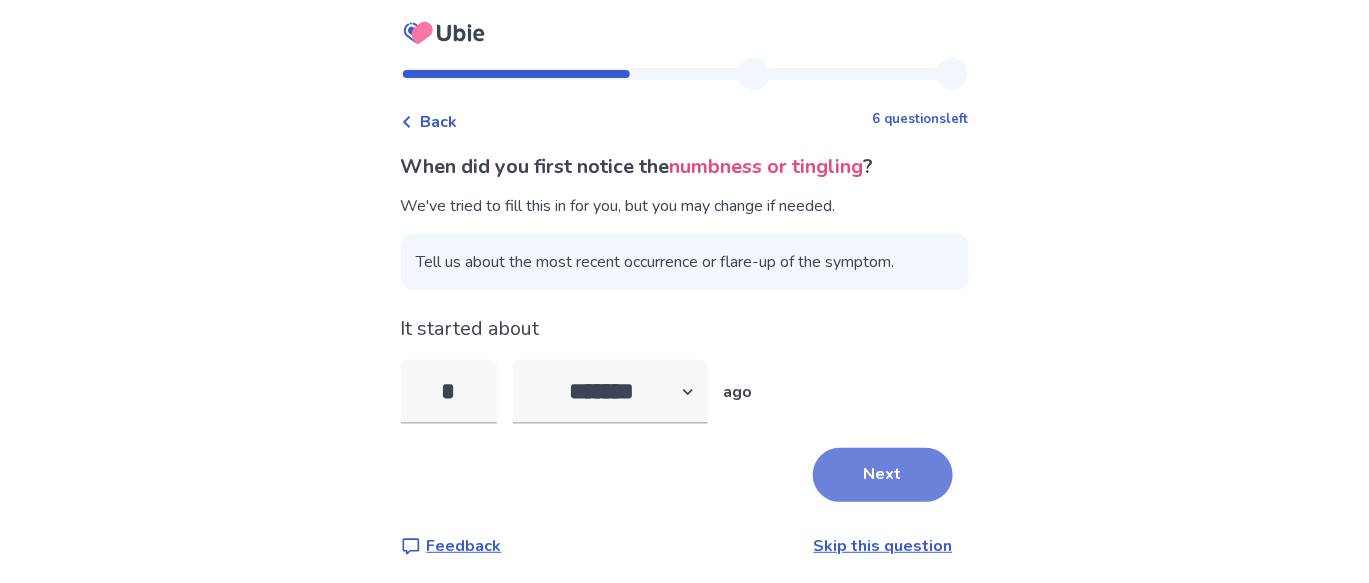 type on "*" 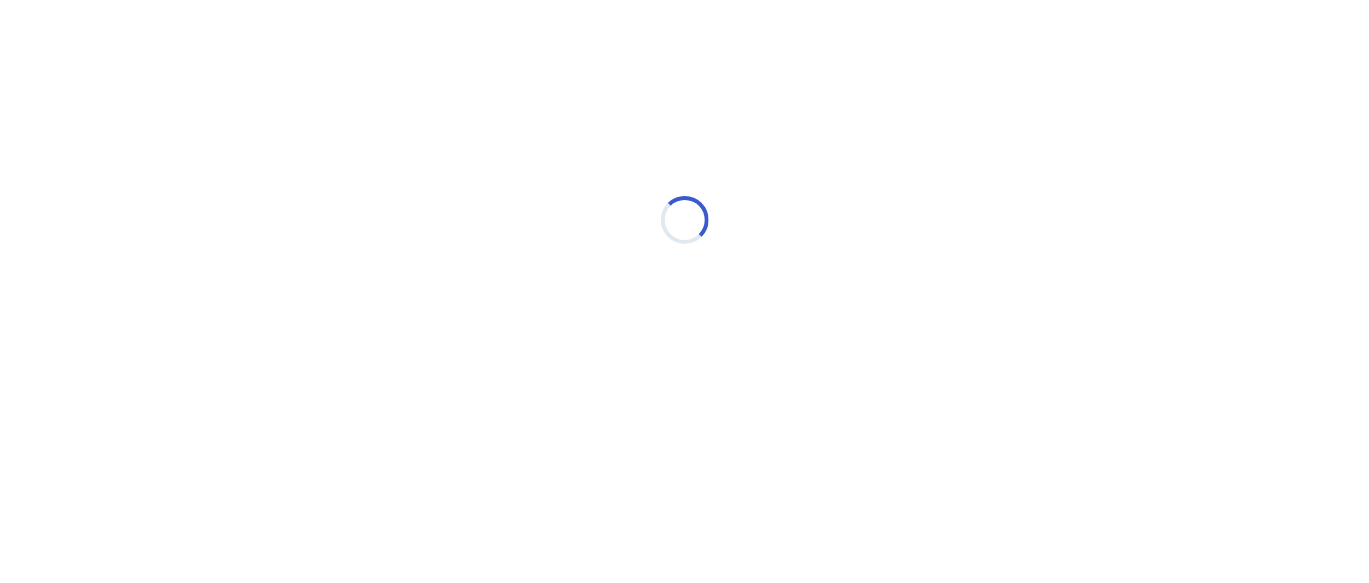 select on "*" 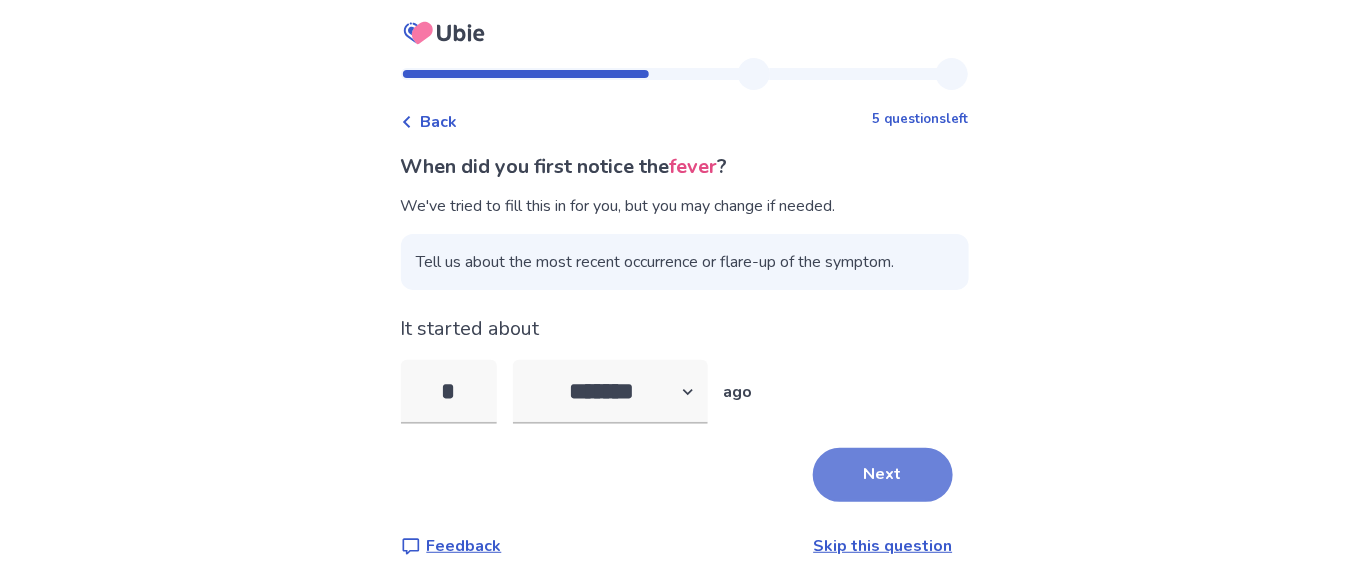 click on "Next" at bounding box center [883, 475] 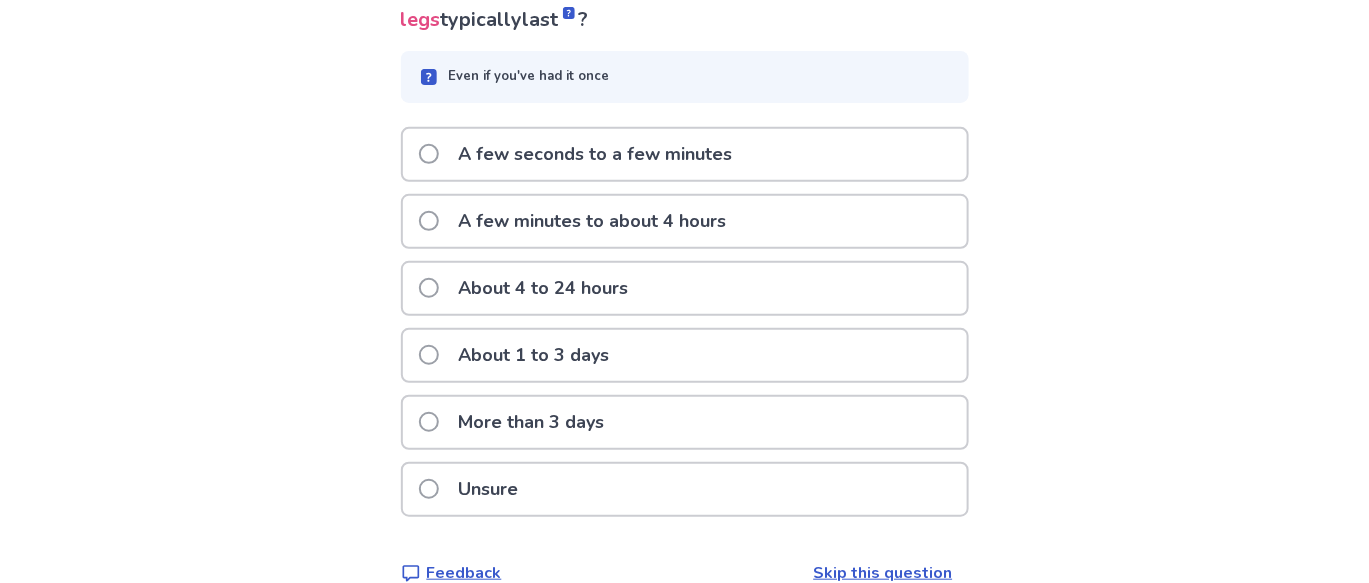 scroll, scrollTop: 178, scrollLeft: 0, axis: vertical 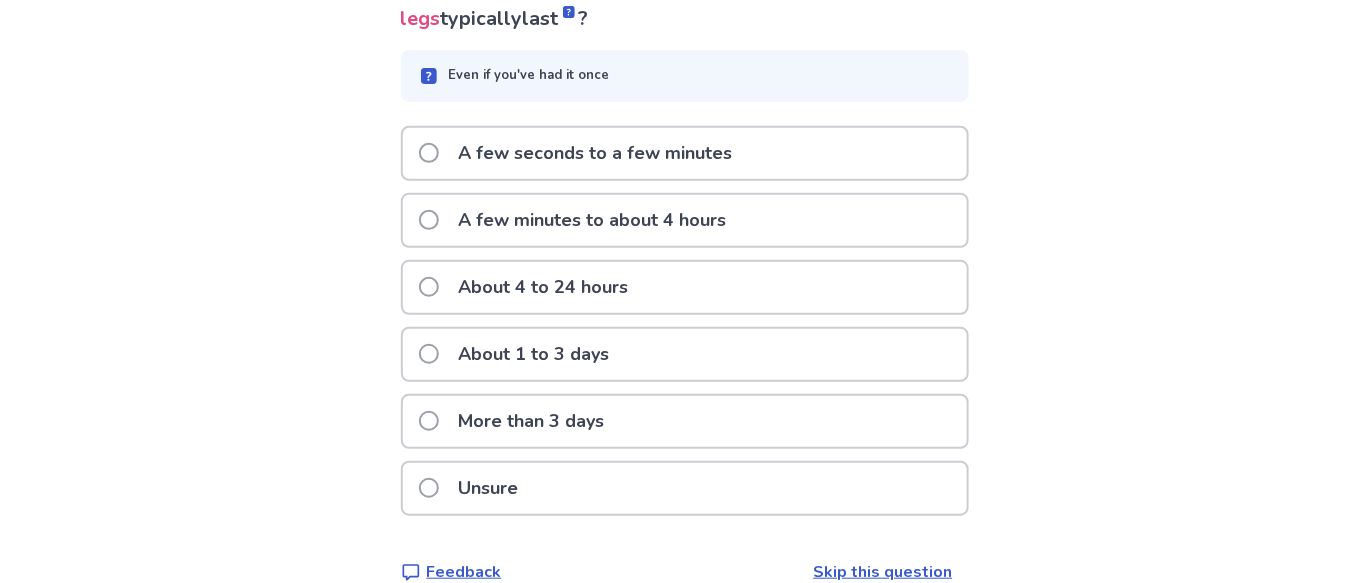 click at bounding box center [429, 421] 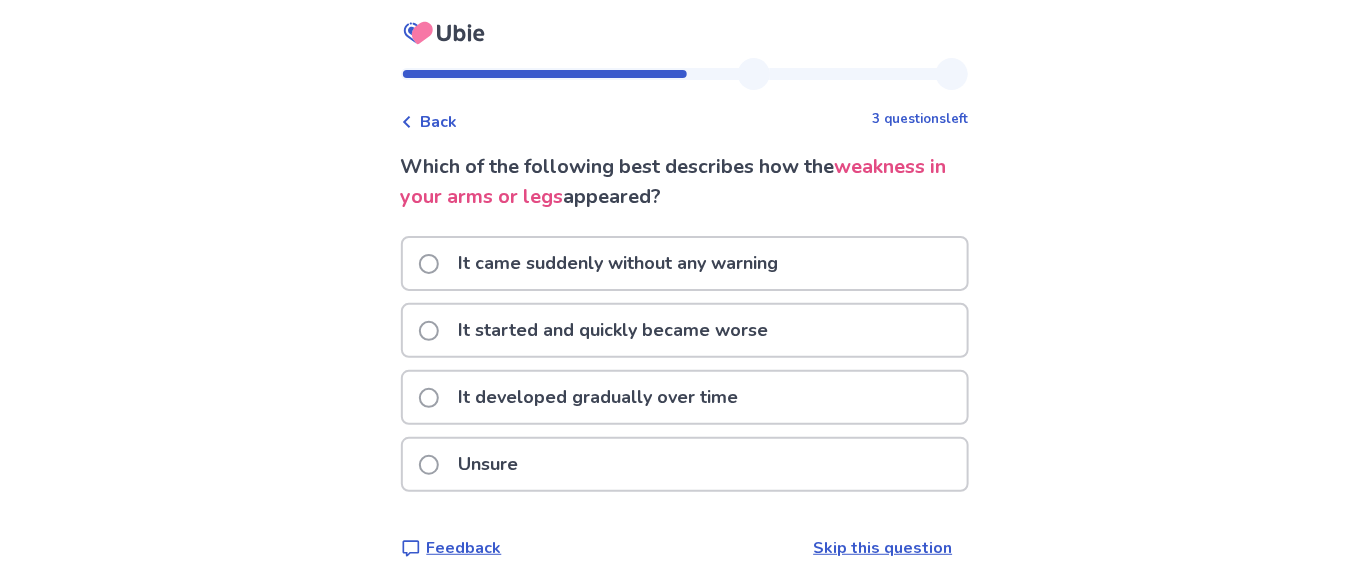 click at bounding box center [429, 398] 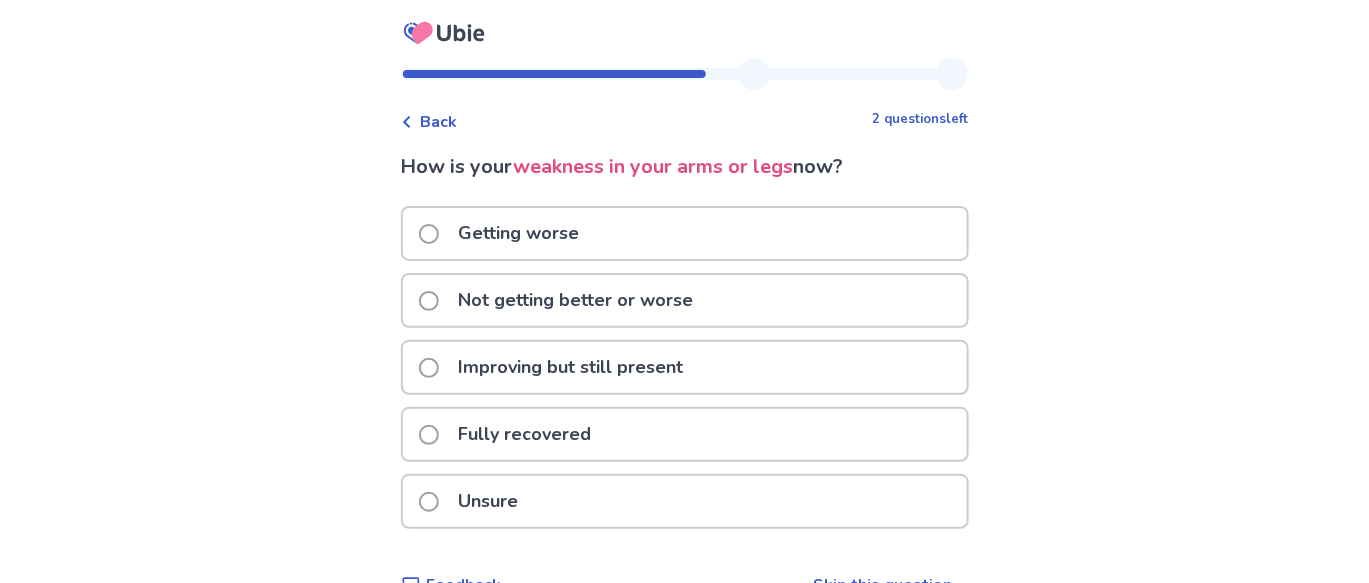 click at bounding box center (429, 234) 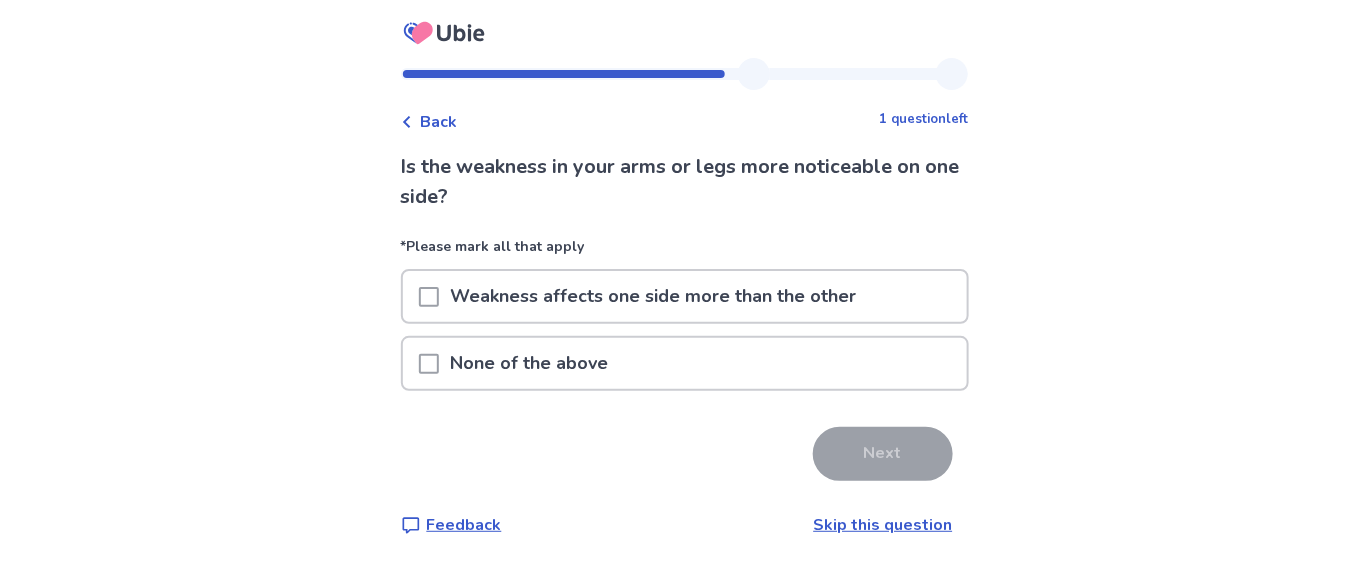 click at bounding box center [429, 364] 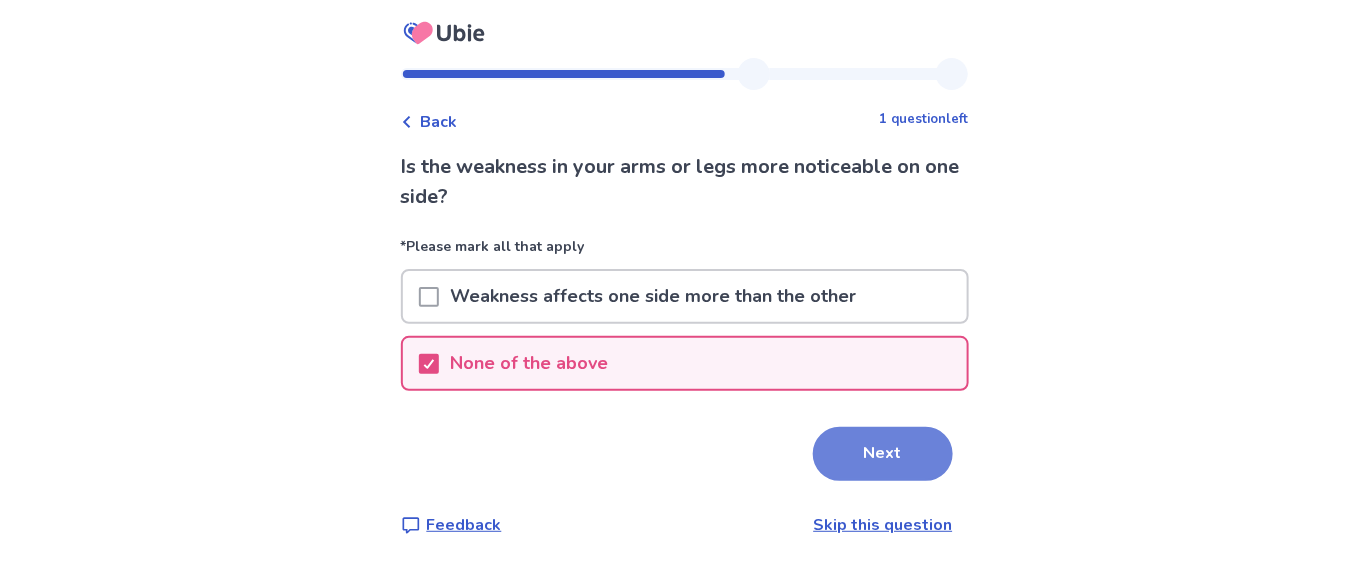 click on "Next" at bounding box center [883, 454] 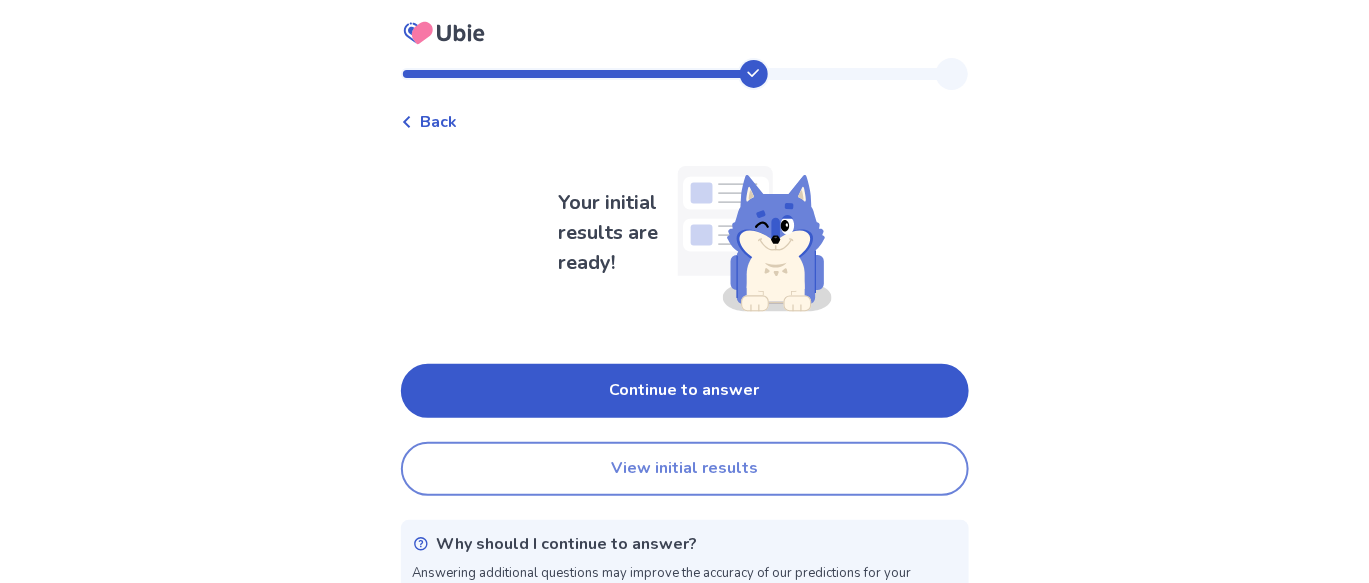click on "View initial results" at bounding box center [685, 469] 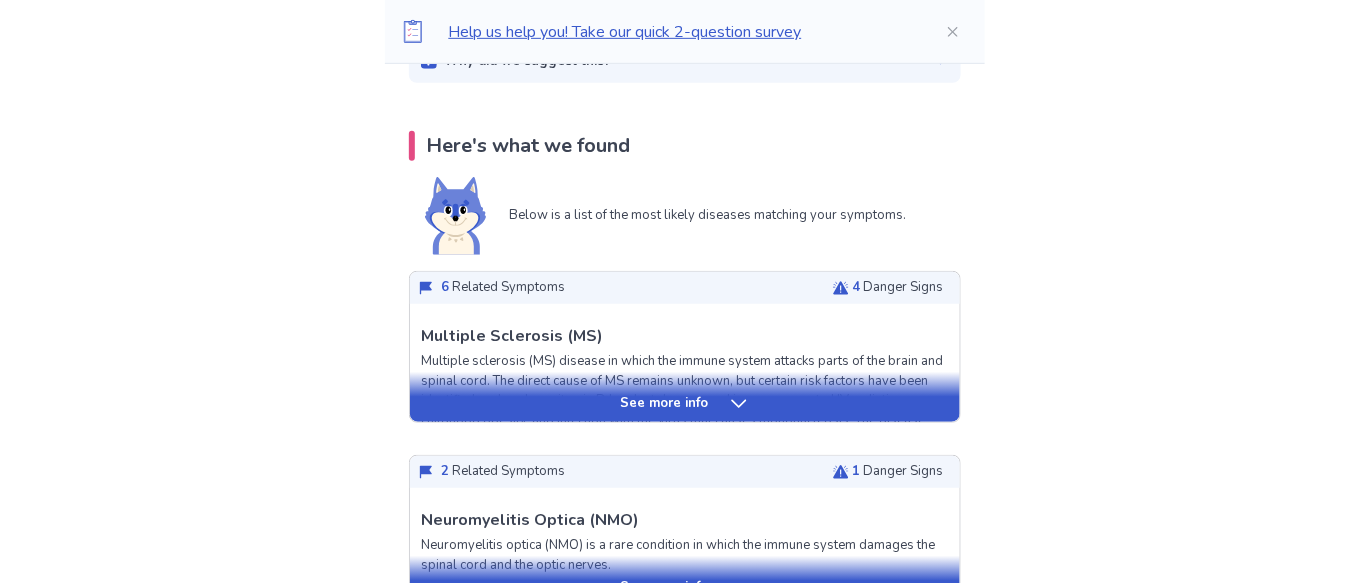 scroll, scrollTop: 361, scrollLeft: 0, axis: vertical 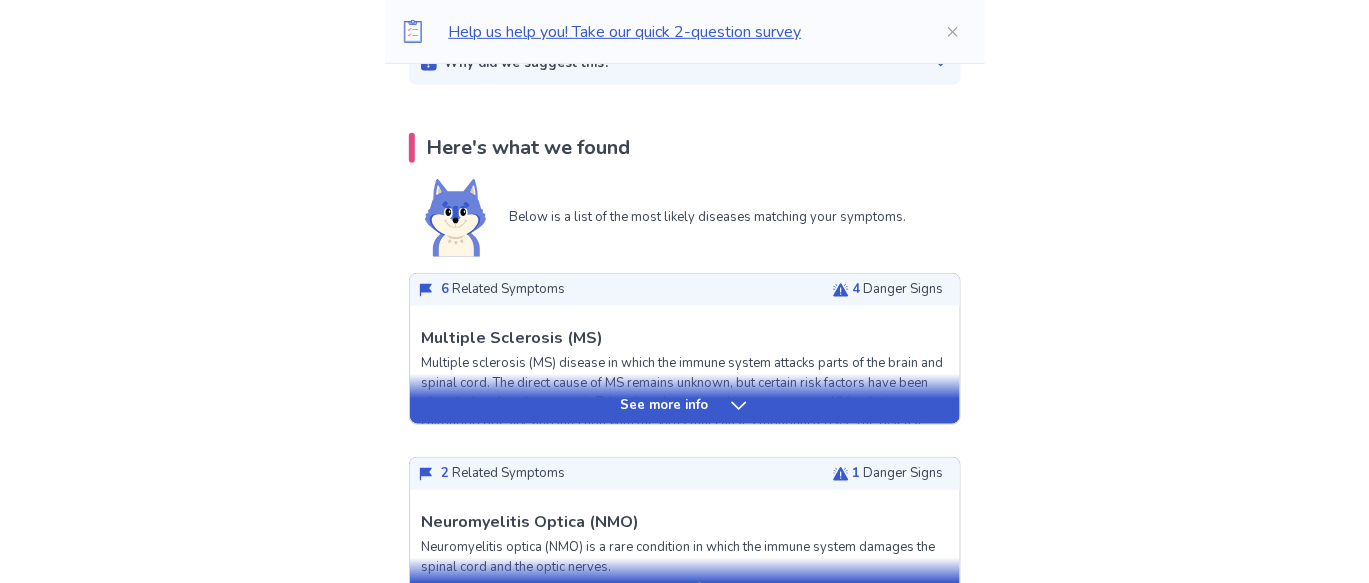 click 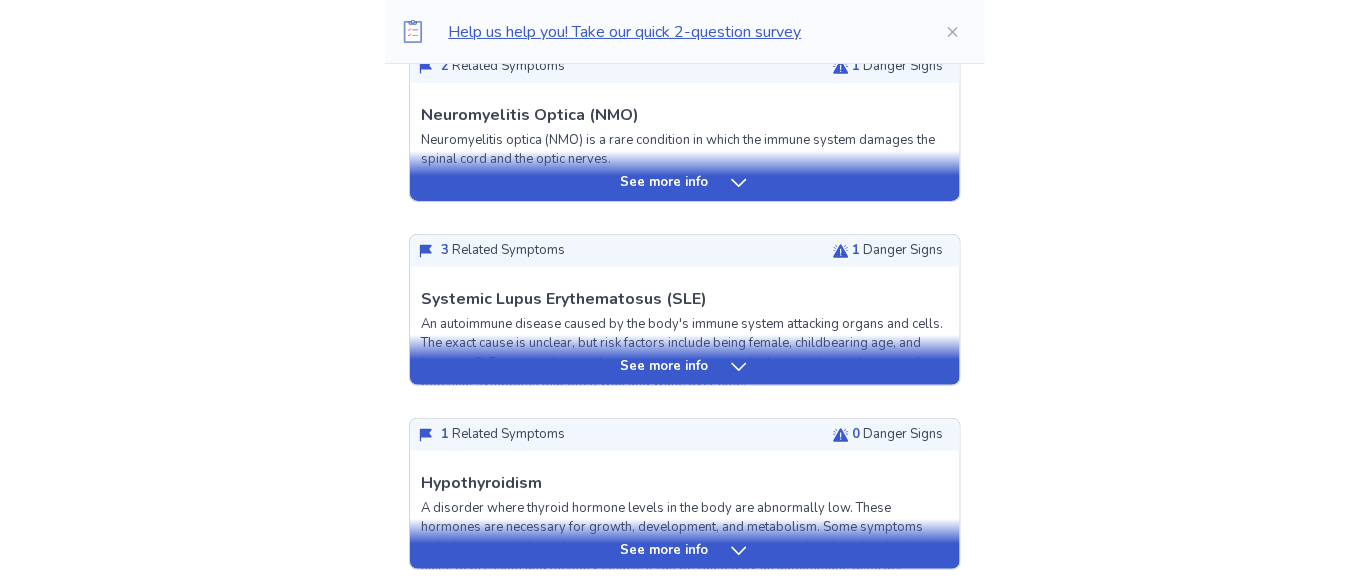 scroll, scrollTop: 2483, scrollLeft: 0, axis: vertical 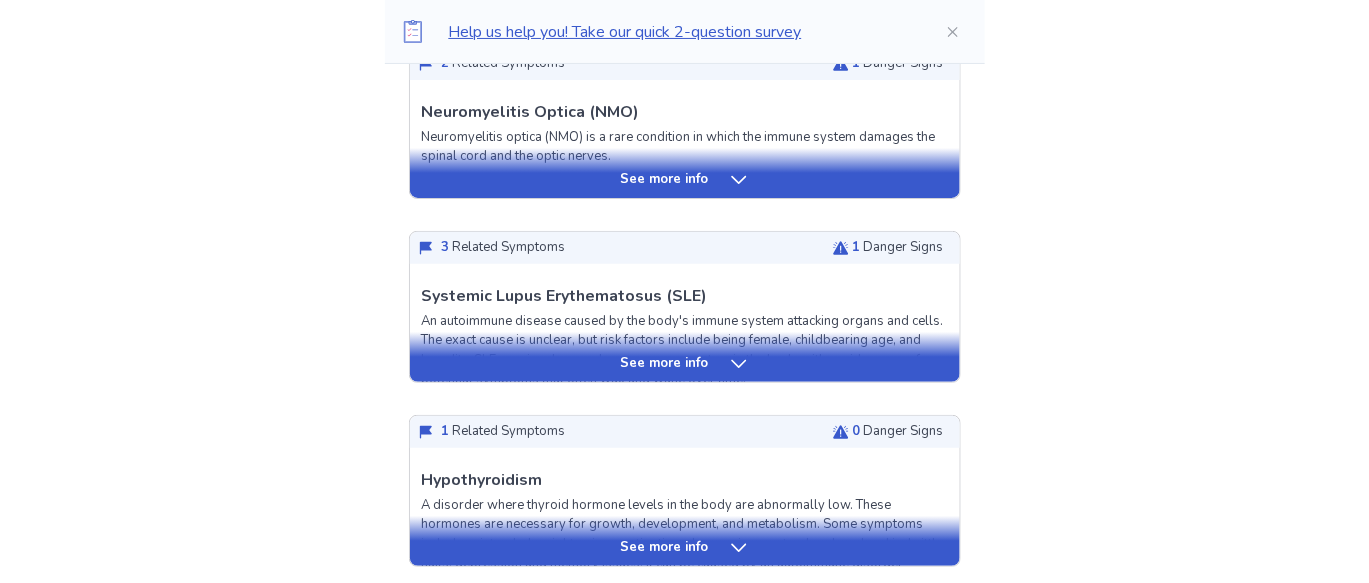 click 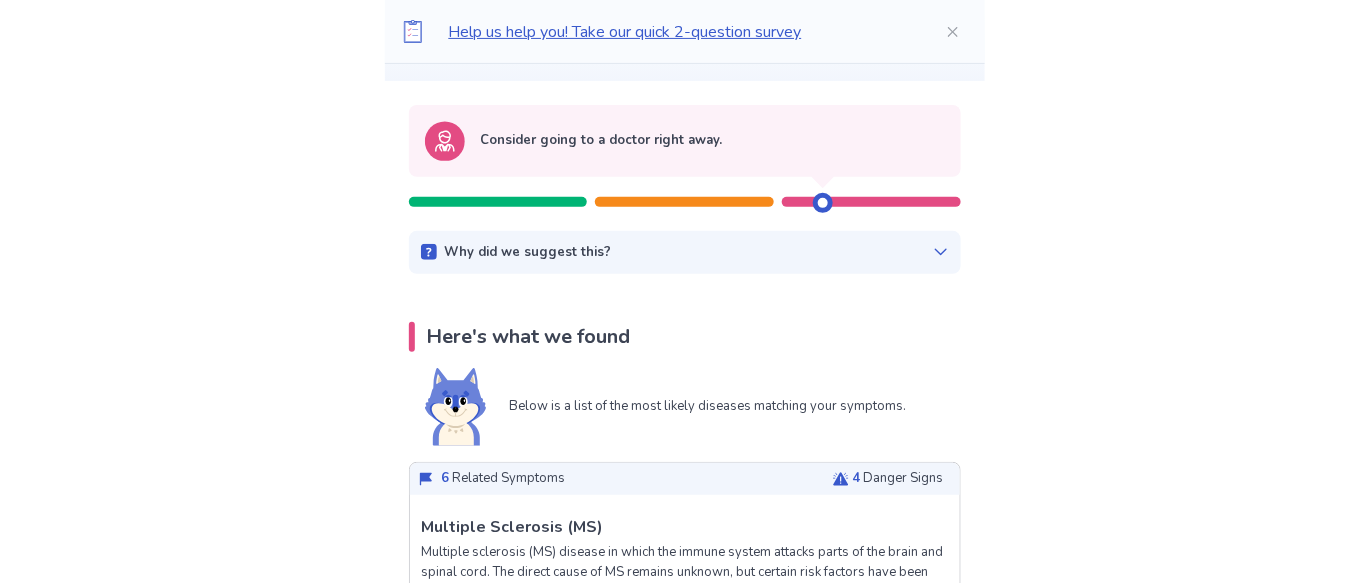scroll, scrollTop: 0, scrollLeft: 0, axis: both 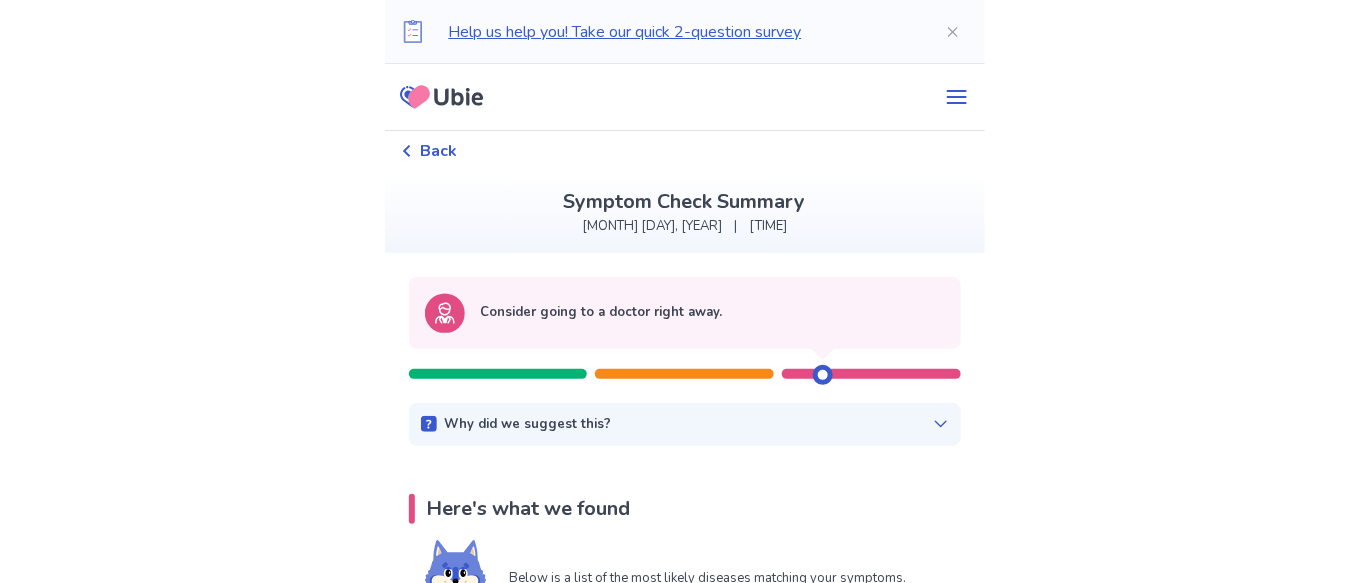 click 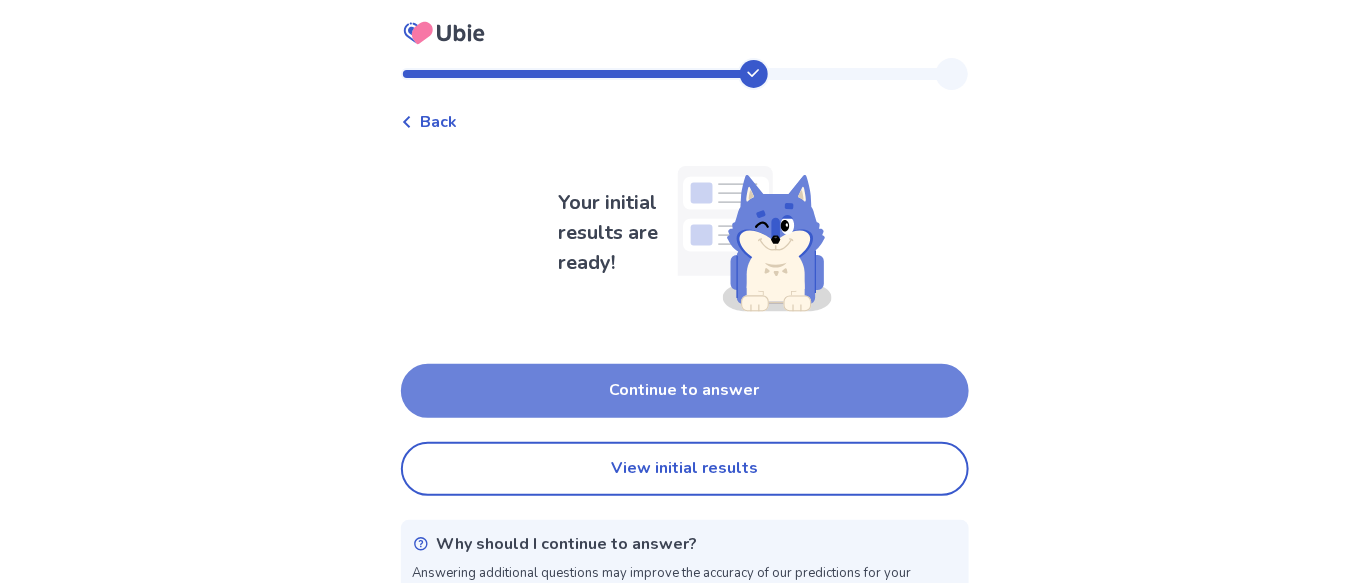 click on "Continue to answer" at bounding box center [685, 391] 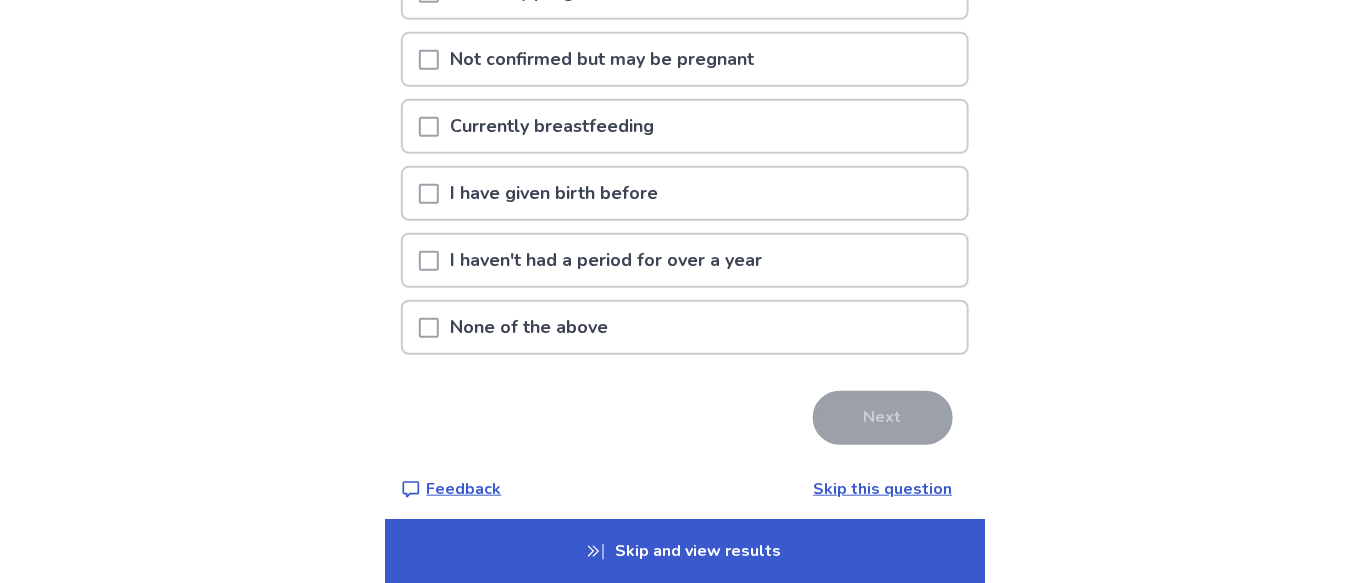 scroll, scrollTop: 304, scrollLeft: 0, axis: vertical 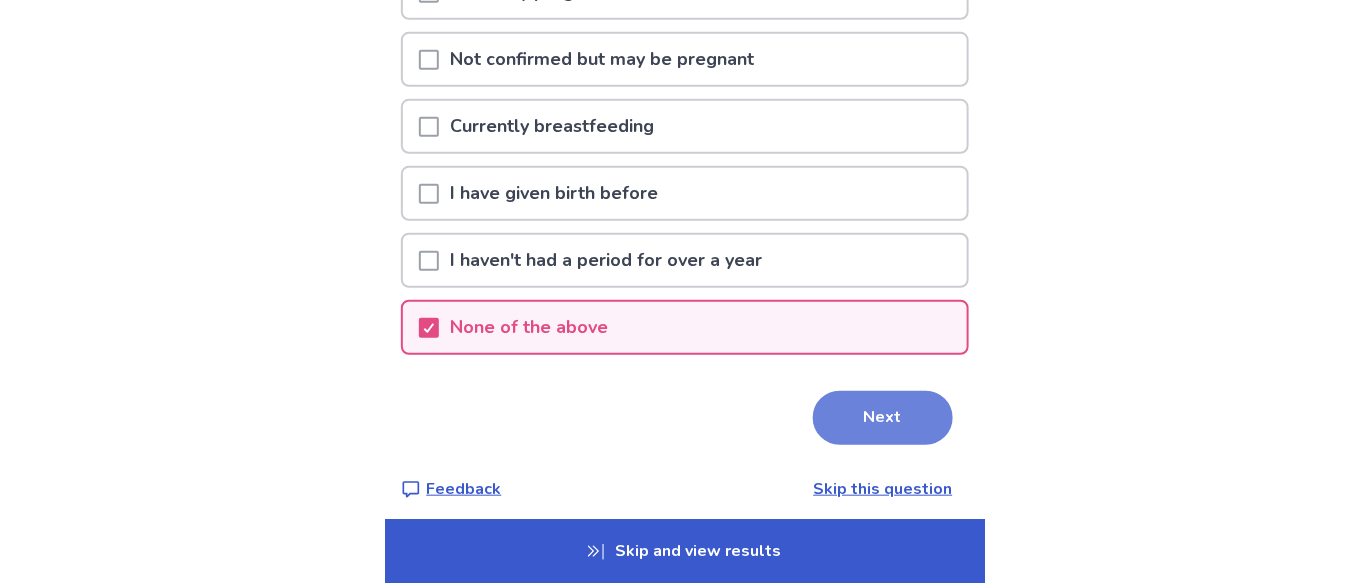 click on "Next" at bounding box center [883, 418] 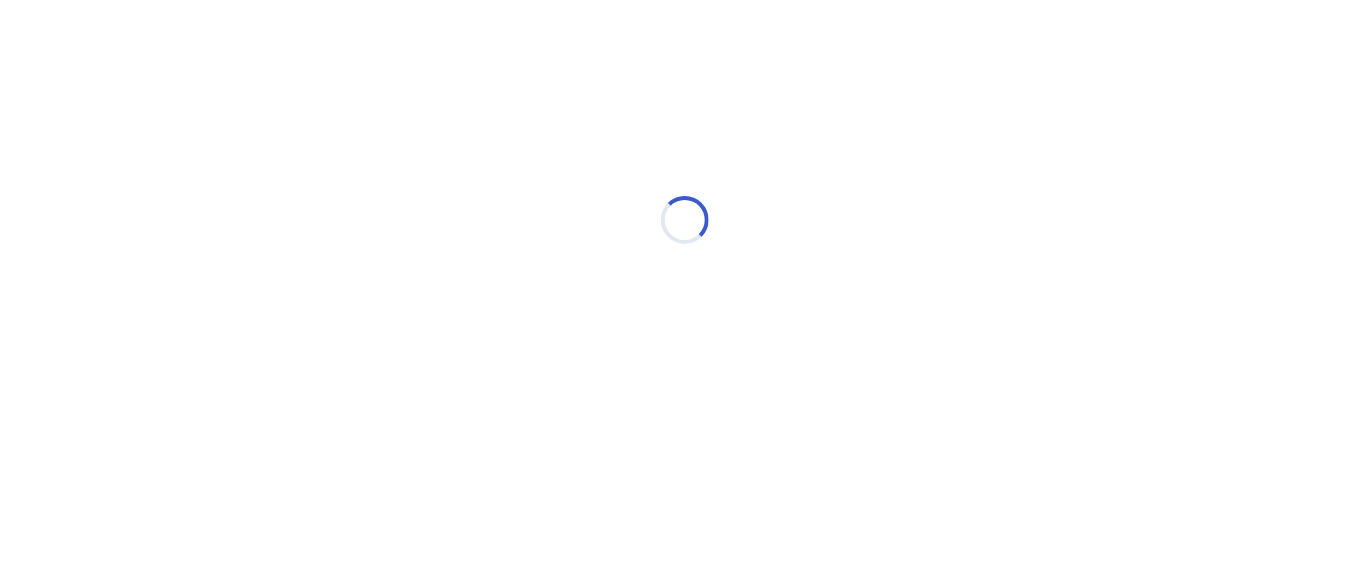 scroll, scrollTop: 0, scrollLeft: 0, axis: both 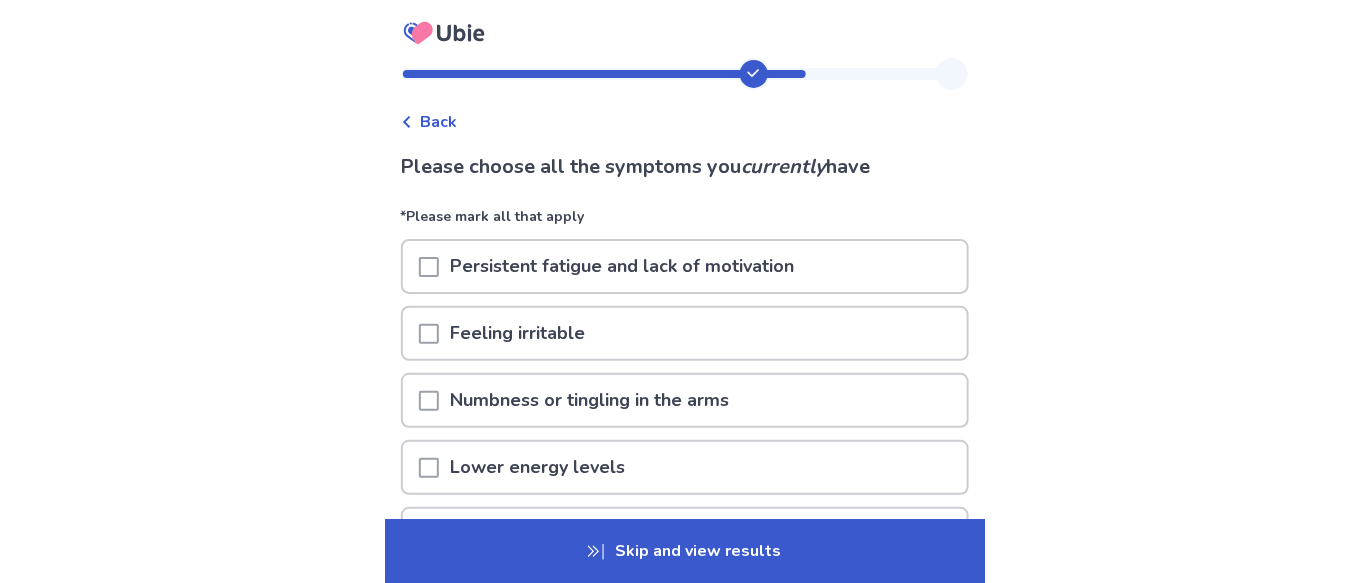 click 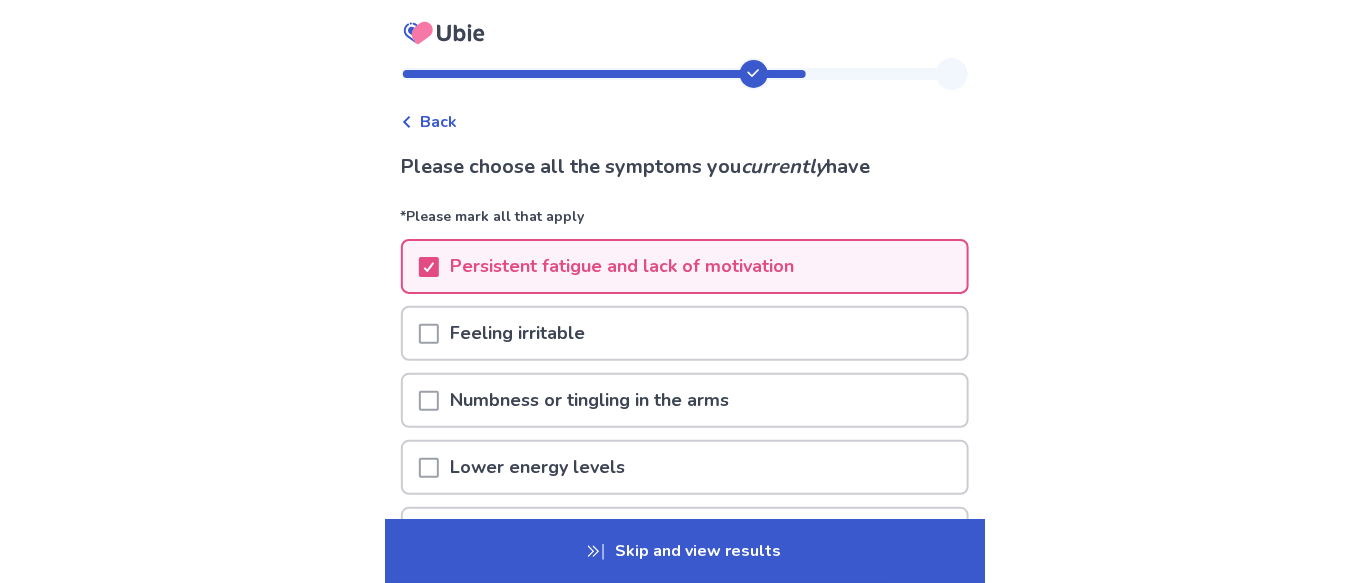 click 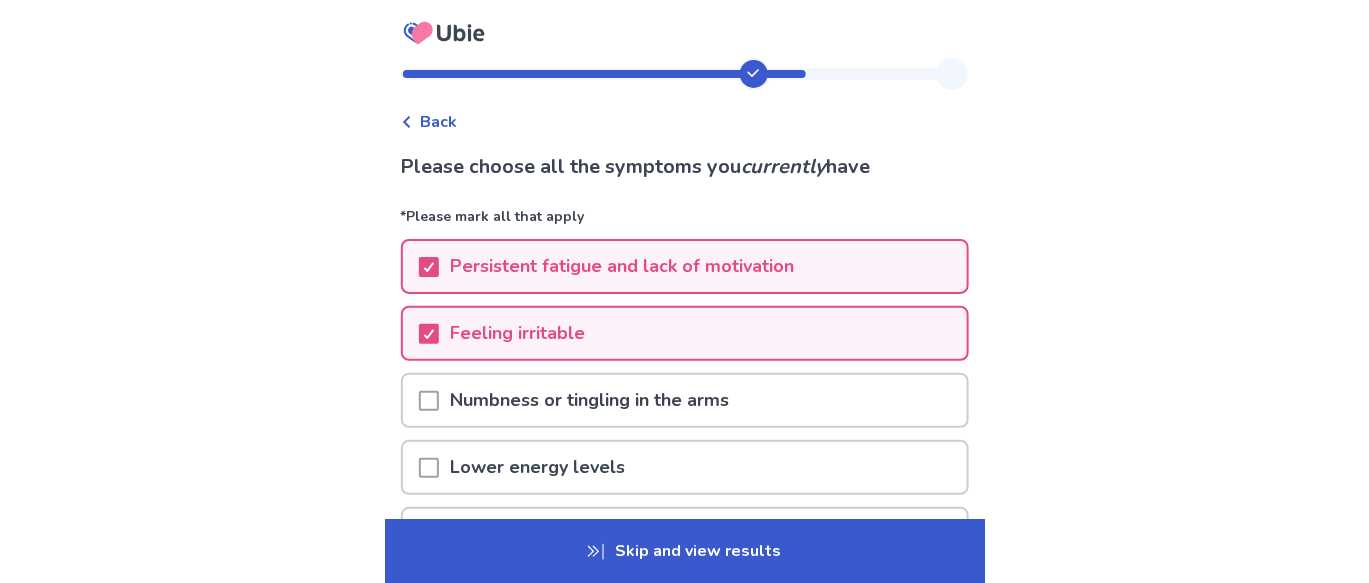 click 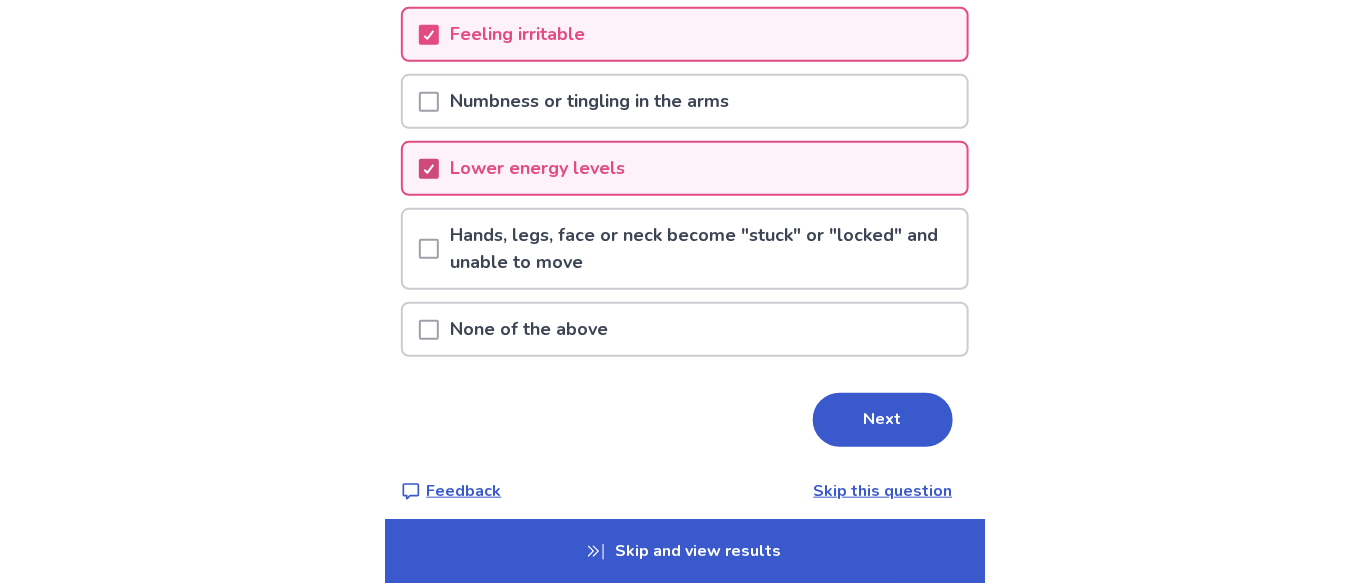 scroll, scrollTop: 303, scrollLeft: 0, axis: vertical 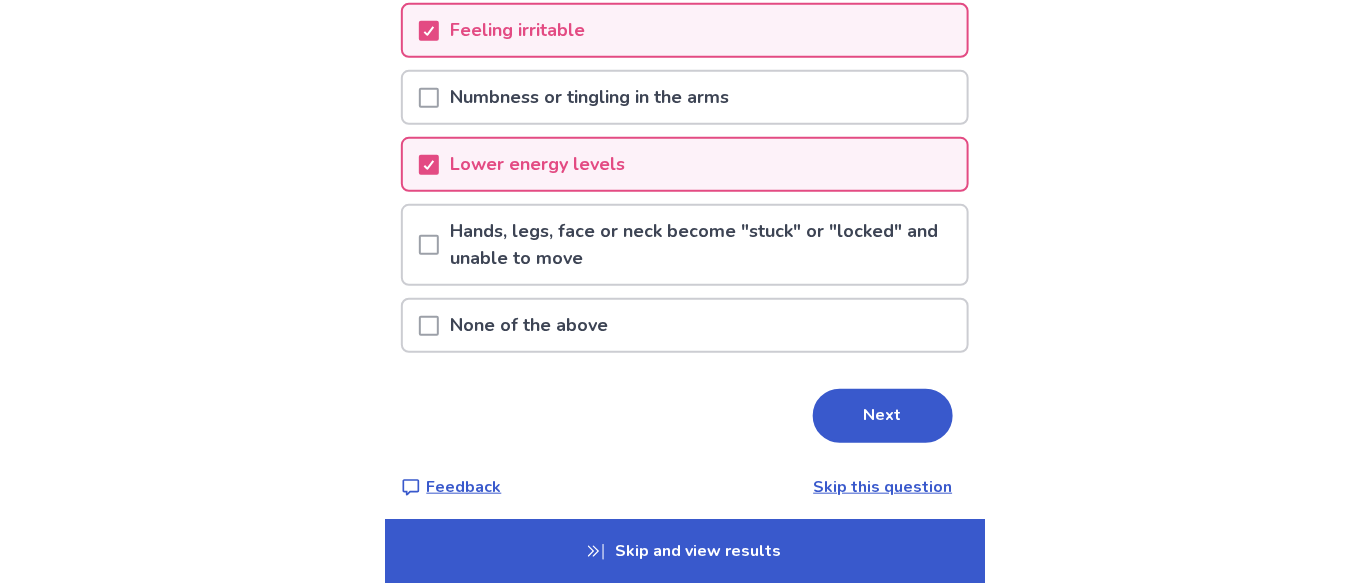 click 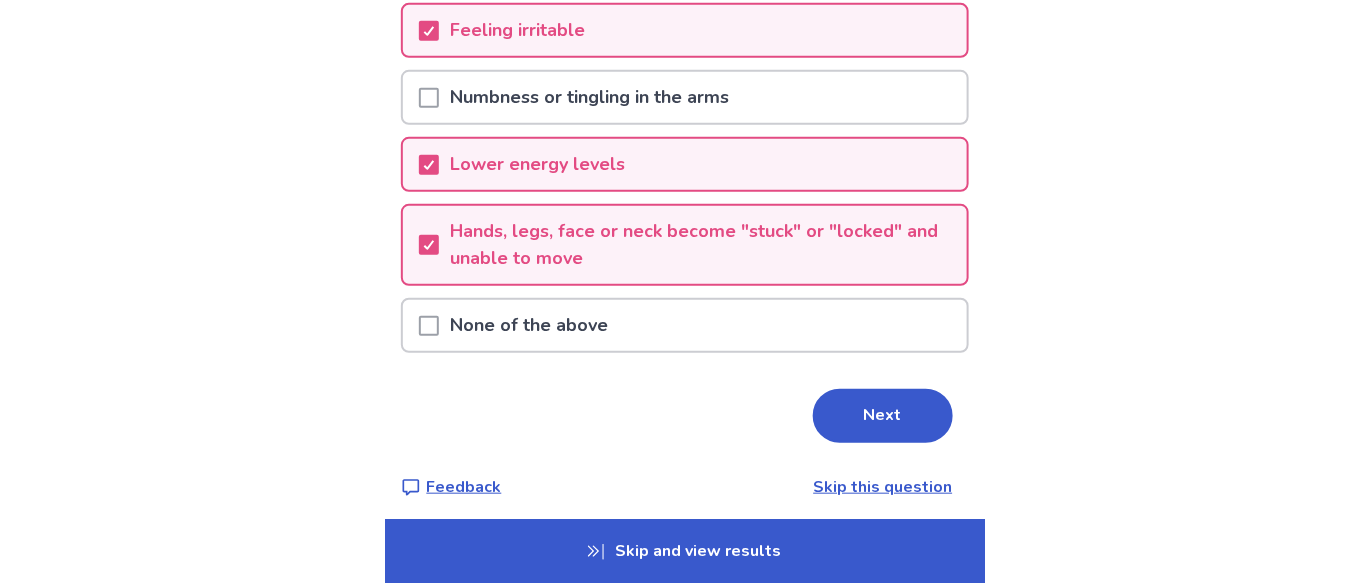 click 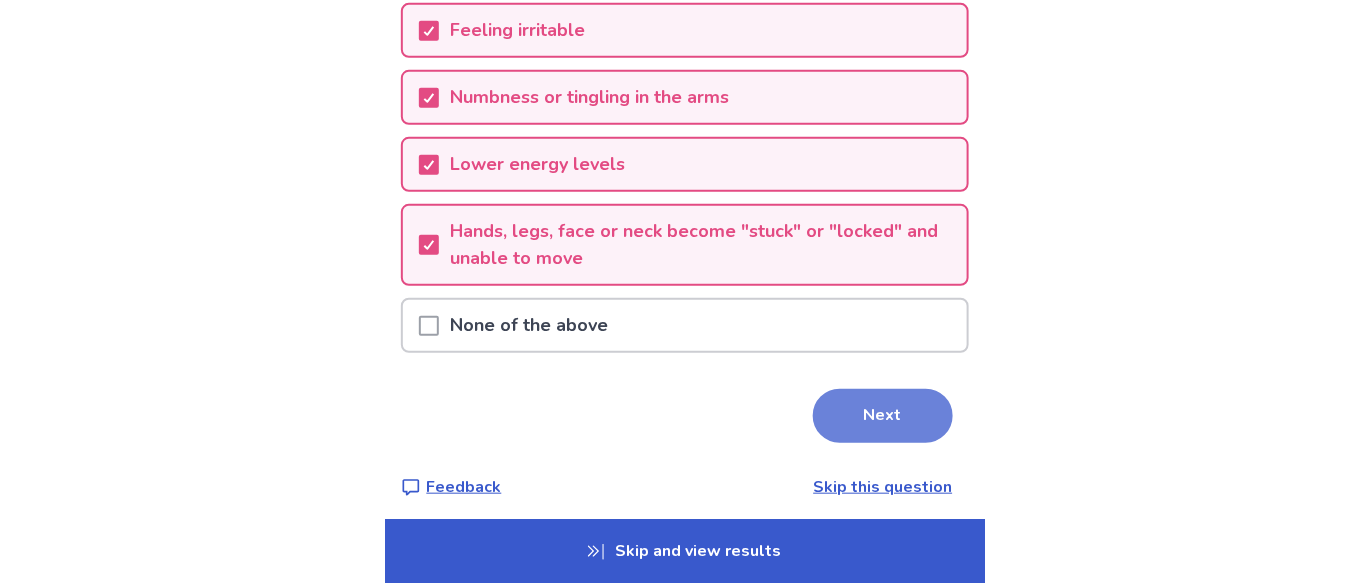 click on "Next" 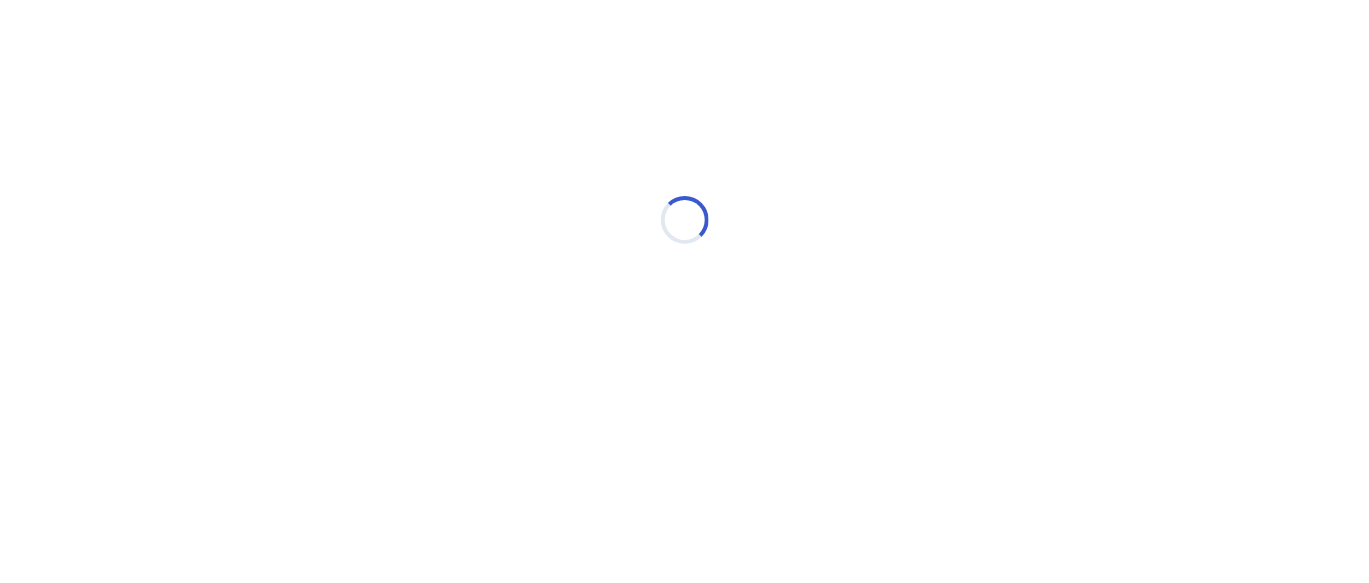 scroll, scrollTop: 0, scrollLeft: 0, axis: both 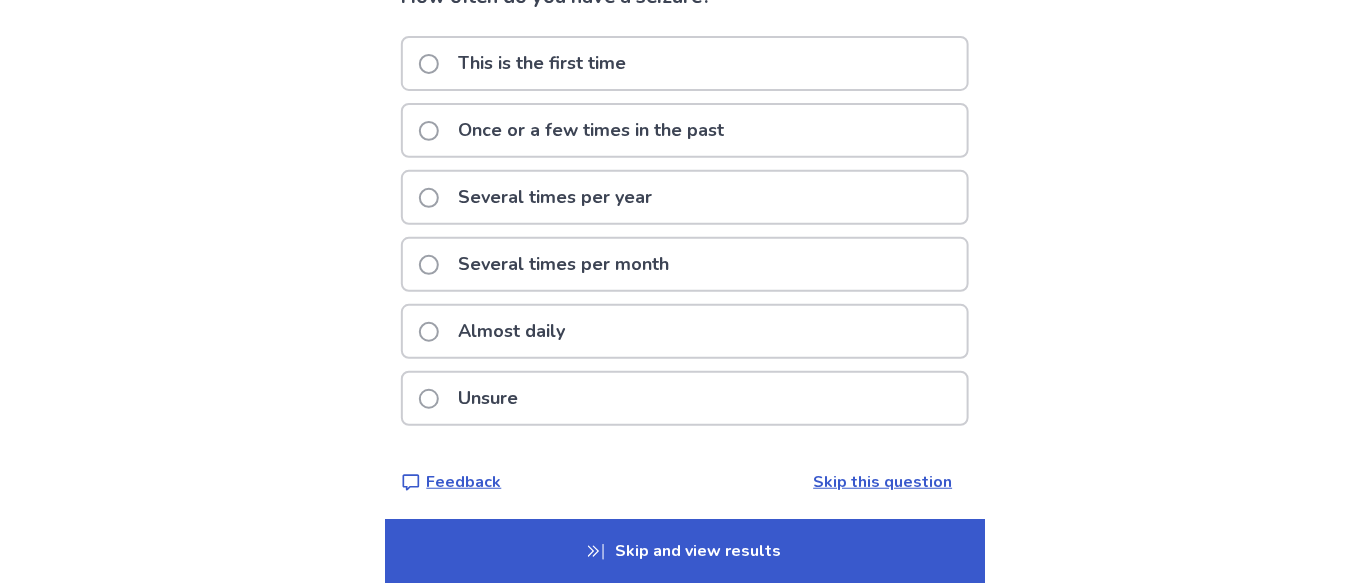click at bounding box center (429, 265) 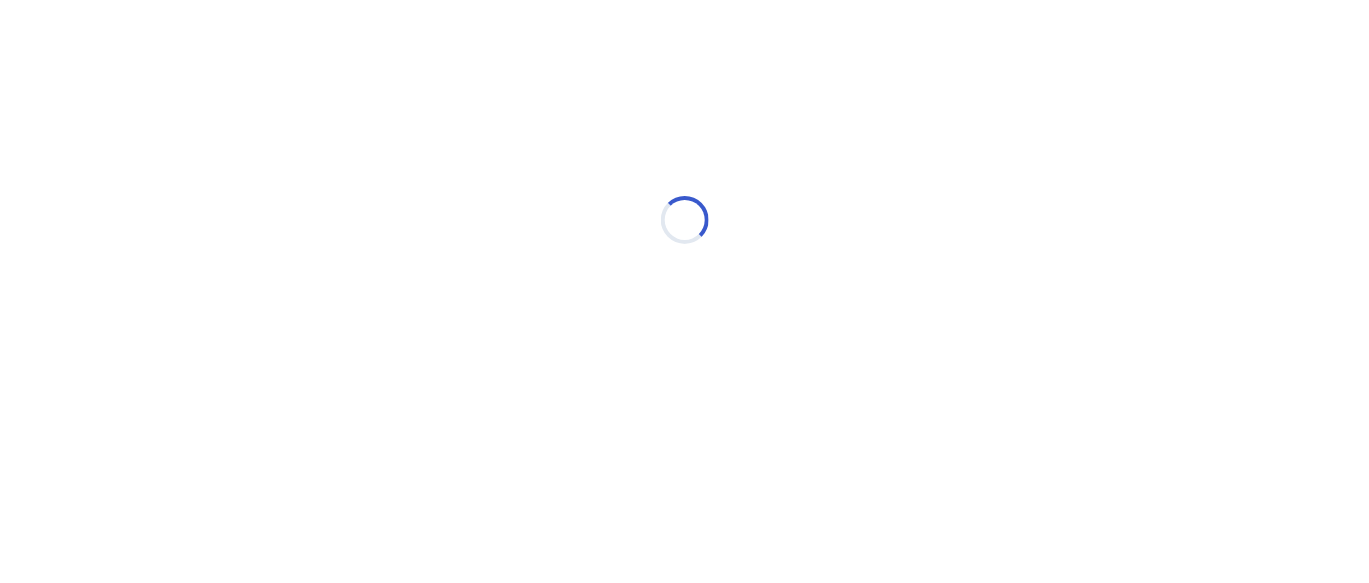 scroll, scrollTop: 0, scrollLeft: 0, axis: both 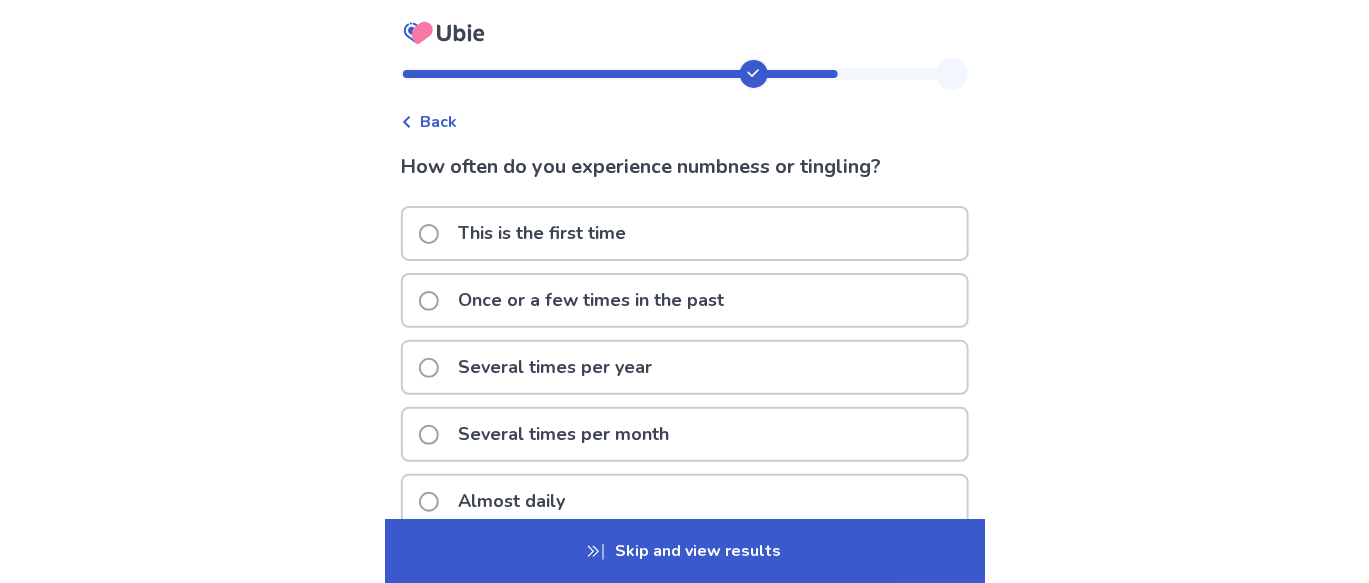 click at bounding box center [429, 435] 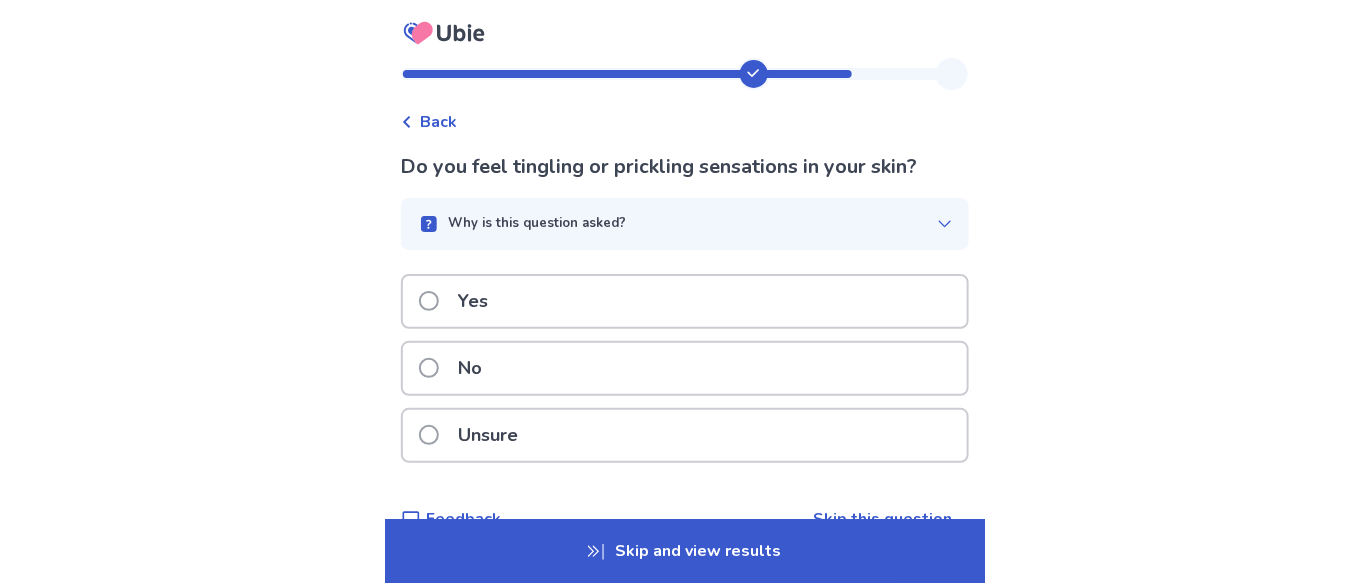 click at bounding box center [429, 301] 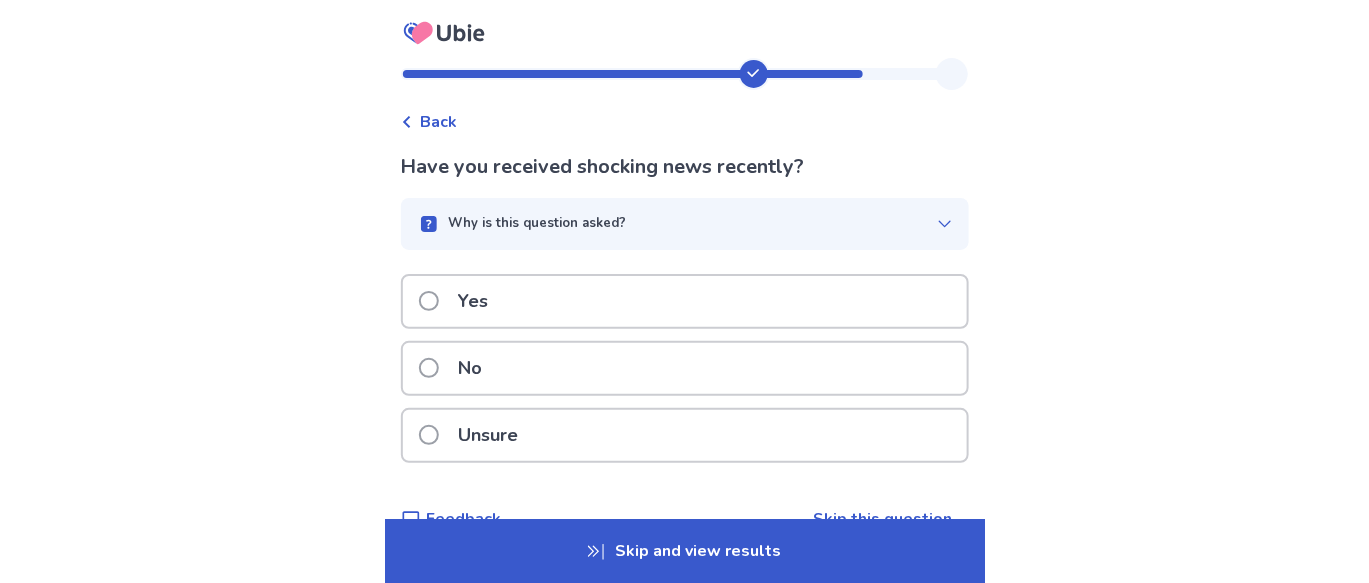click at bounding box center (429, 368) 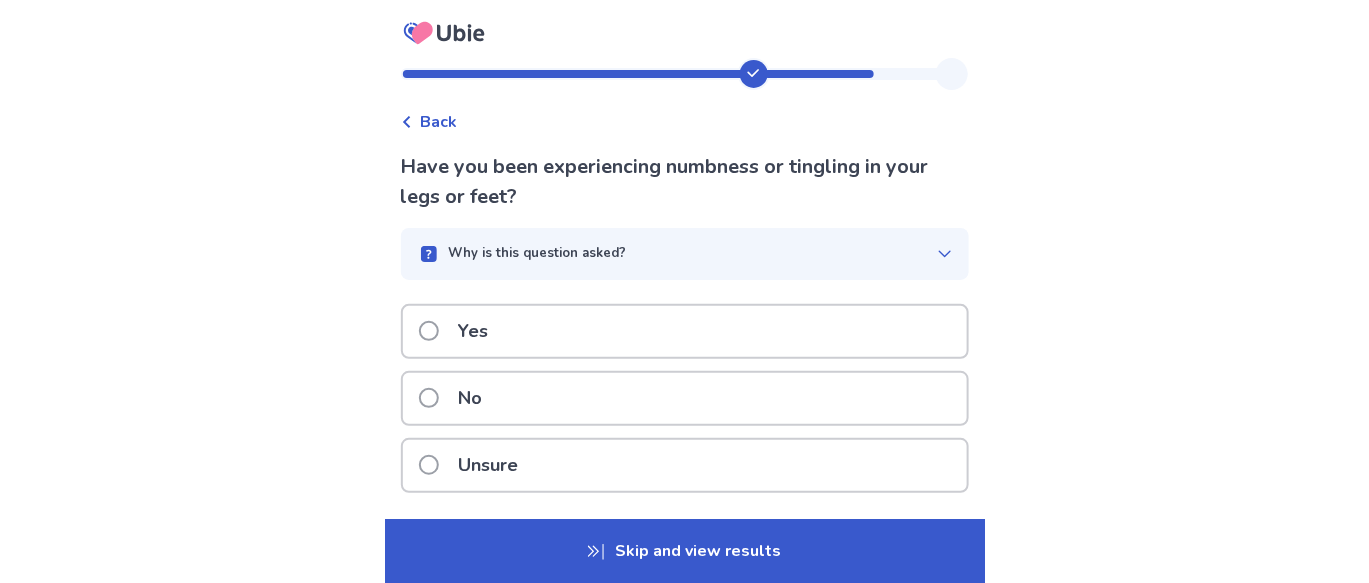 click at bounding box center (429, 331) 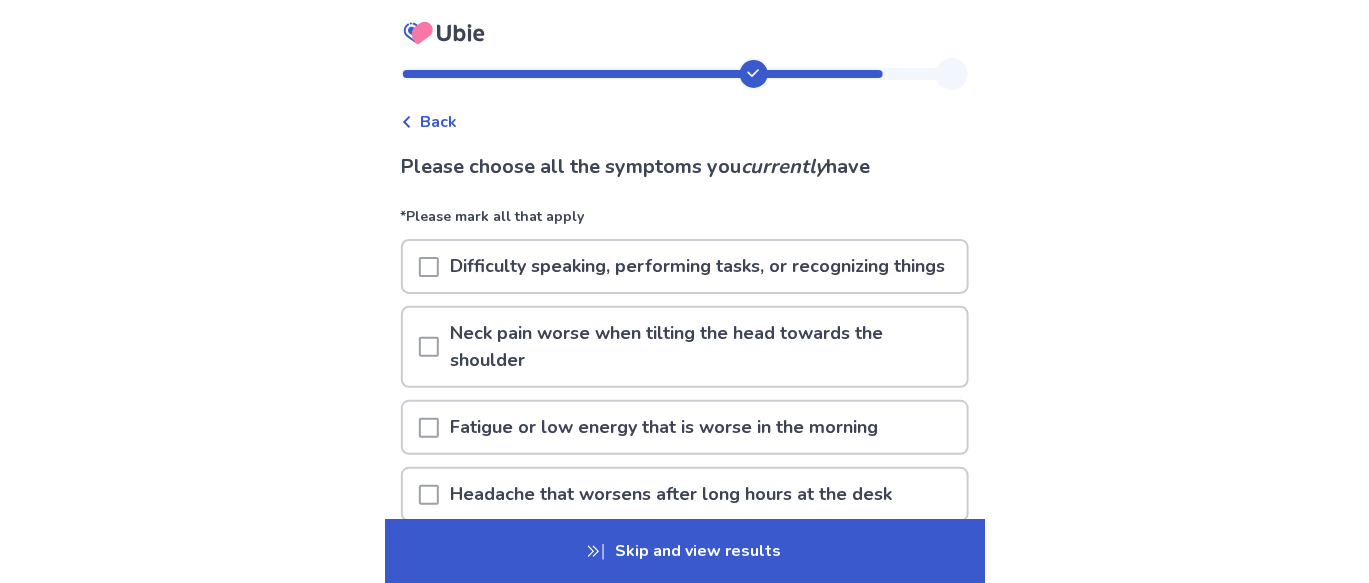 click at bounding box center (429, 347) 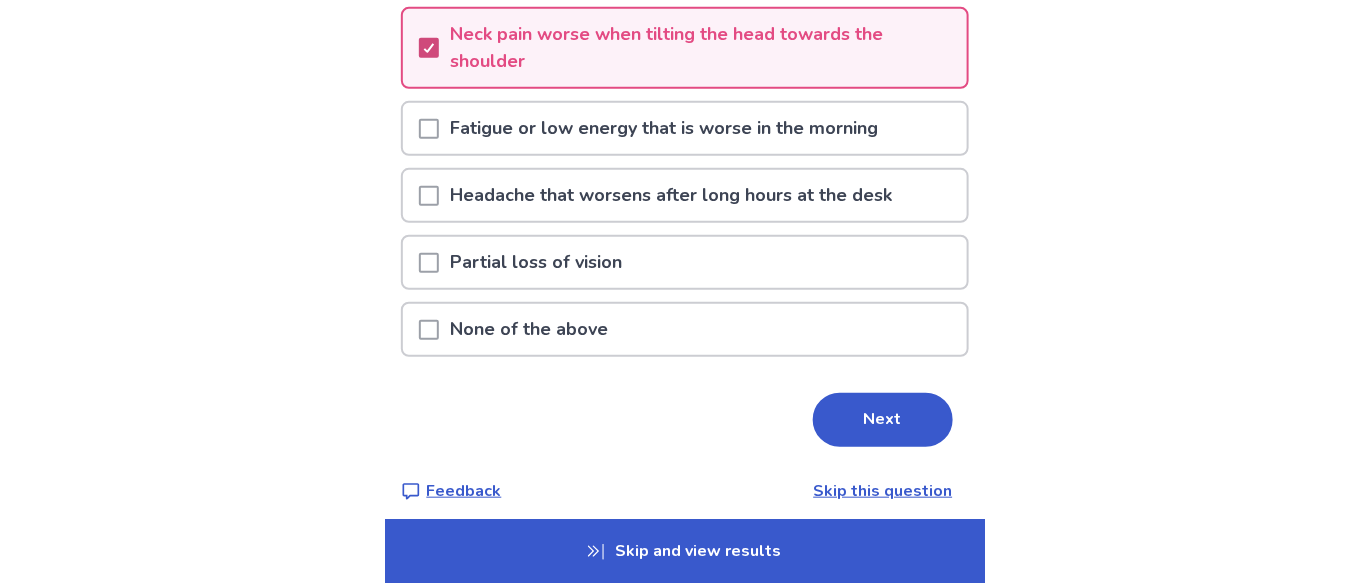 scroll, scrollTop: 307, scrollLeft: 0, axis: vertical 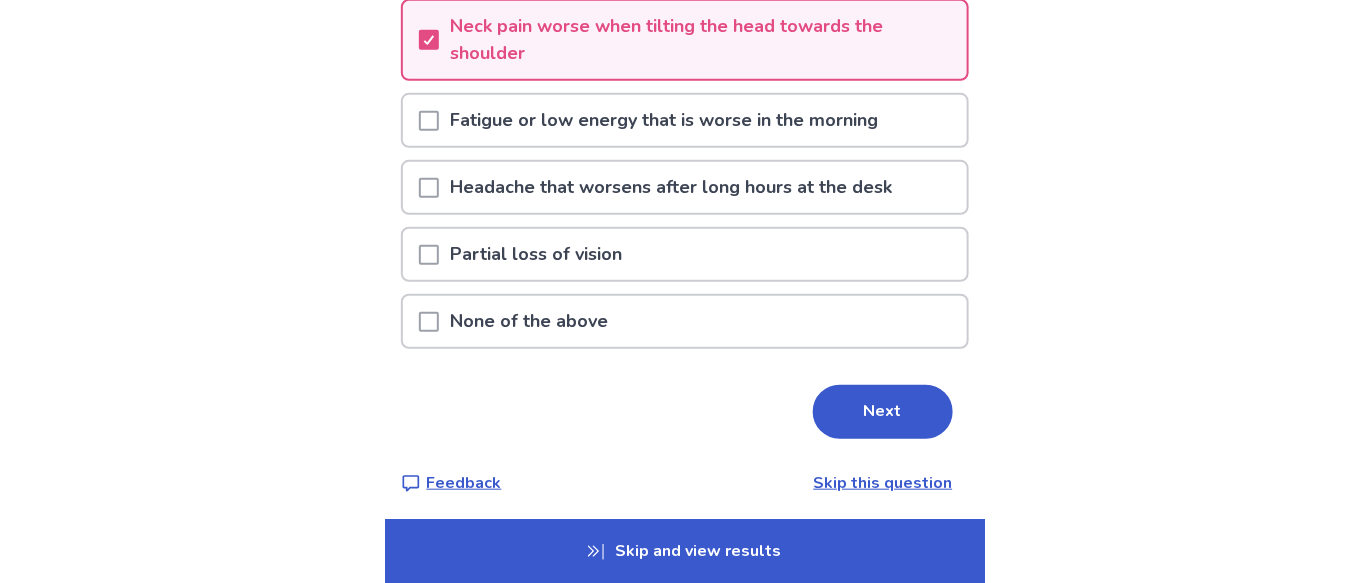 click at bounding box center [429, 121] 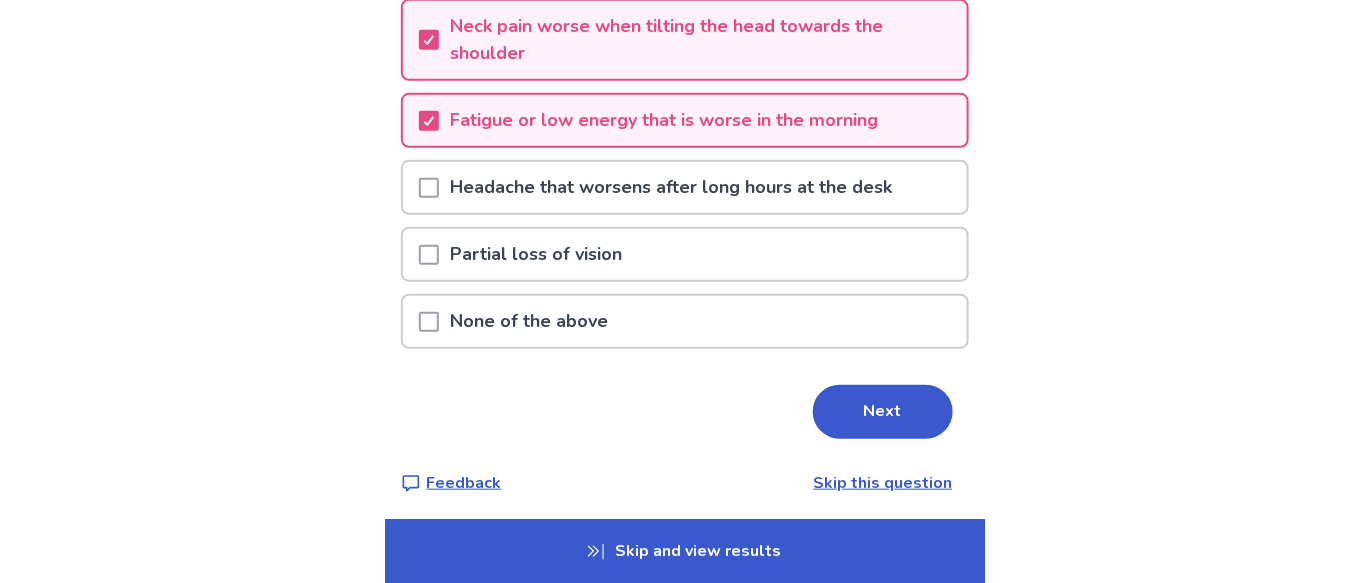 click at bounding box center (429, 188) 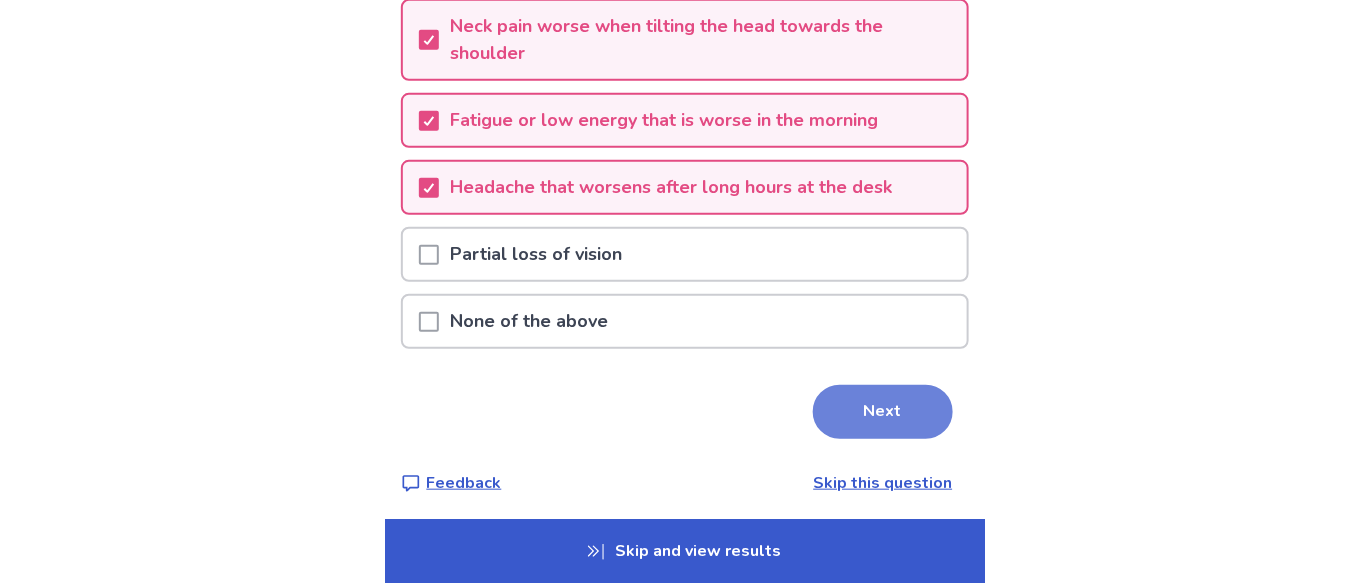 click on "Next" at bounding box center [883, 412] 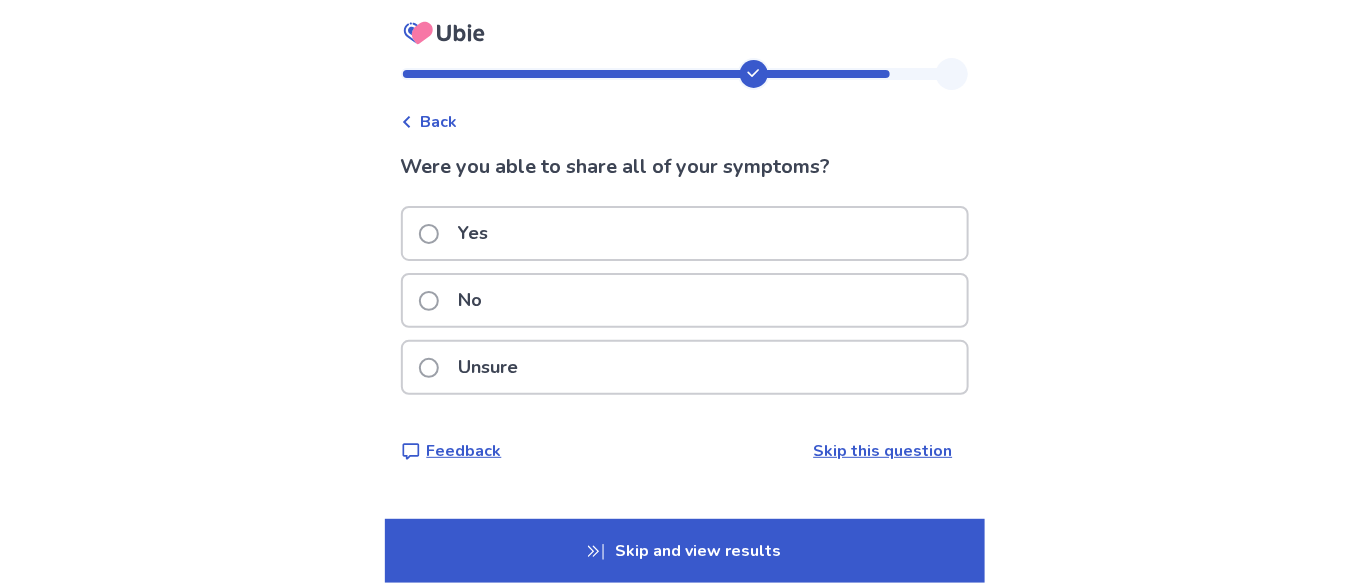 click at bounding box center [429, 368] 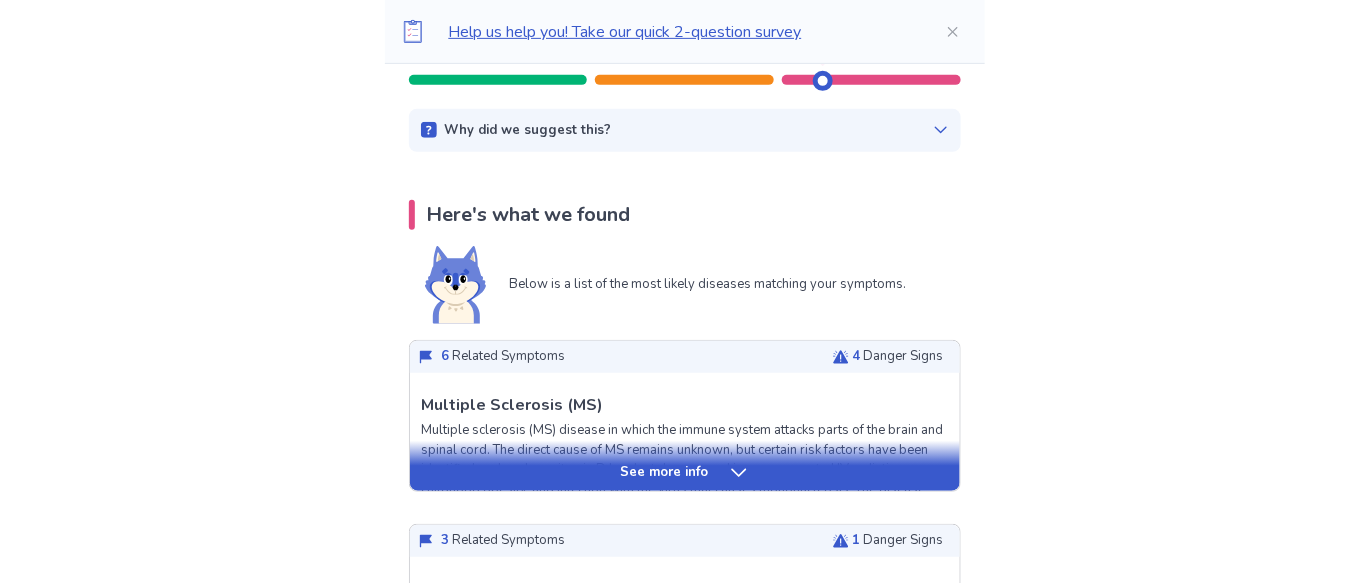 scroll, scrollTop: 294, scrollLeft: 0, axis: vertical 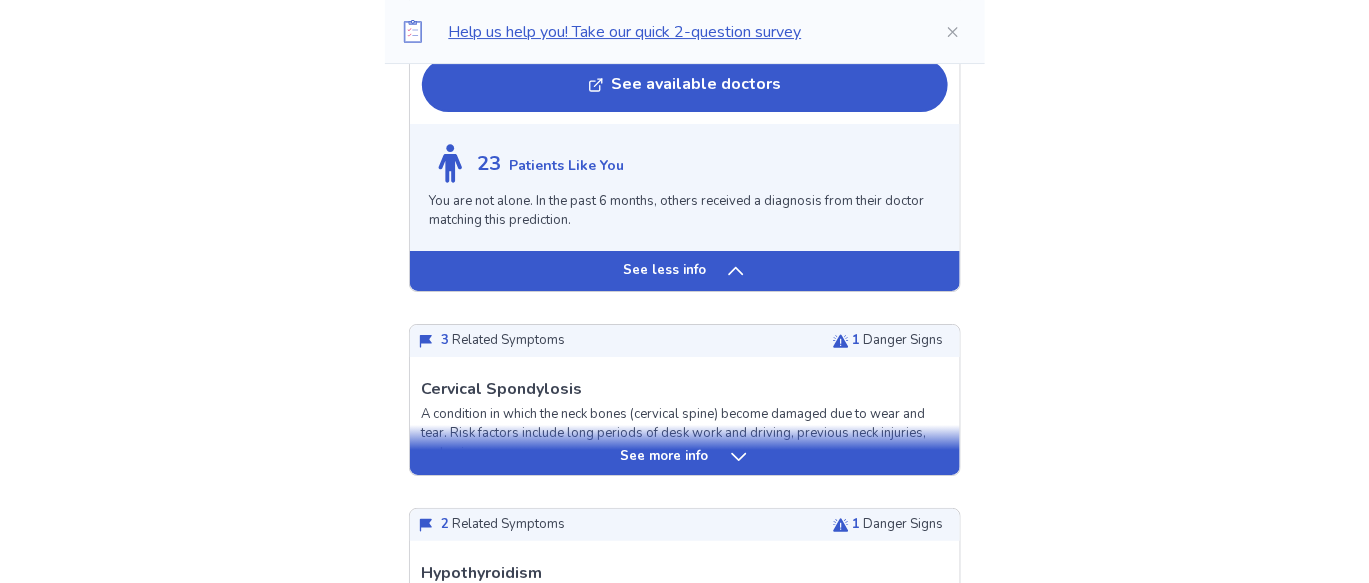 click 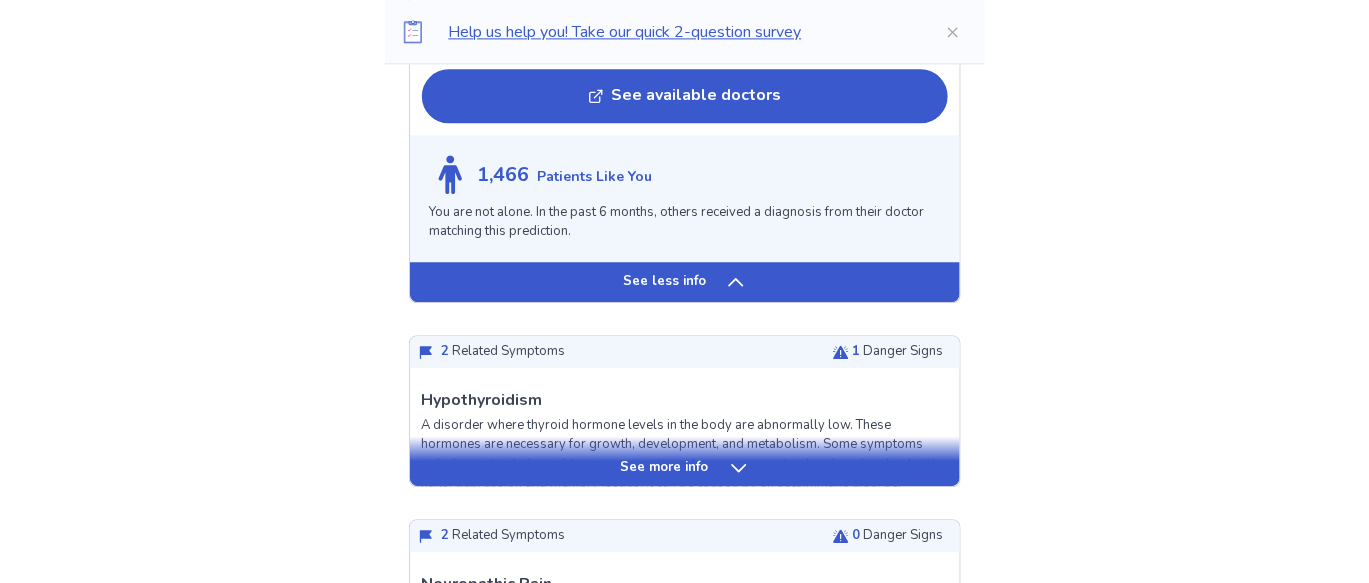 scroll, scrollTop: 3830, scrollLeft: 0, axis: vertical 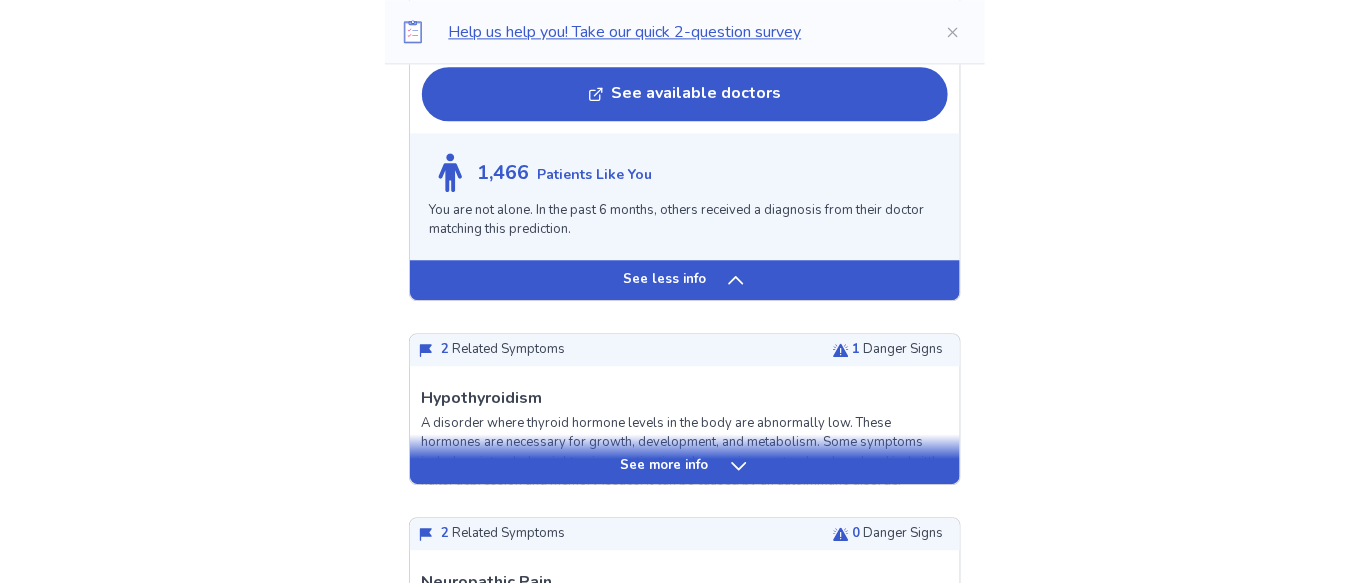 click 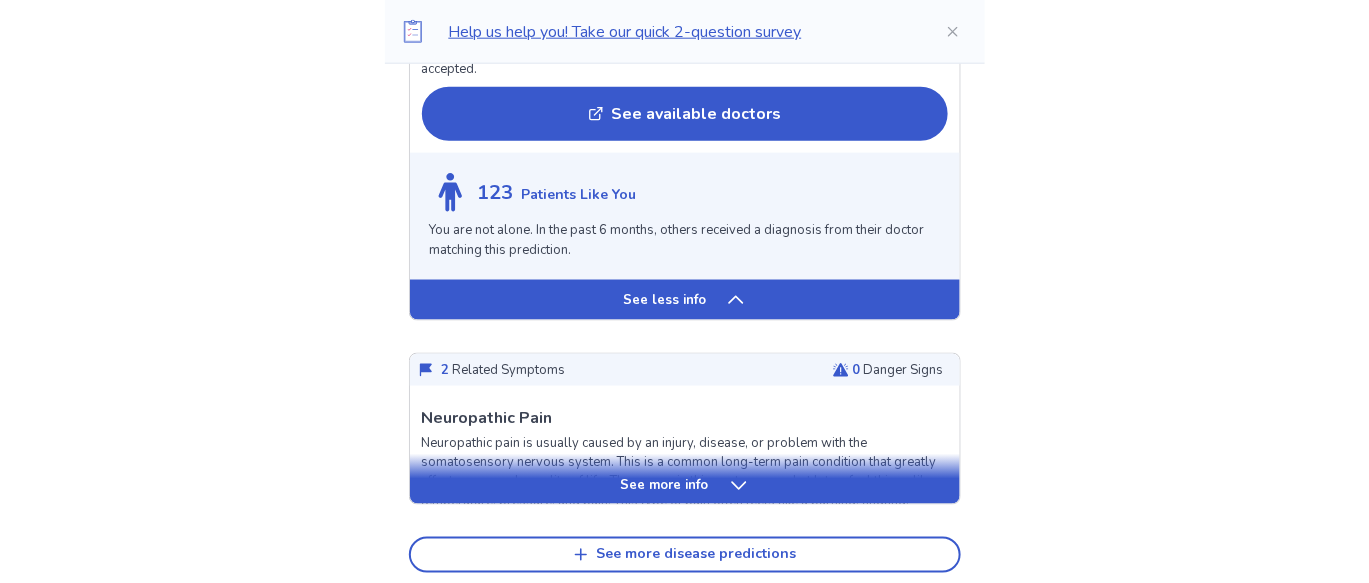 scroll, scrollTop: 5528, scrollLeft: 0, axis: vertical 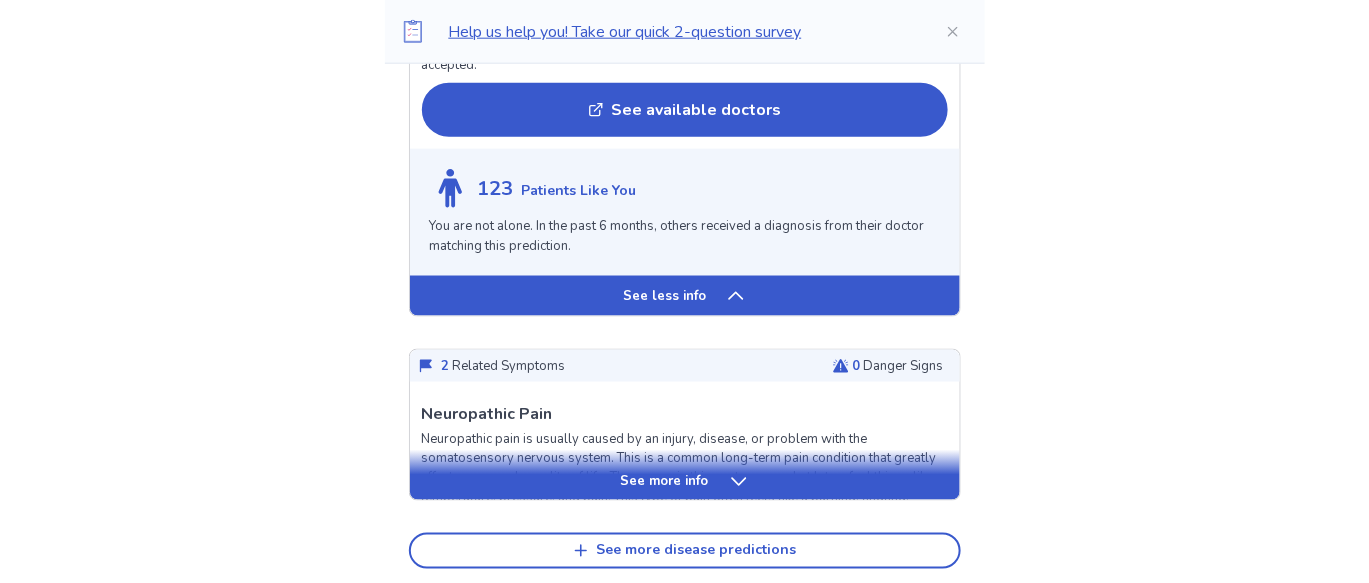 click 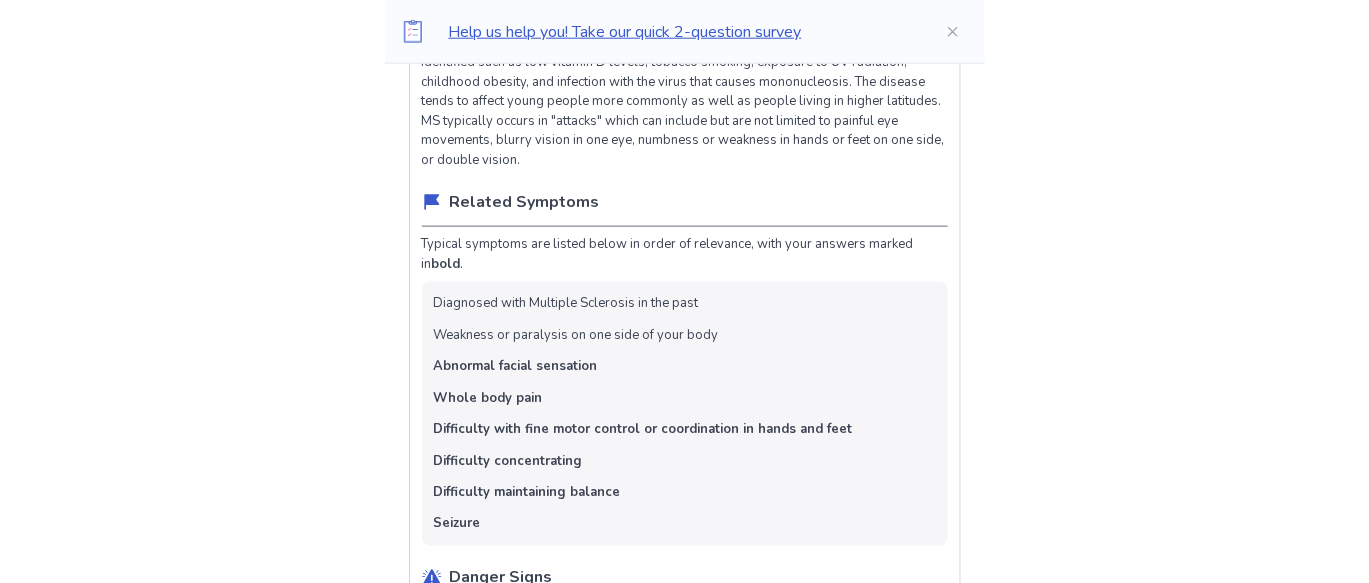 scroll, scrollTop: 0, scrollLeft: 0, axis: both 